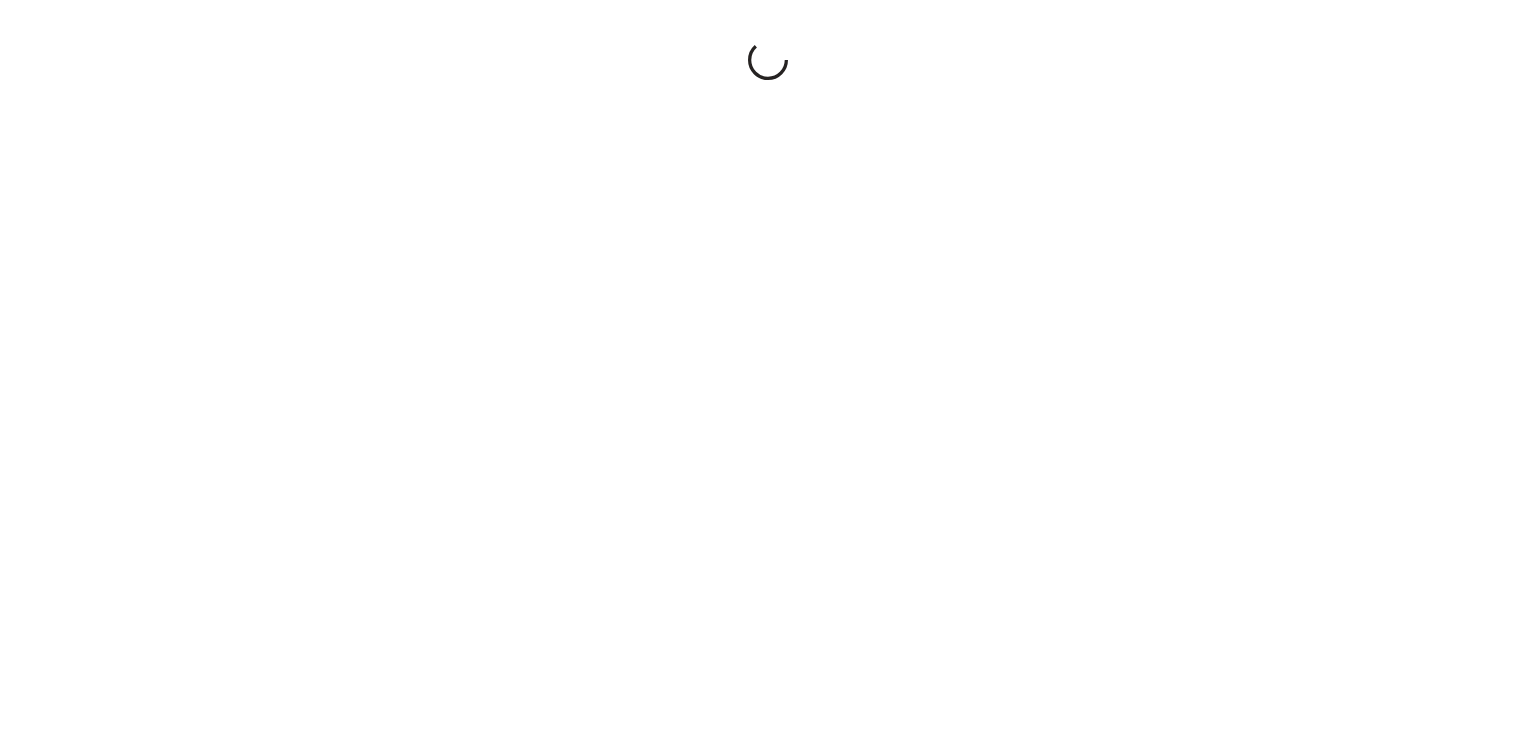 scroll, scrollTop: 0, scrollLeft: 0, axis: both 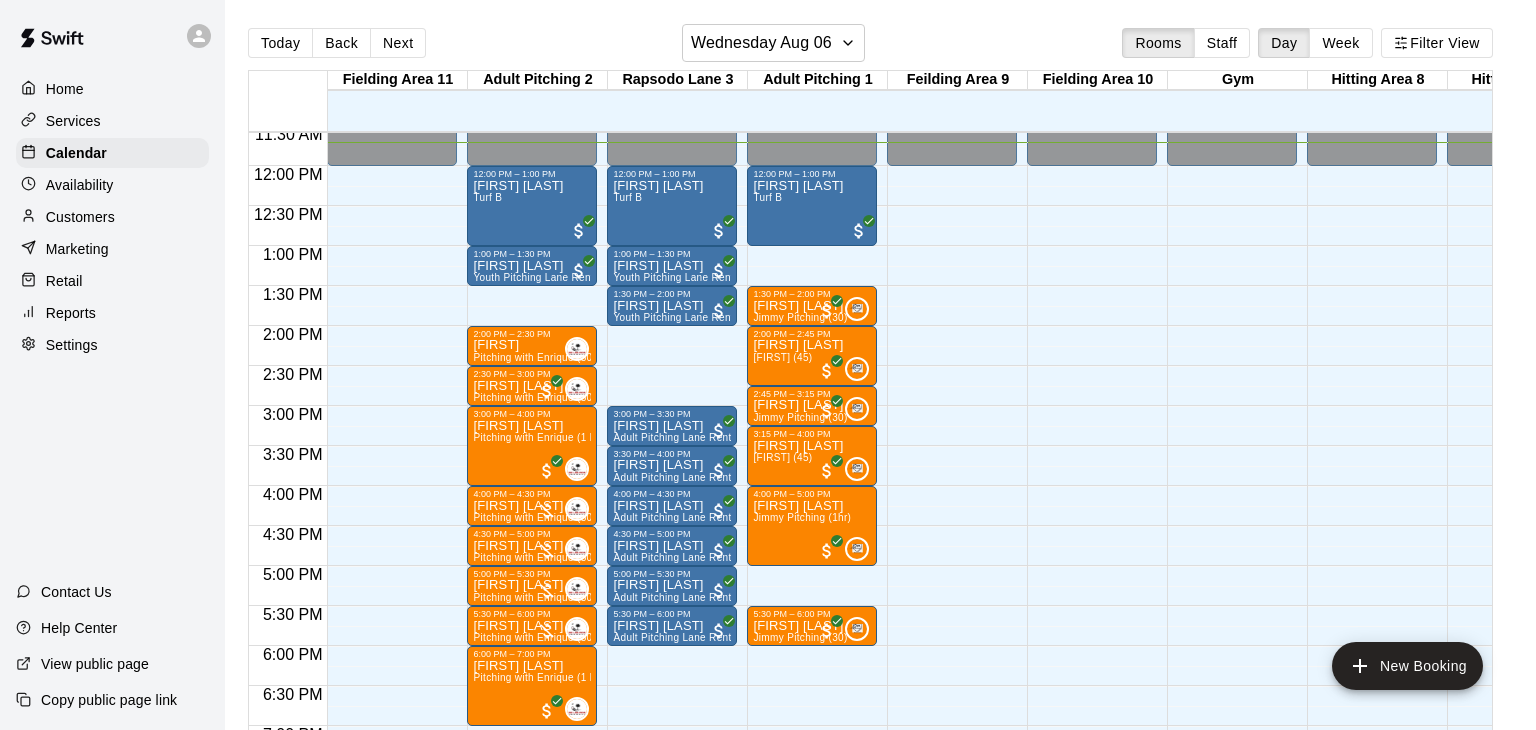 click on "12:00 AM – 12:00 PM Closed 8:00 PM – 11:59 PM Closed" at bounding box center [1092, 166] 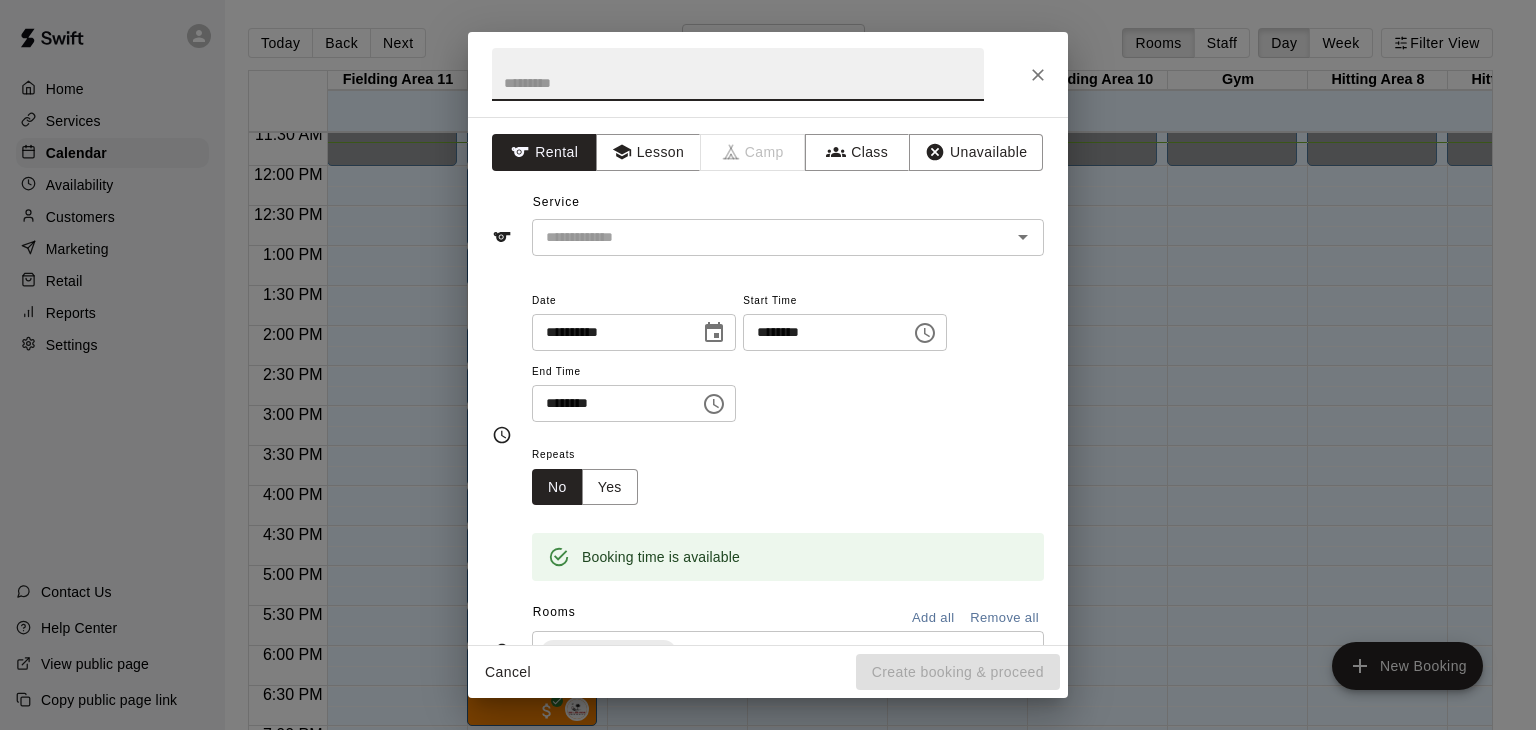 click 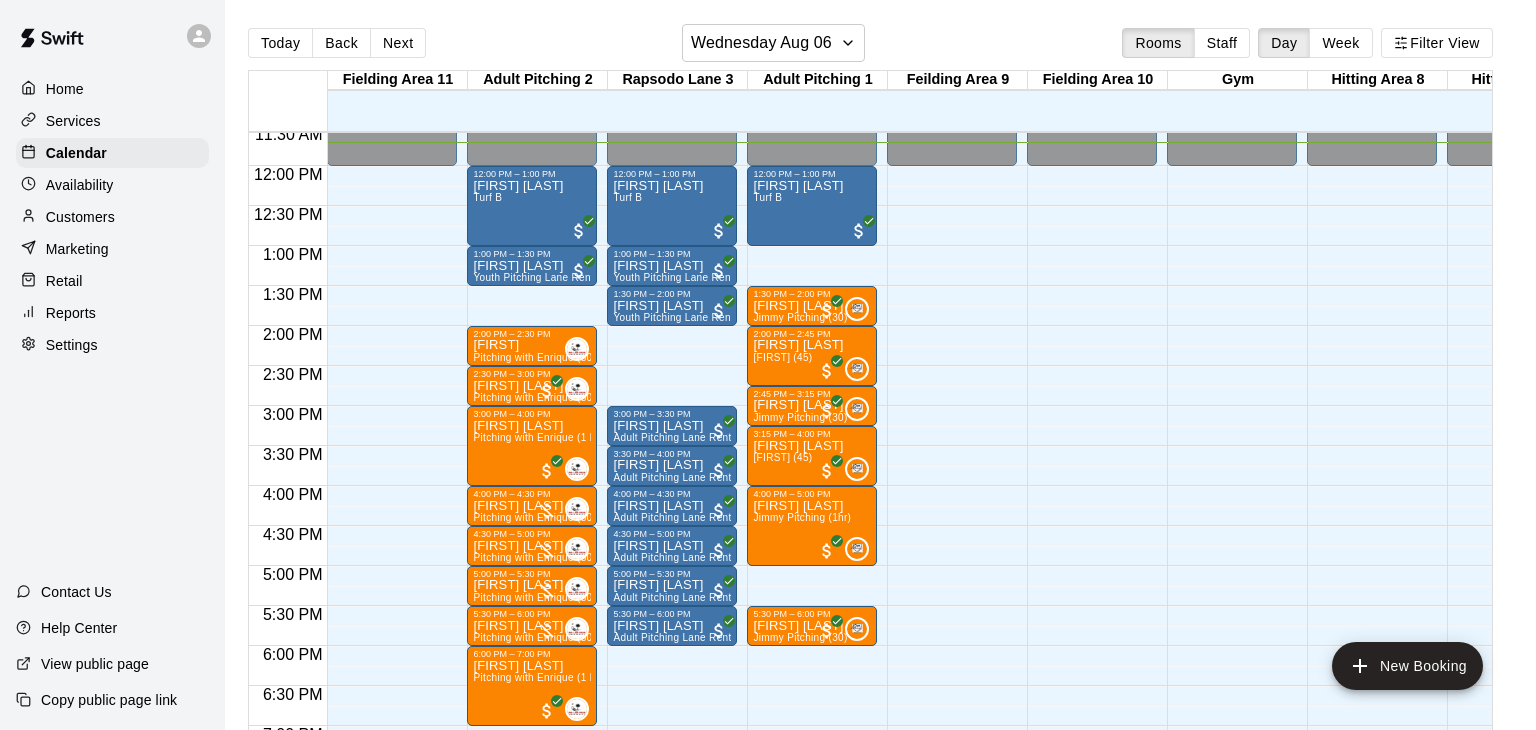 scroll, scrollTop: 927, scrollLeft: 309, axis: both 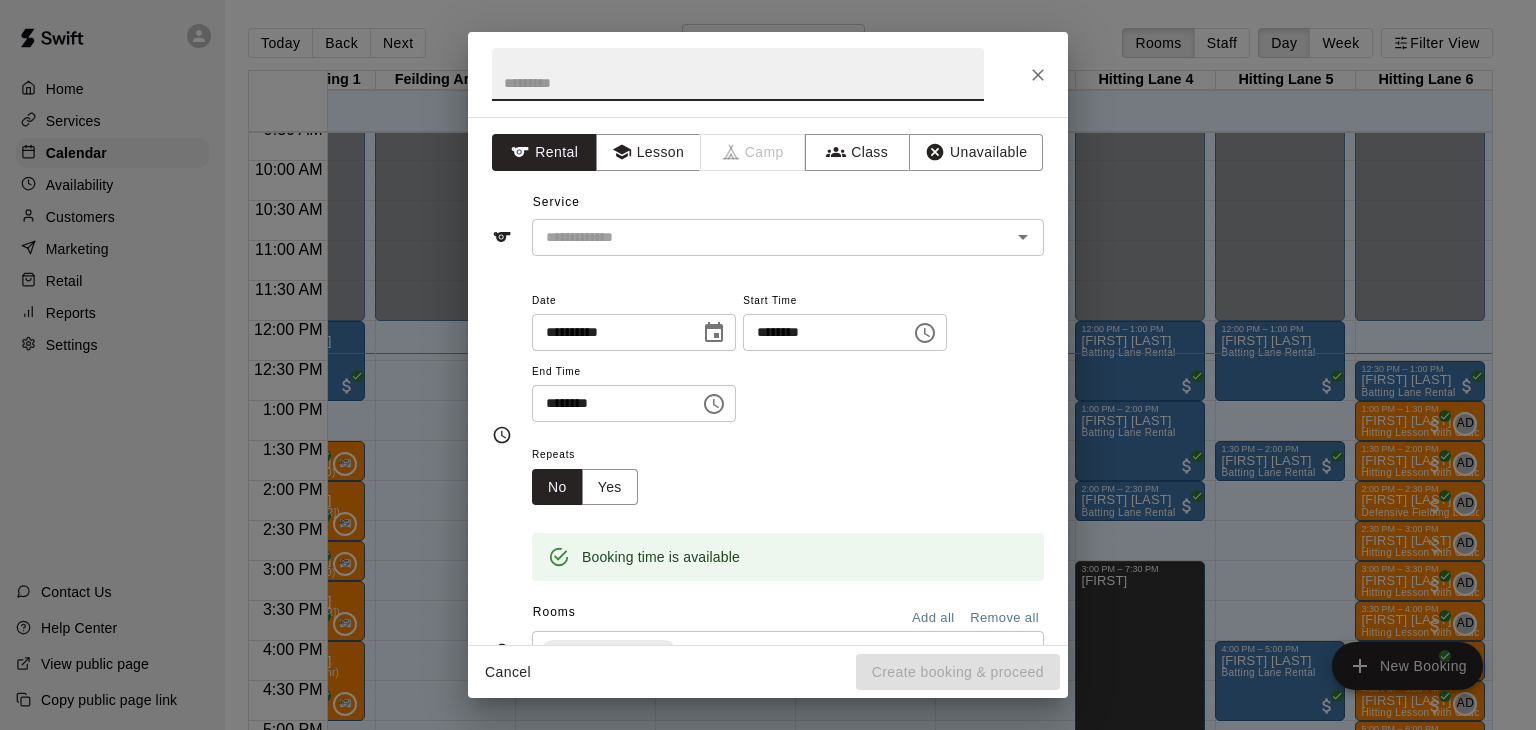click 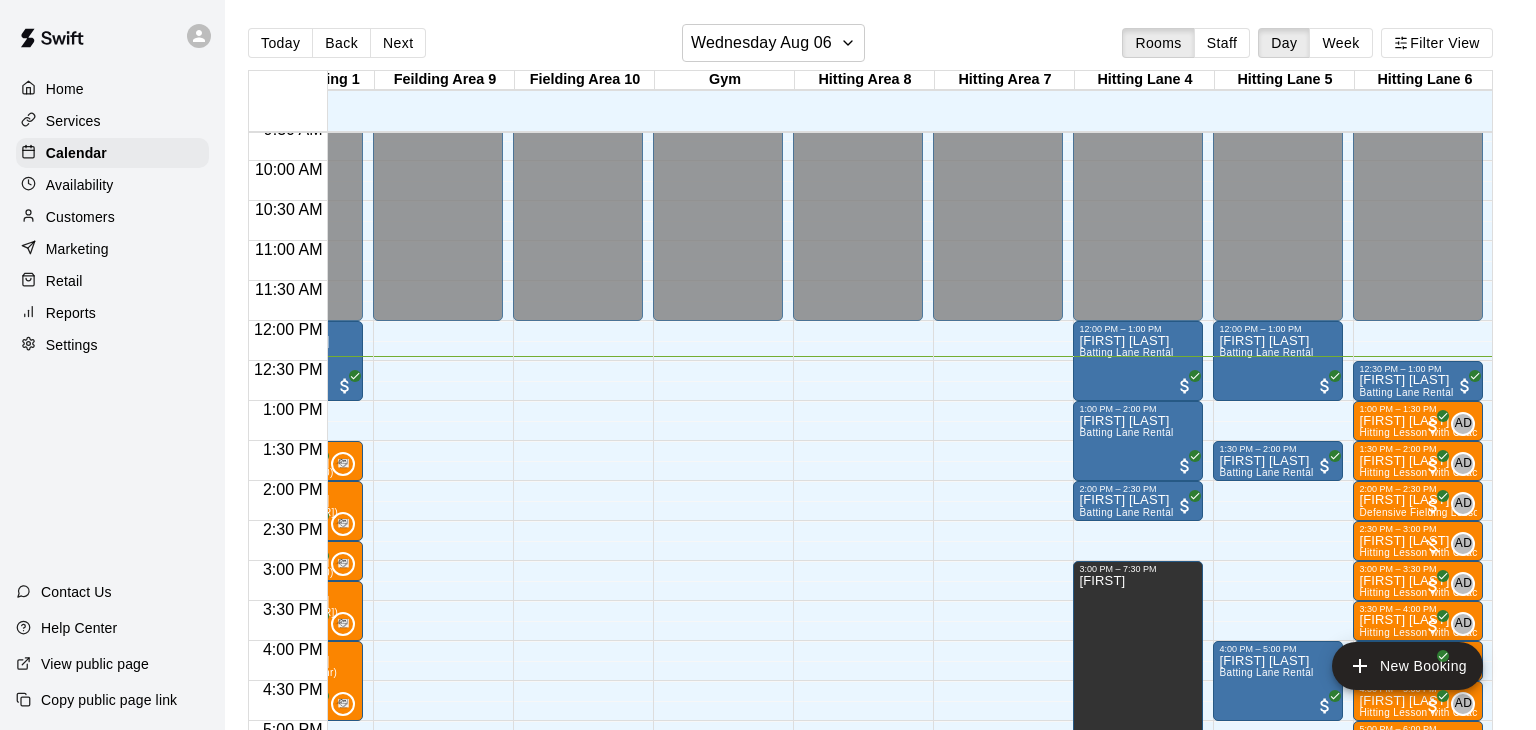 scroll, scrollTop: 772, scrollLeft: 387, axis: both 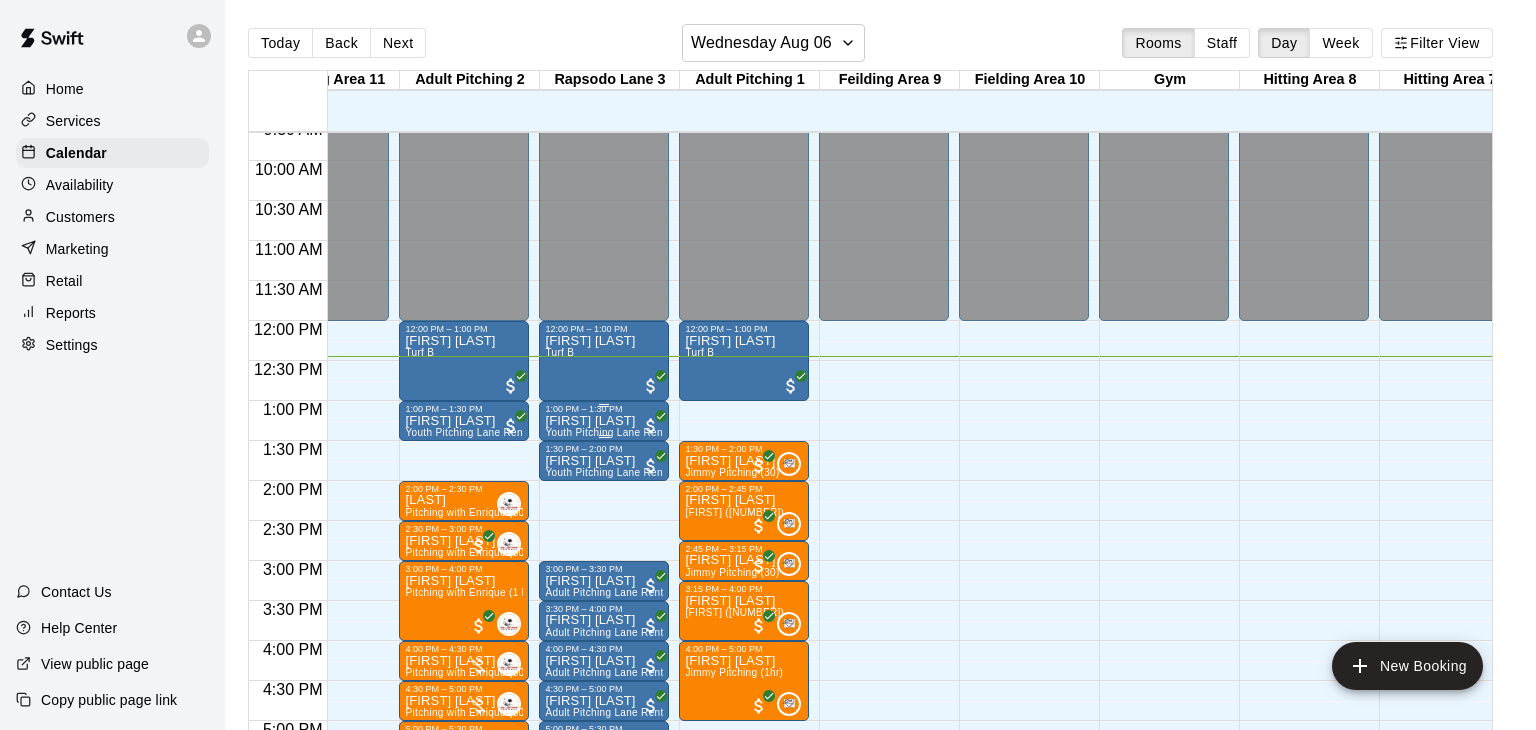 click on "[FIRST]  [LAST]" at bounding box center (604, 421) 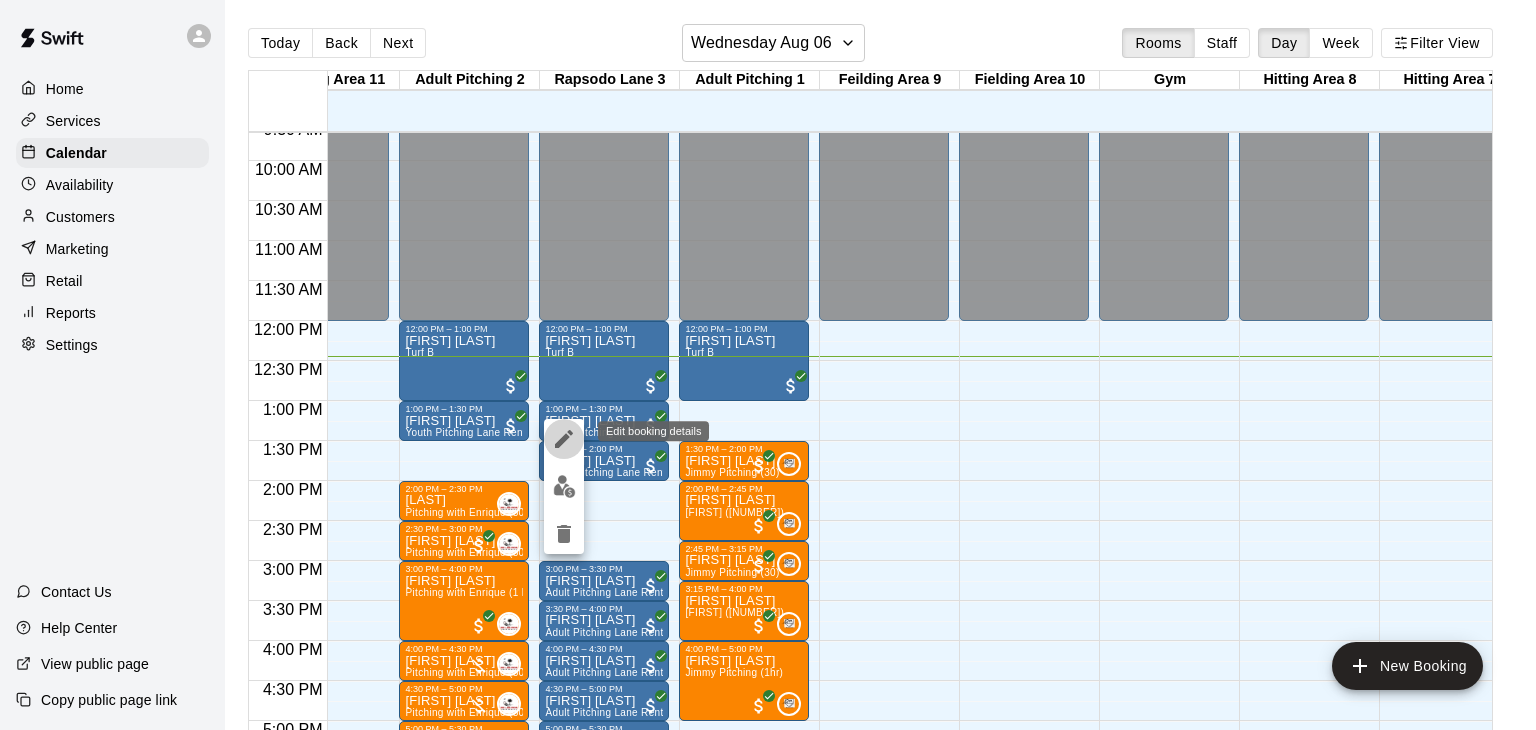 click 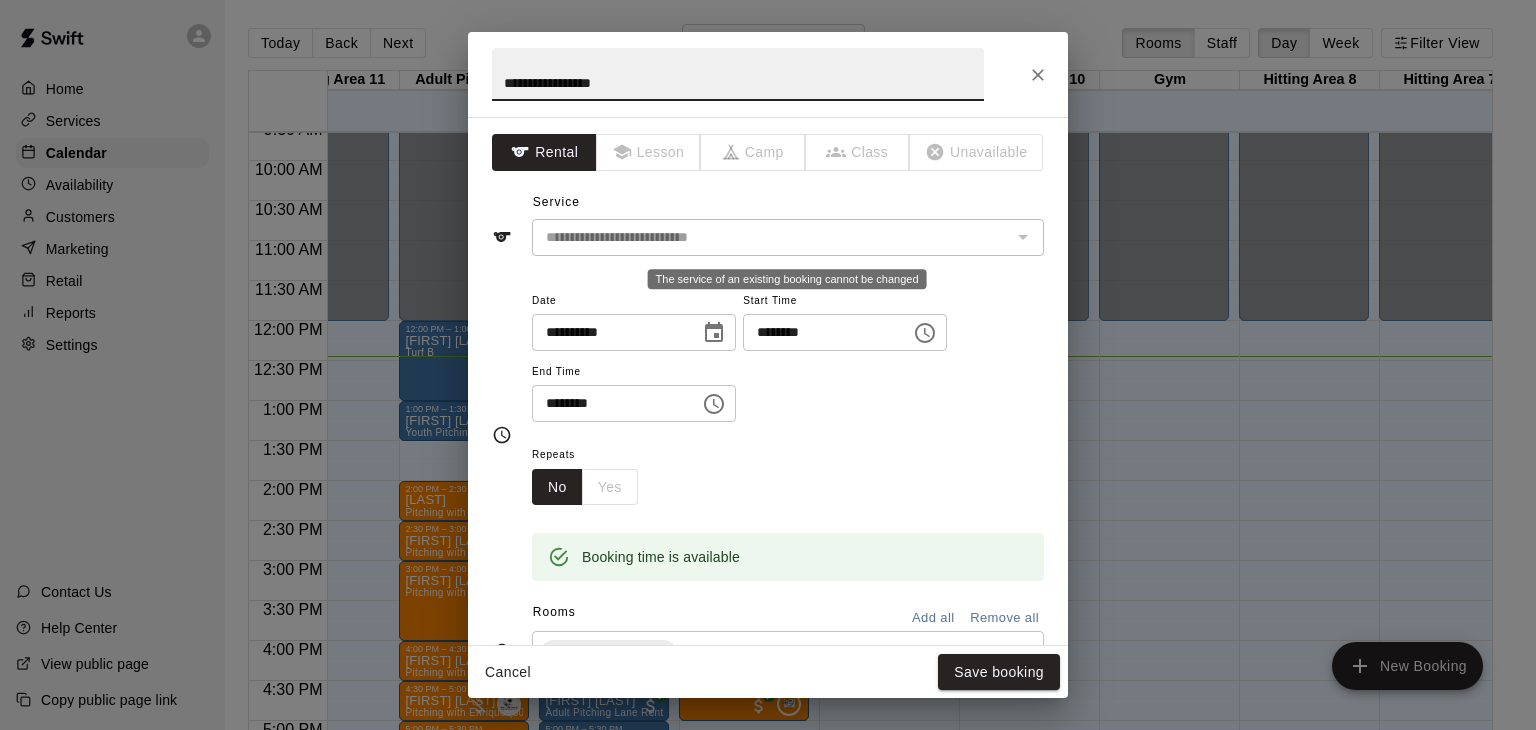 click at bounding box center [1022, 237] 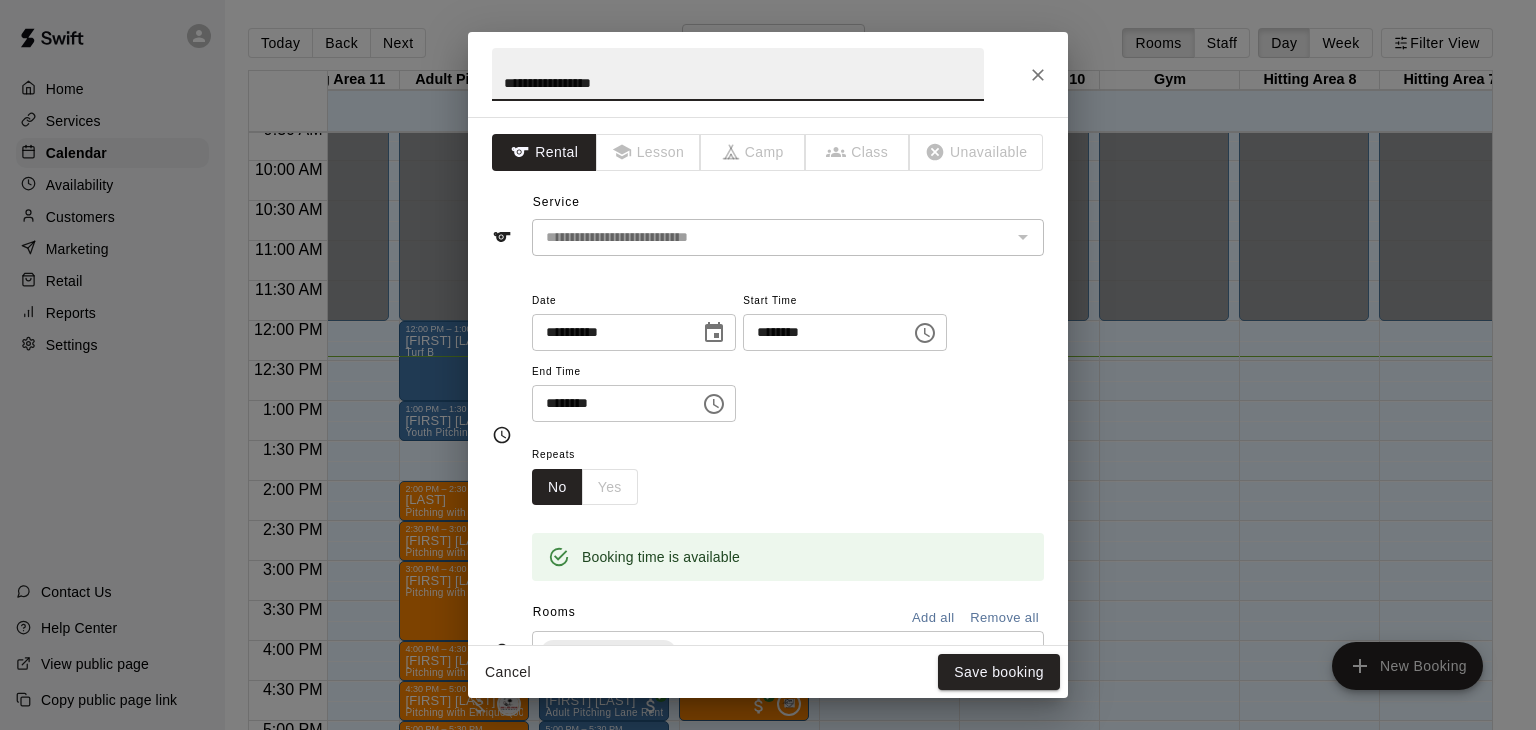 click on "**********" at bounding box center (768, 435) 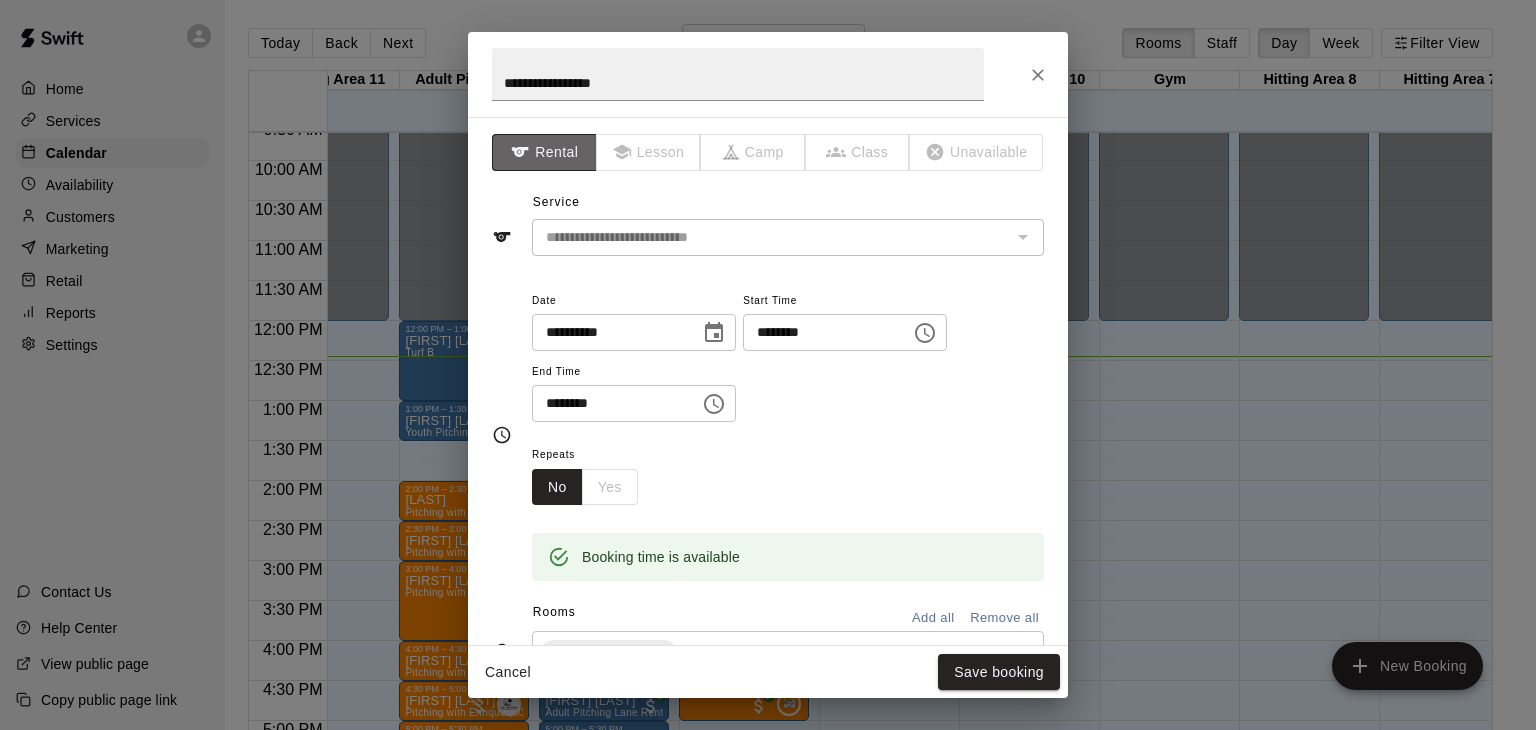 click on "Rental" at bounding box center [544, 152] 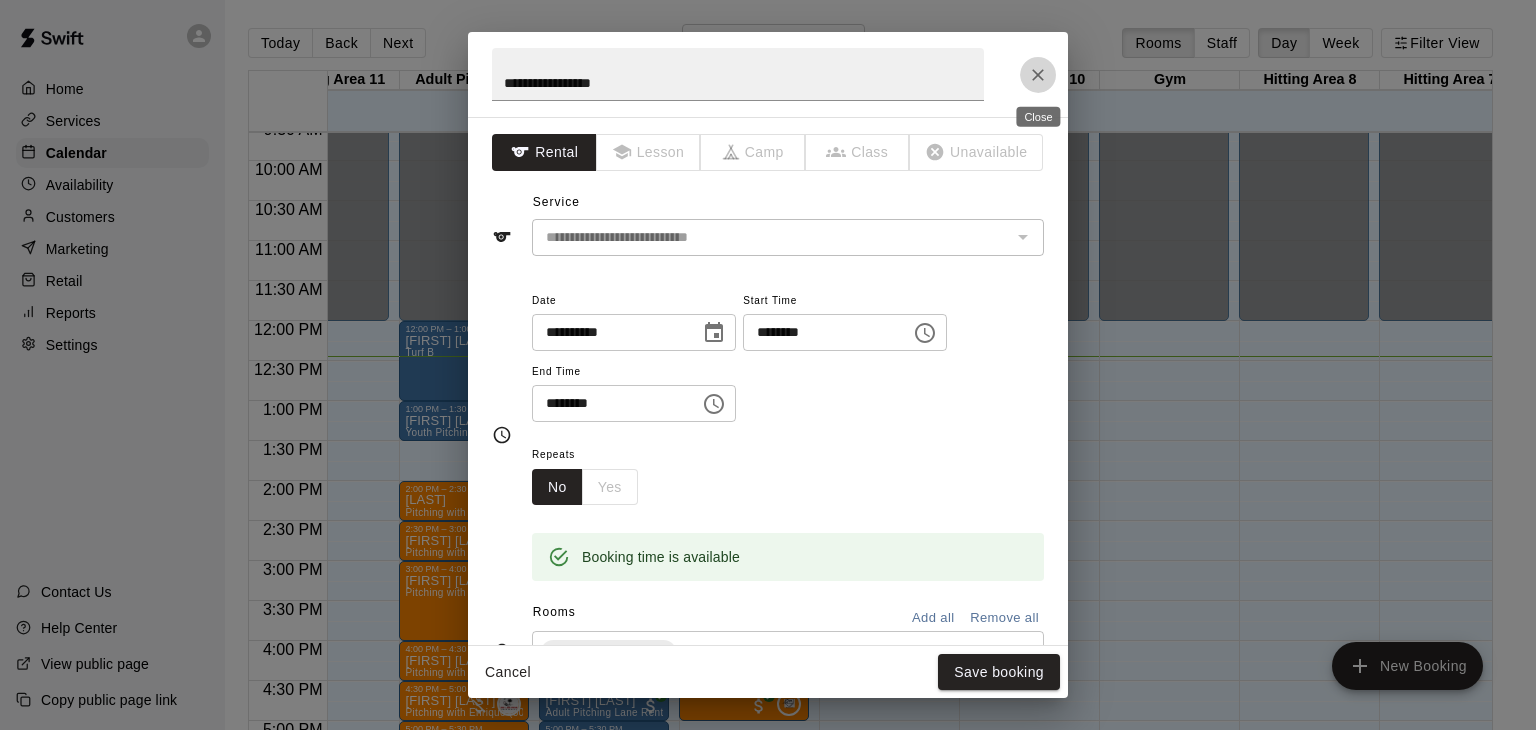 click 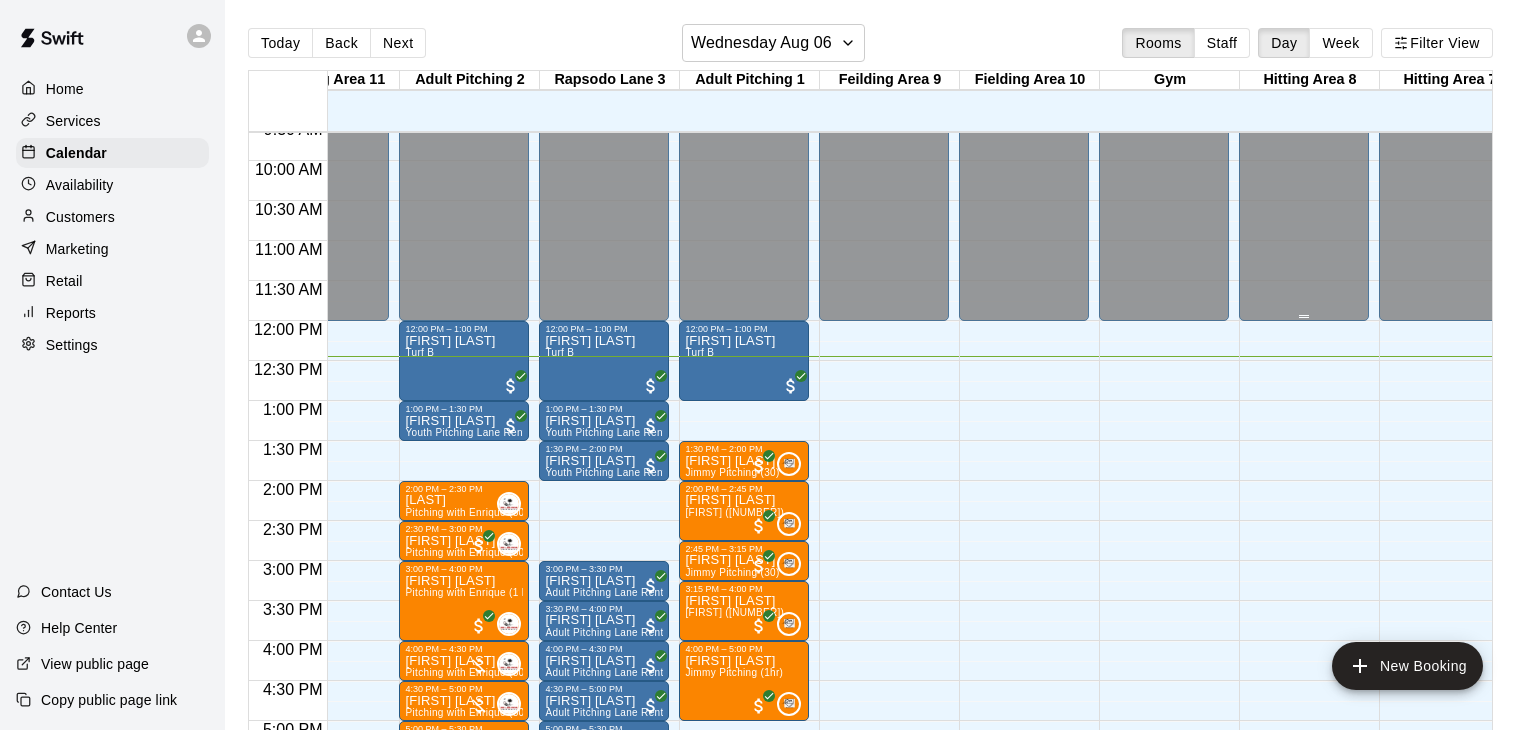 scroll, scrollTop: 772, scrollLeft: 250, axis: both 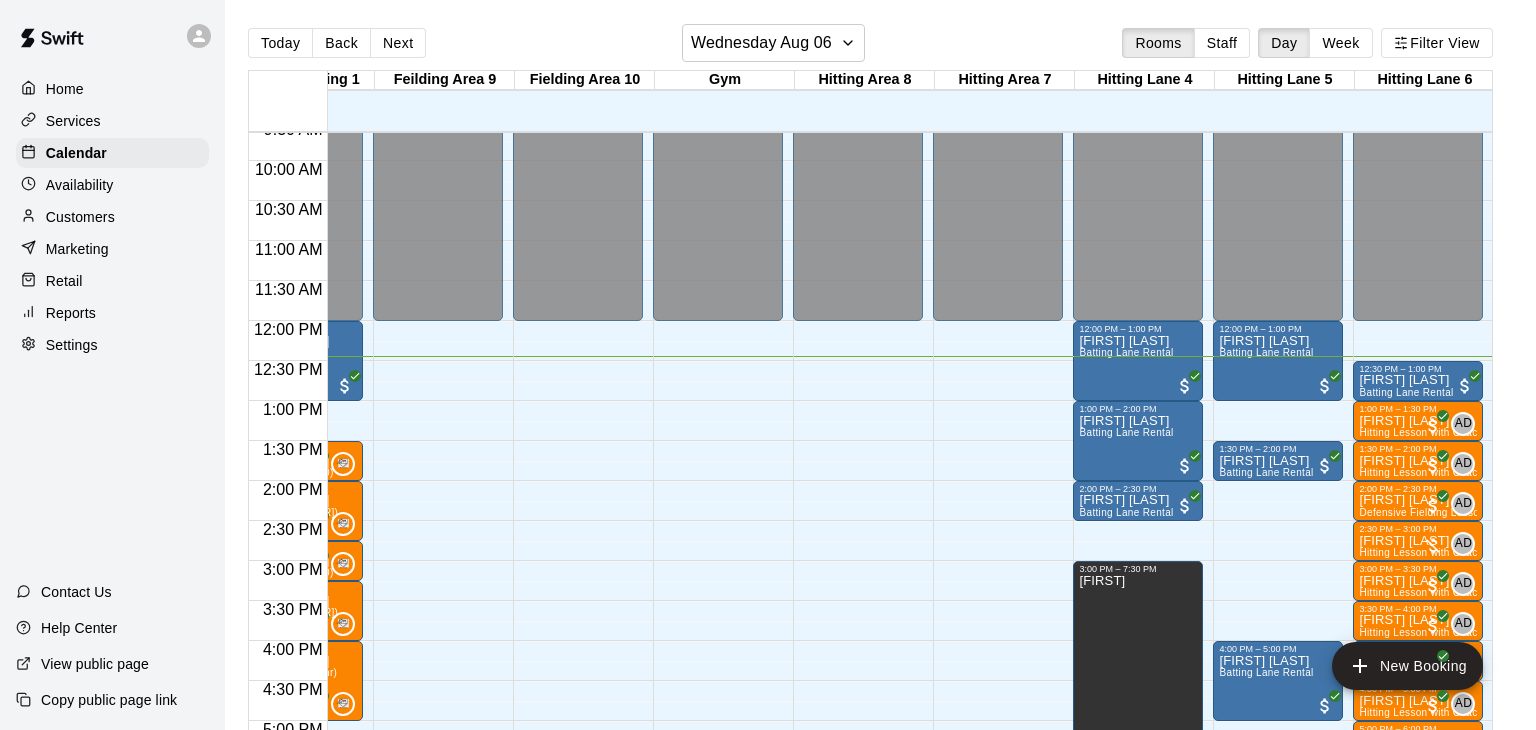 click on "12:00 AM – 12:00 PM Closed 12:00 PM – 1:00 PM Marshall Friend Batting Lane Rental   1:30 PM – 2:00 PM James Wathen Batting Lane Rental   4:00 PM – 5:00 PM Skyler Miller Batting Lane Rental   7:00 PM – 7:30 PM Kurt Schroyer Batting Lane Rental   8:00 PM – 11:59 PM Closed" at bounding box center [1278, 321] 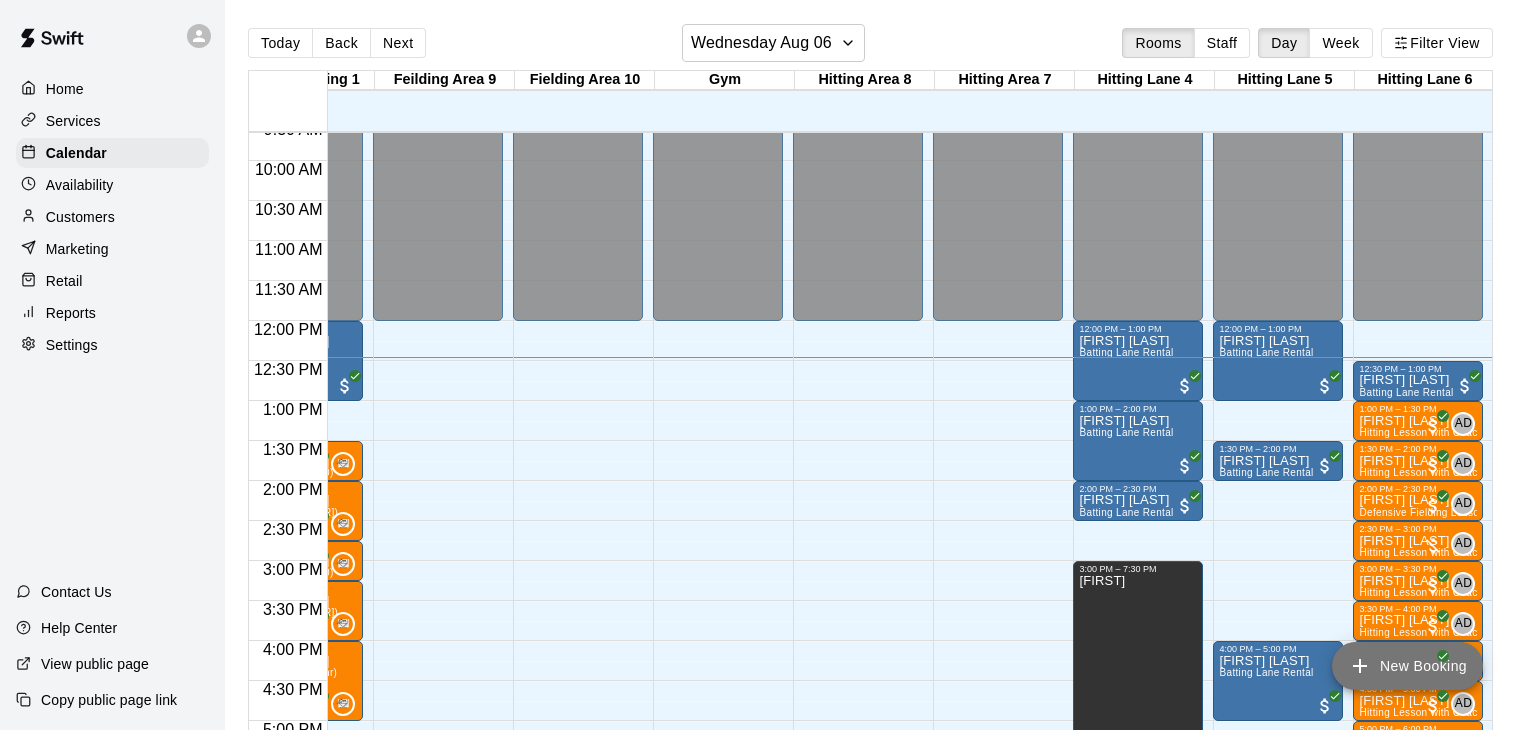 click on "New Booking" at bounding box center [1407, 666] 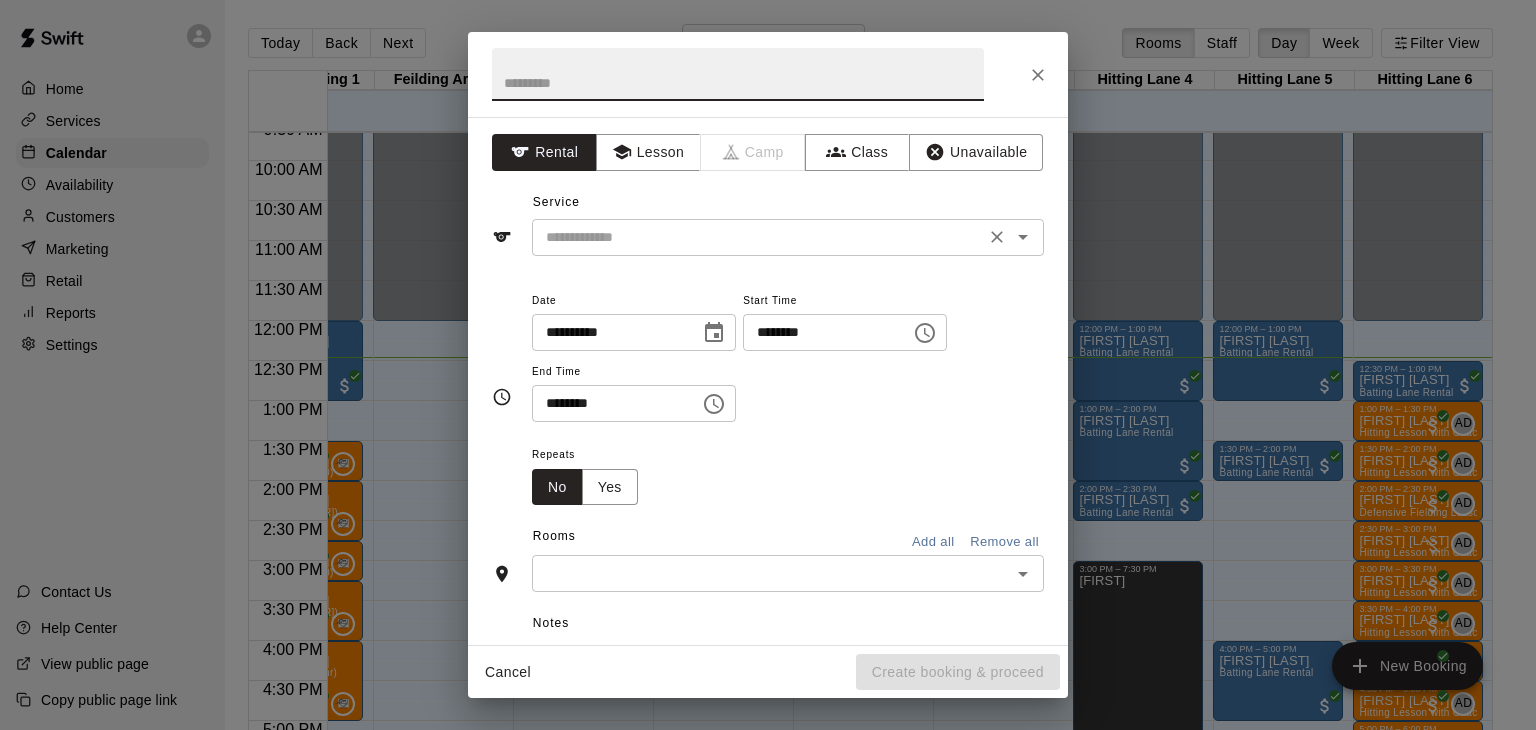 click at bounding box center (758, 237) 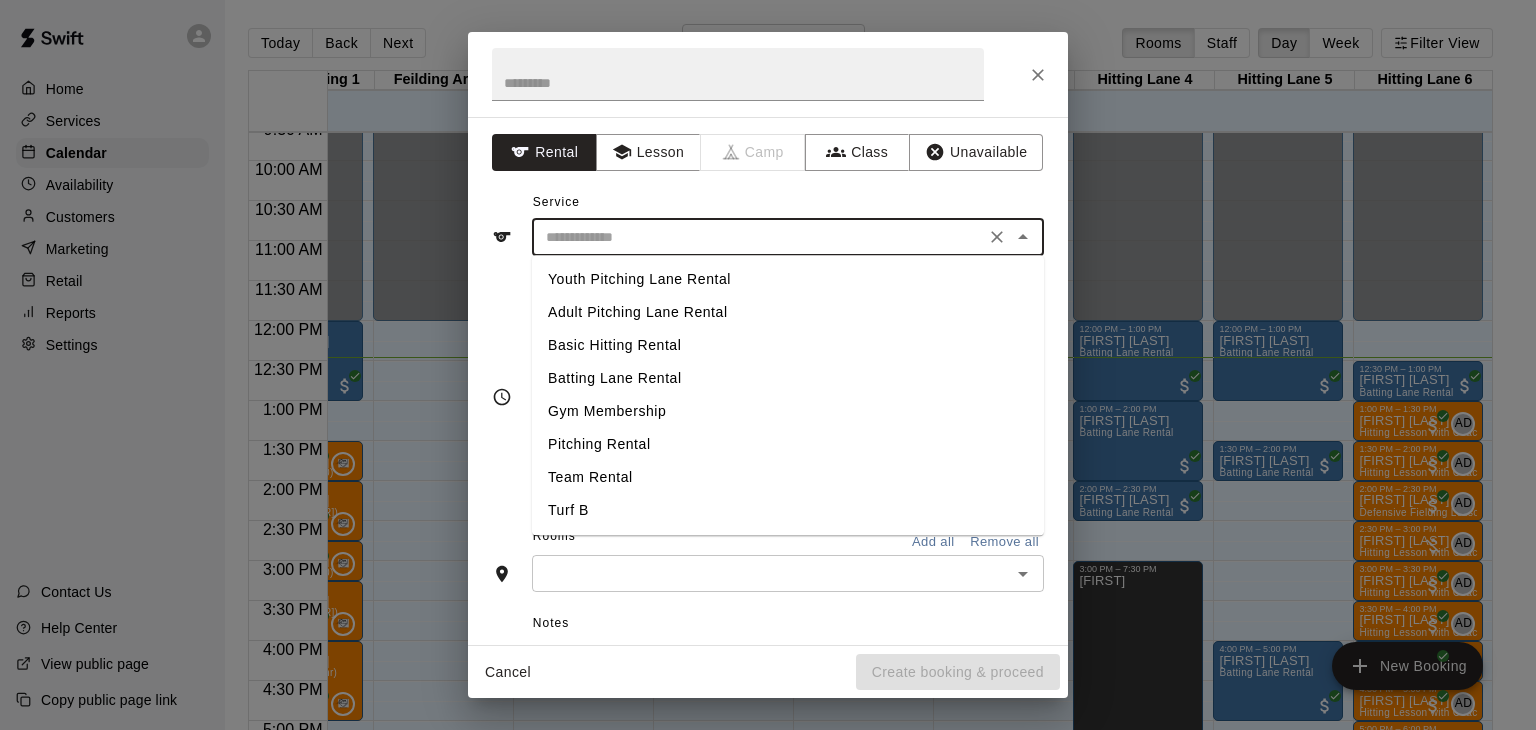 click on "Basic Hitting Rental" at bounding box center [788, 345] 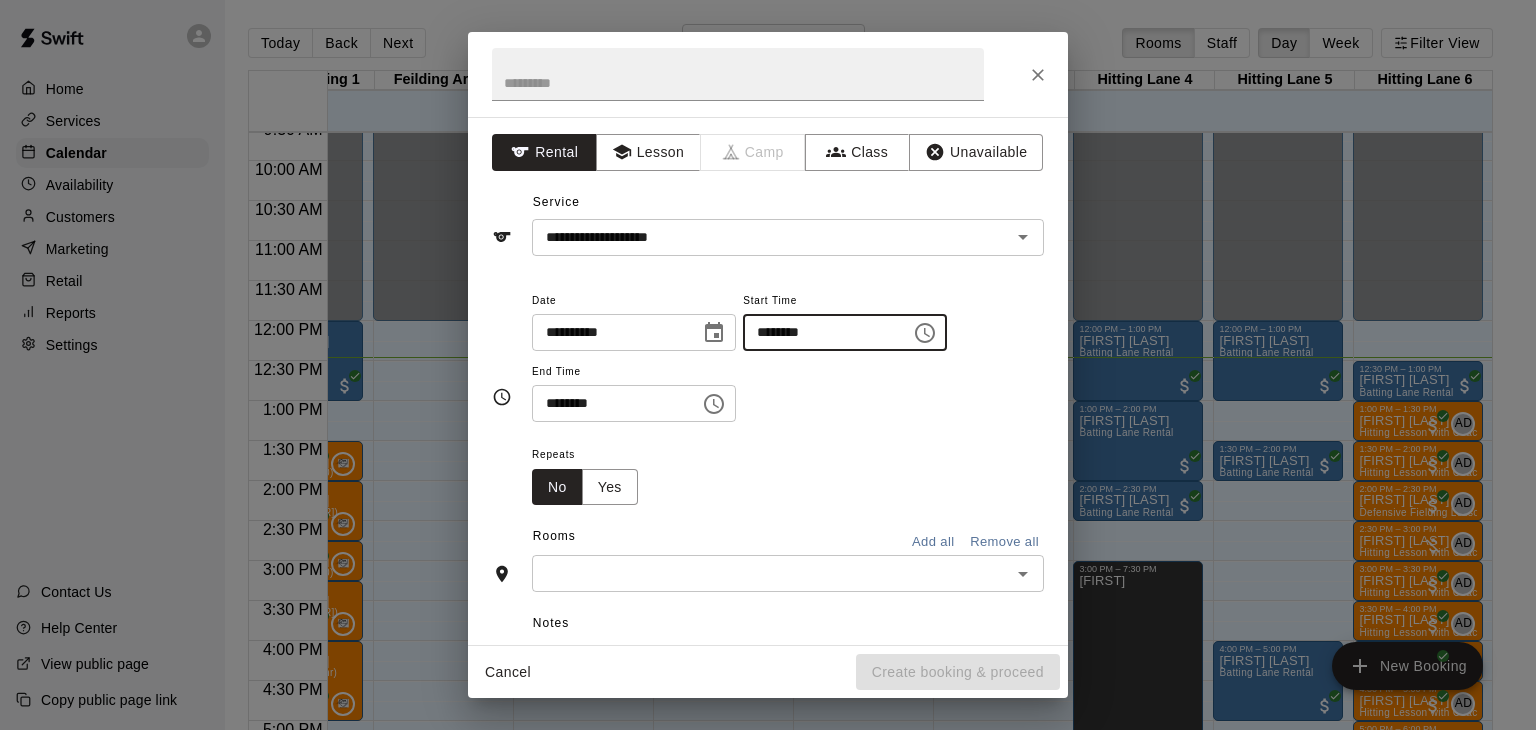 click on "********" at bounding box center (820, 332) 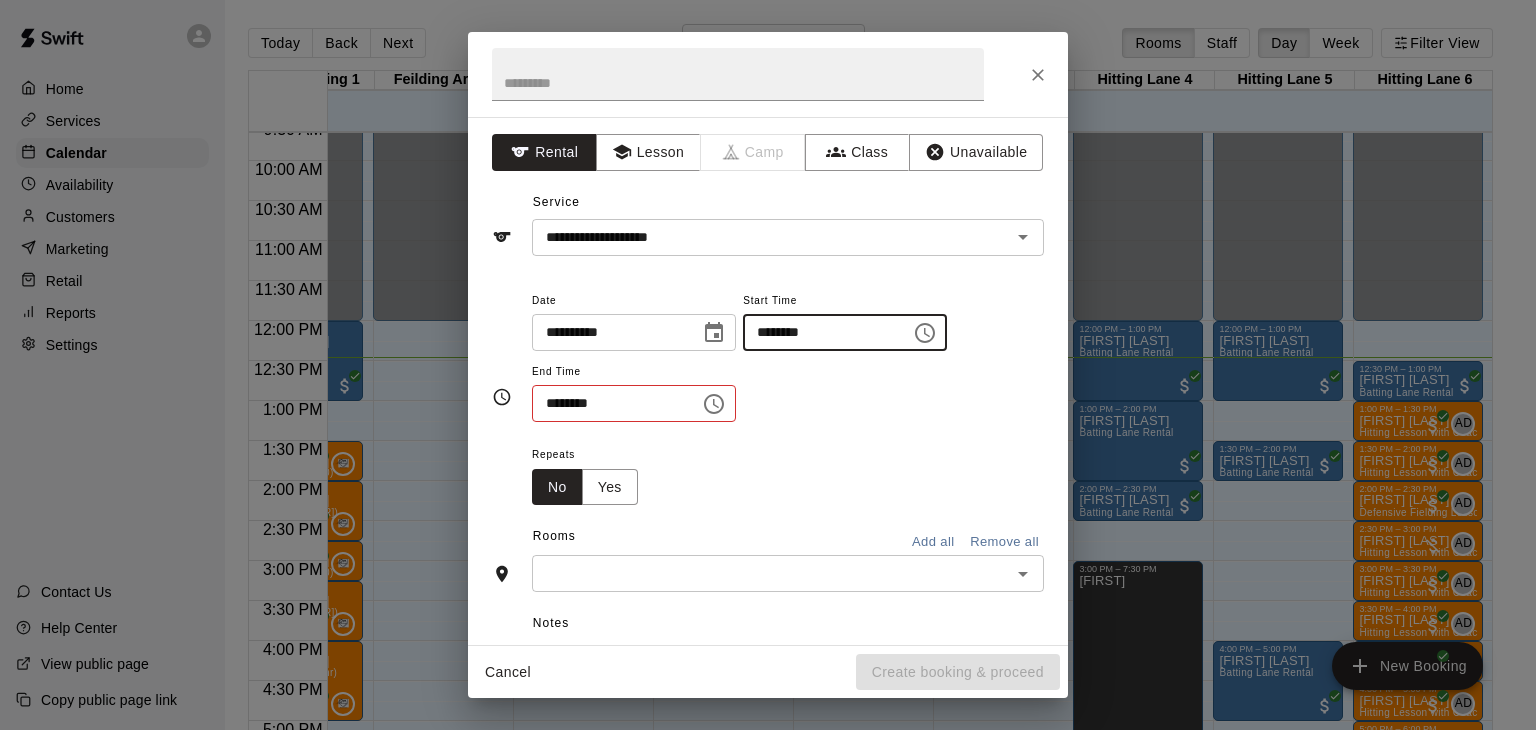 type on "********" 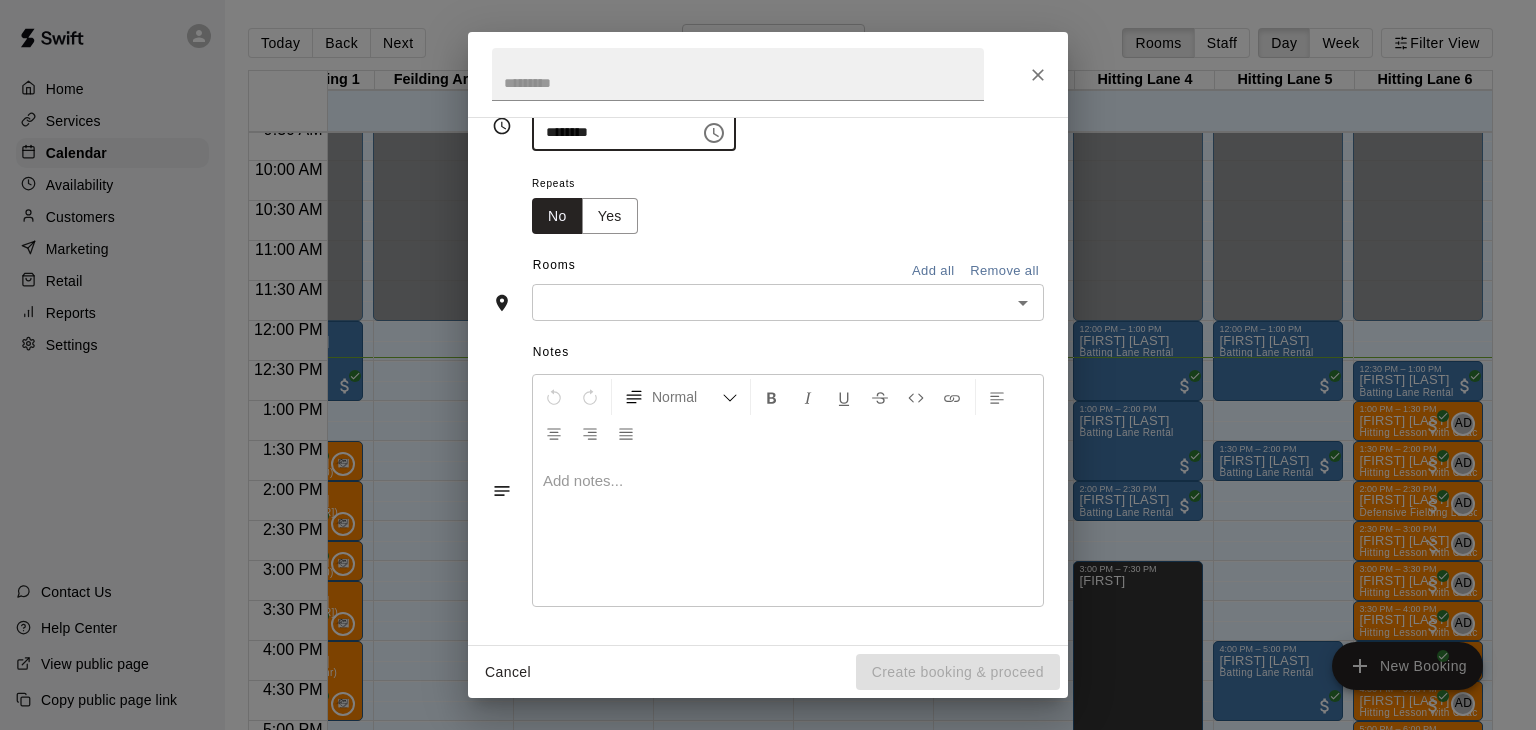 scroll, scrollTop: 316, scrollLeft: 0, axis: vertical 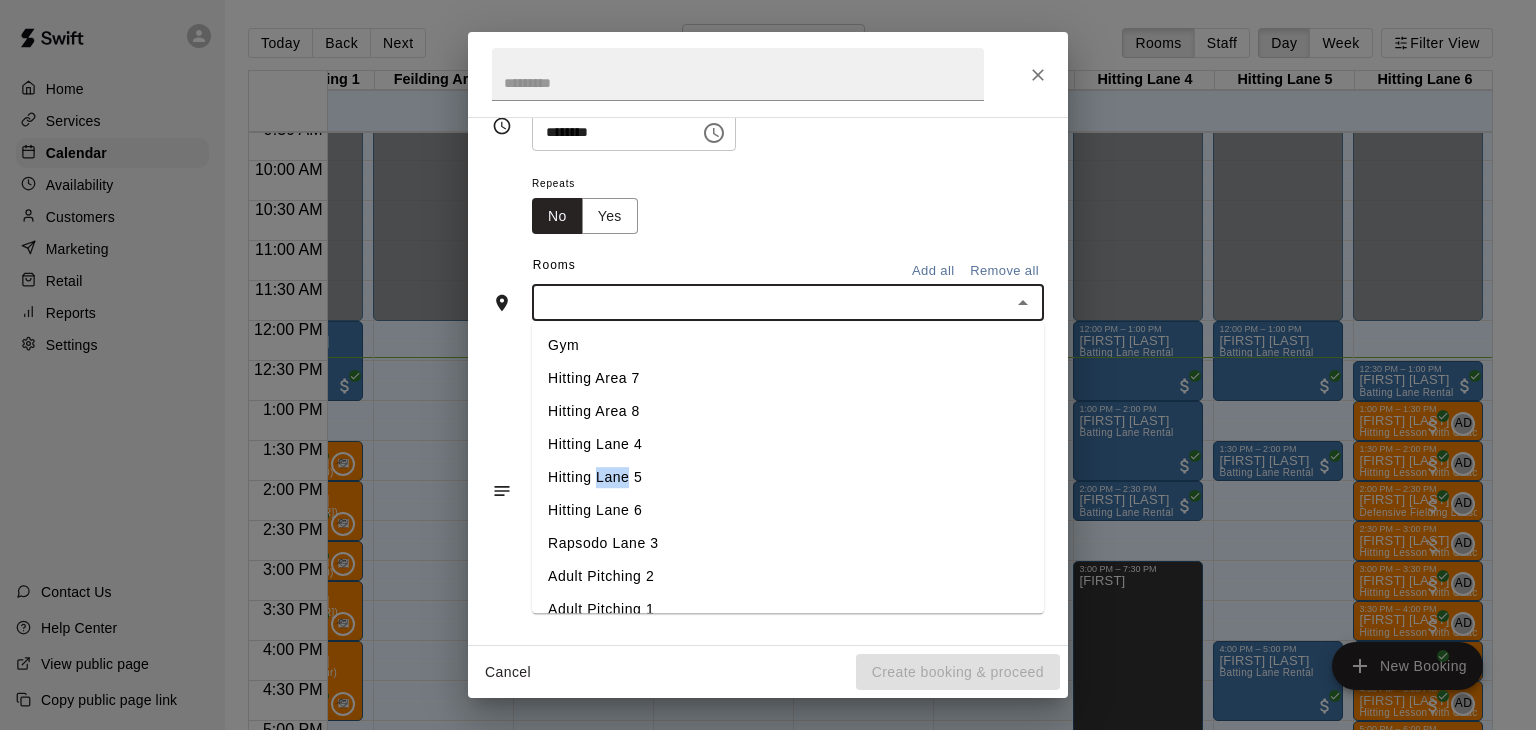 click on "Gym Hitting Area 7 Hitting Area 8 Hitting Lane 4 Hitting Lane 5 Hitting Lane 6 Rapsodo Lane 3 Adult Pitching 2 Adult Pitching 1 Feilding Area 9 Fielding Area 10 Fielding Area 11" at bounding box center [788, 468] 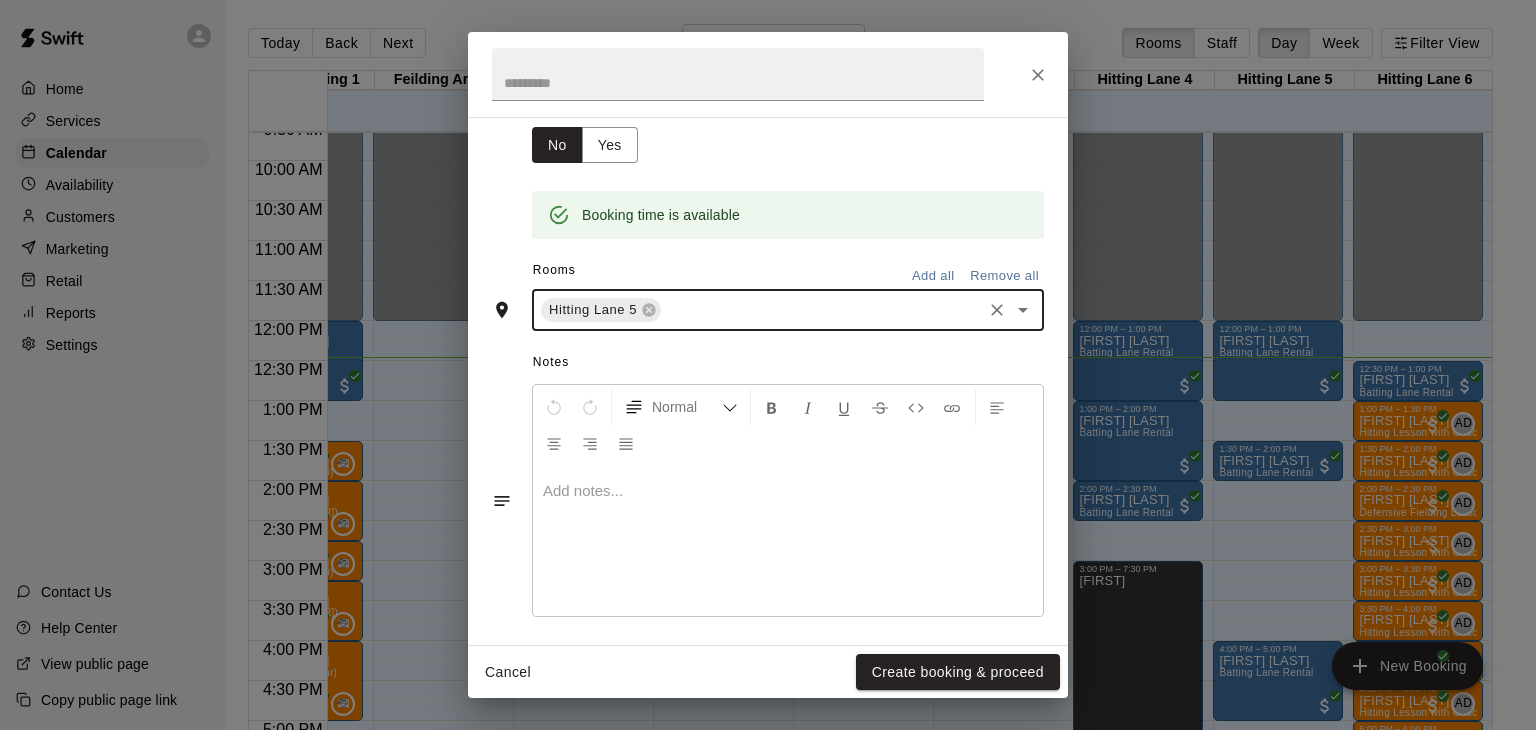 scroll, scrollTop: 354, scrollLeft: 0, axis: vertical 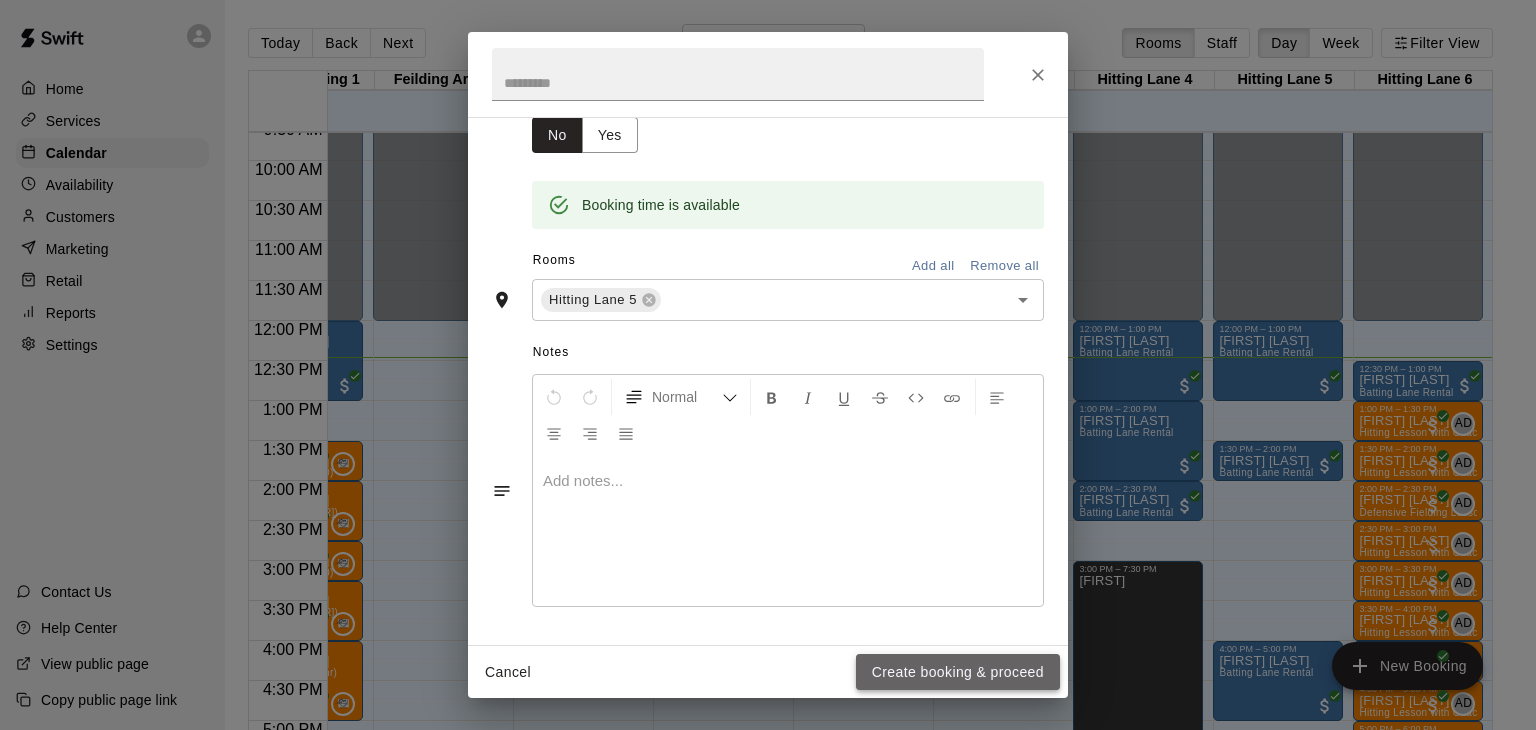 click on "Create booking & proceed" at bounding box center (958, 672) 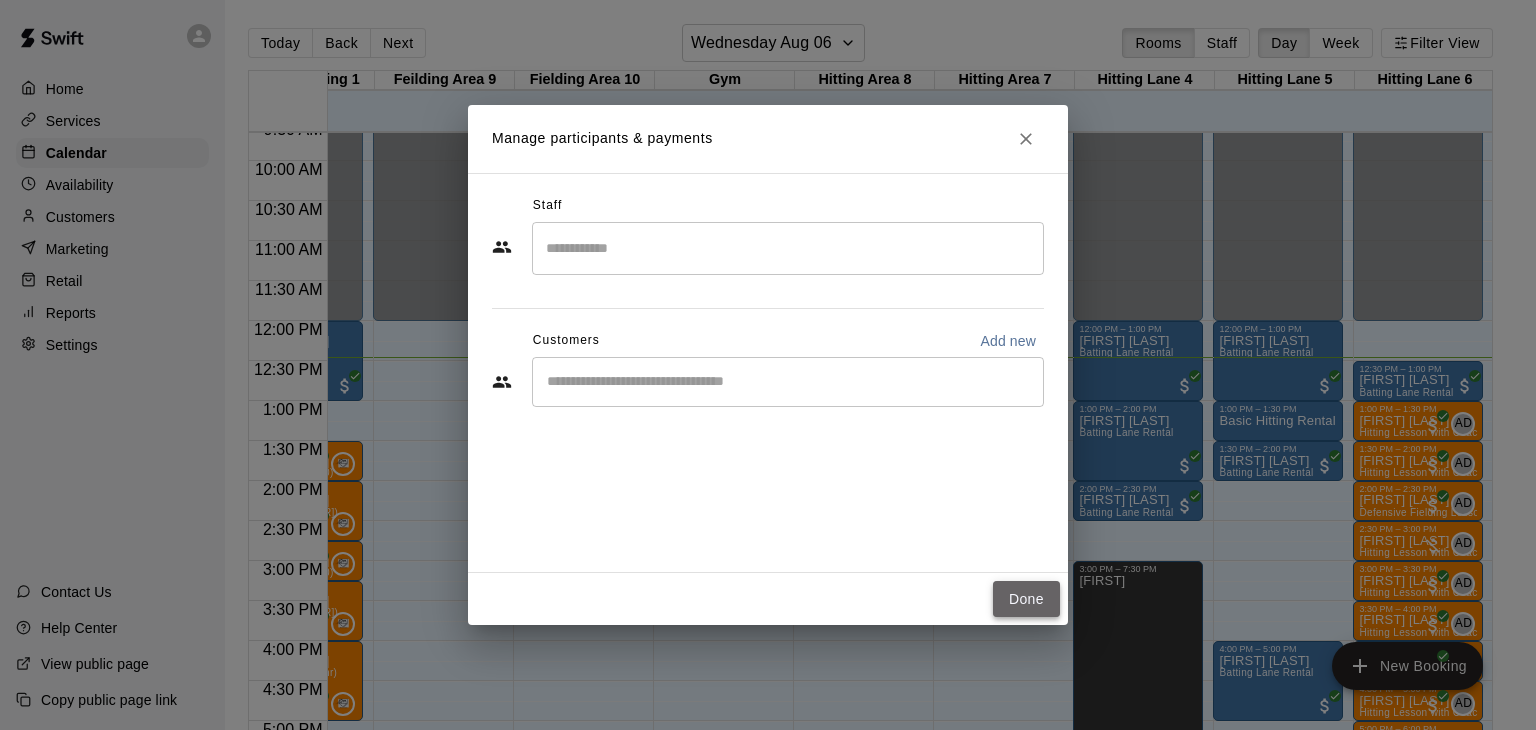 click on "Done" at bounding box center (1026, 599) 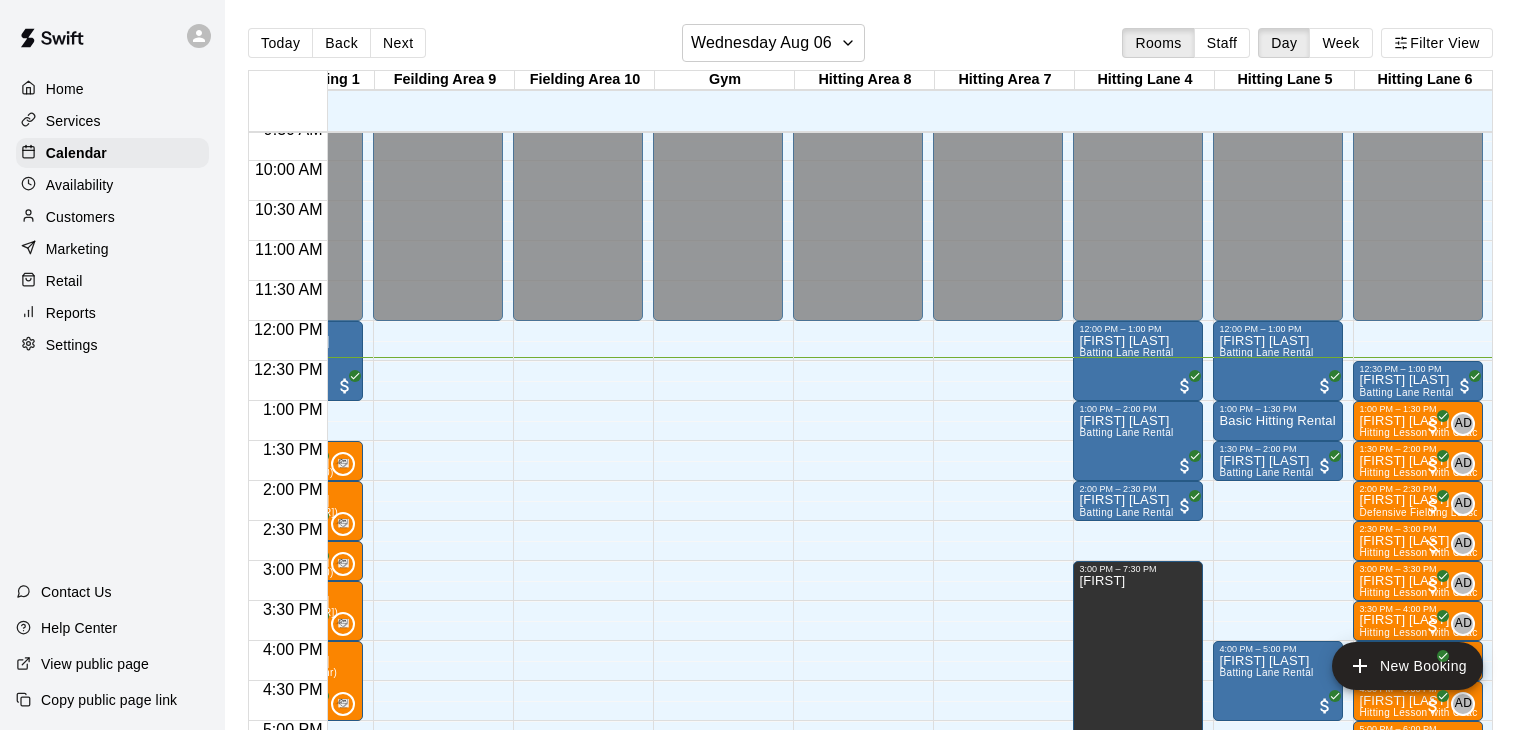 scroll, scrollTop: 772, scrollLeft: 313, axis: both 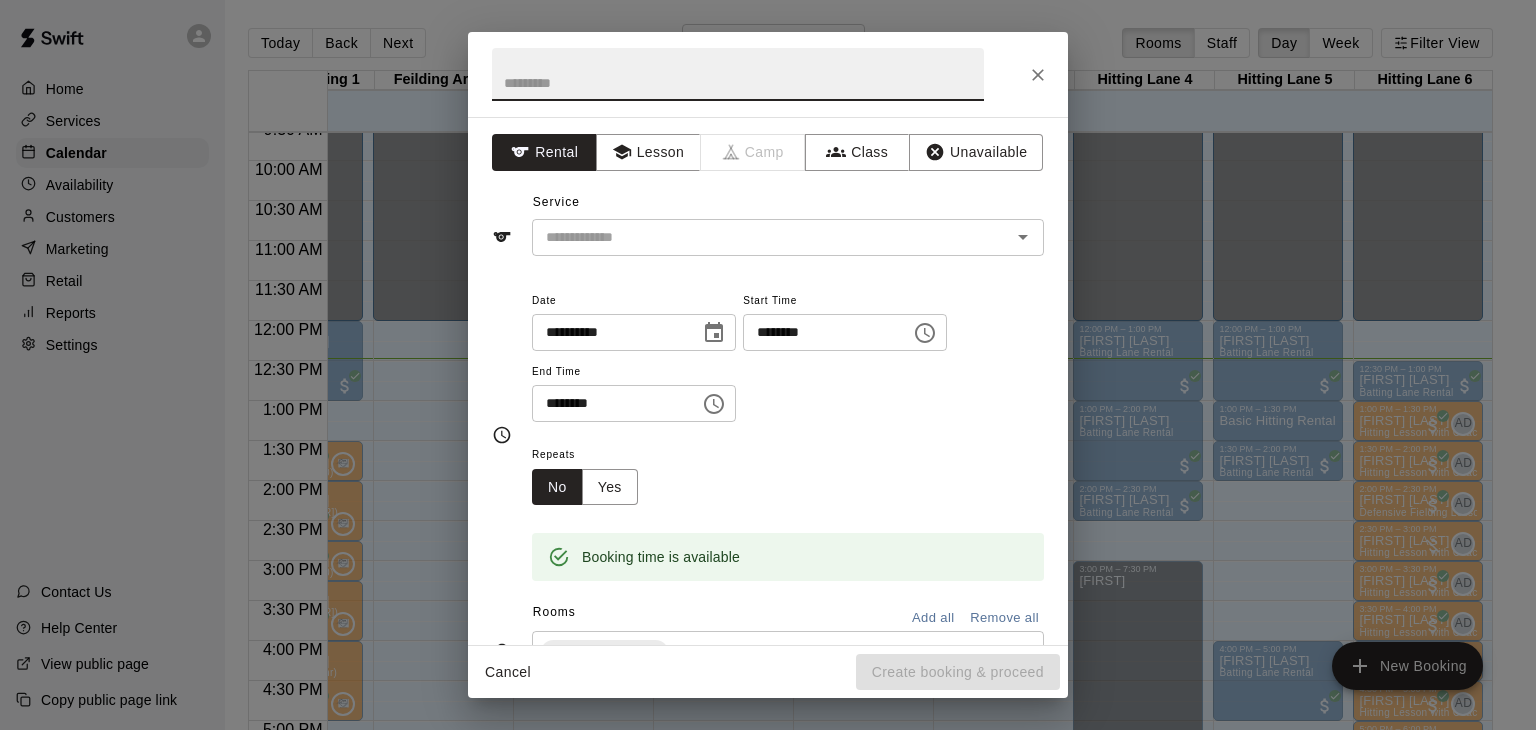 click at bounding box center [1038, 75] 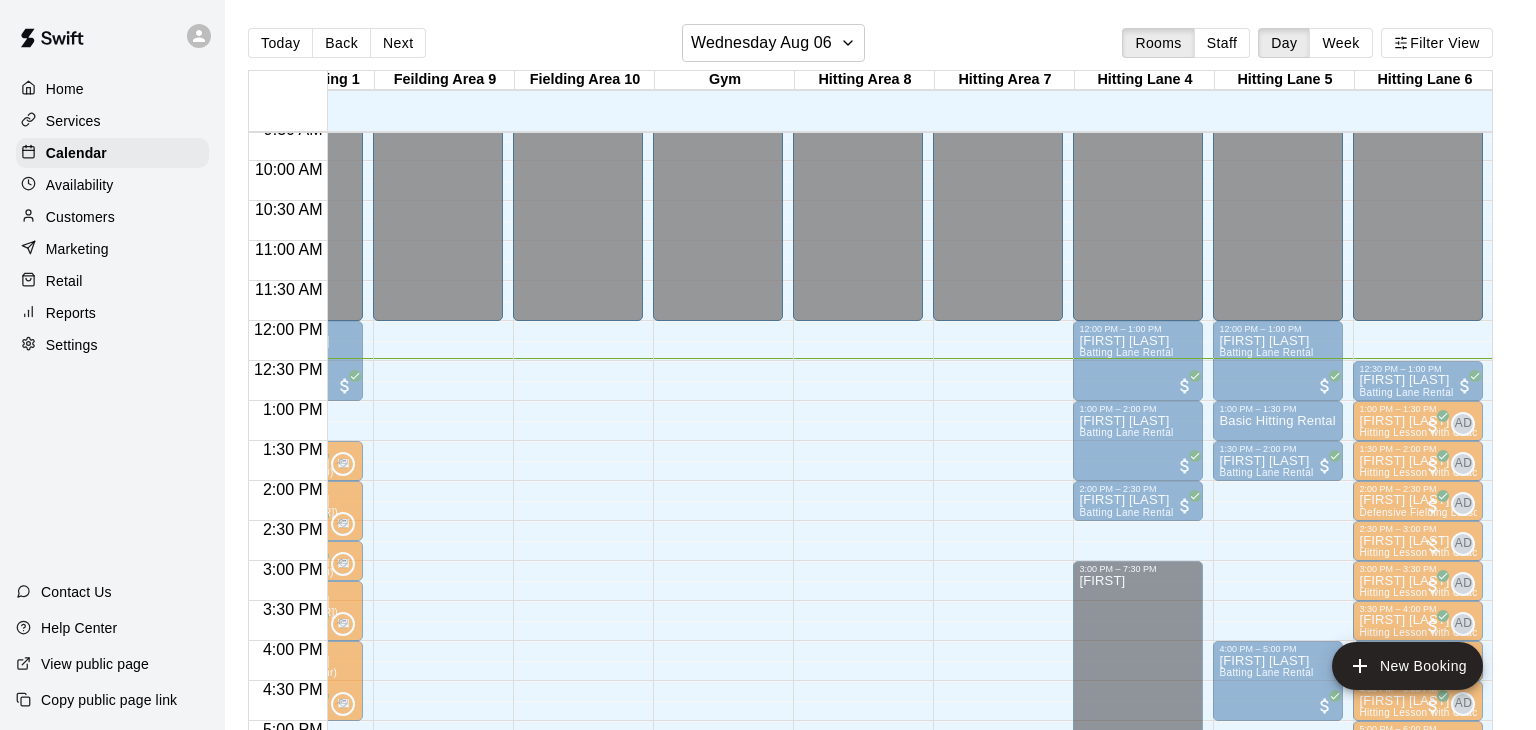 click at bounding box center (1038, 75) 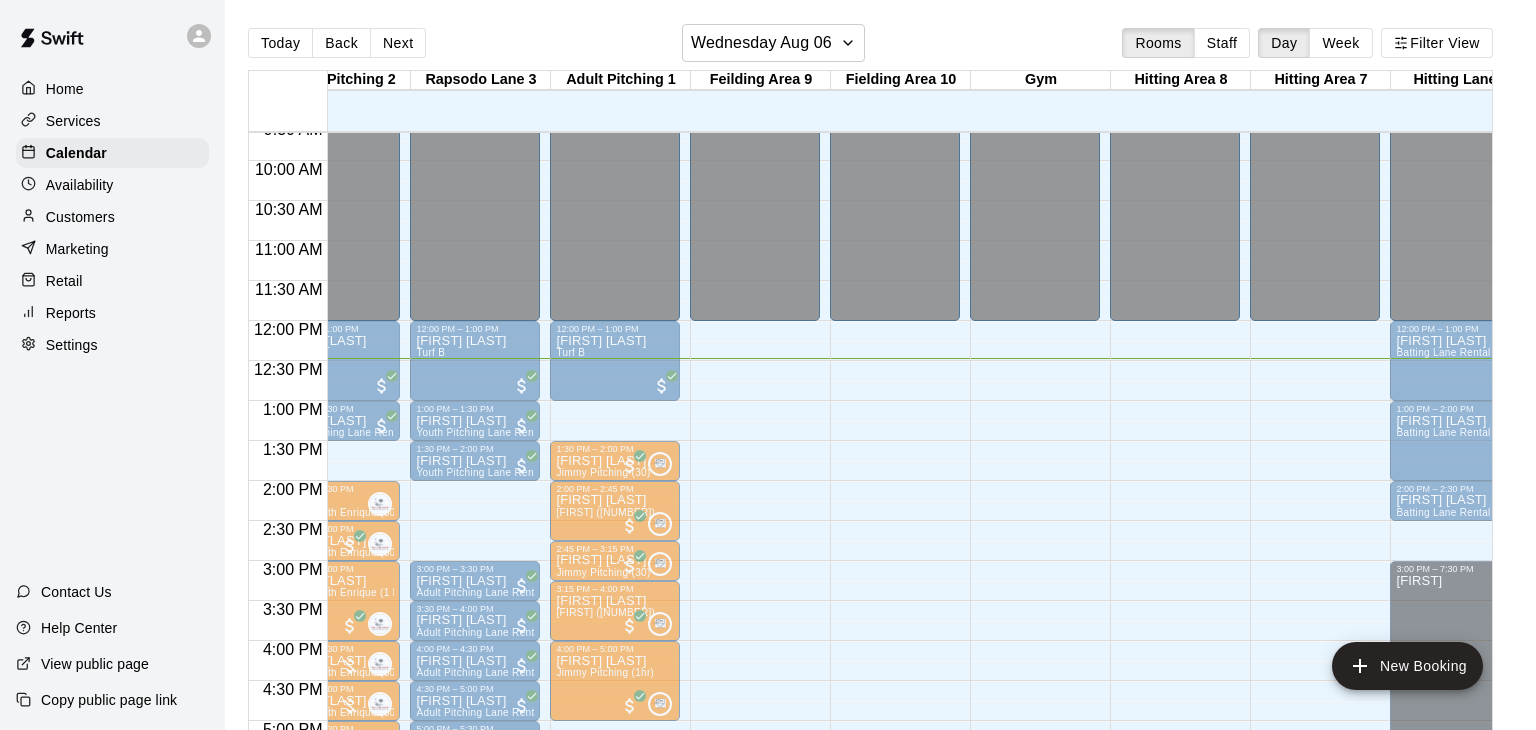scroll, scrollTop: 772, scrollLeft: 142, axis: both 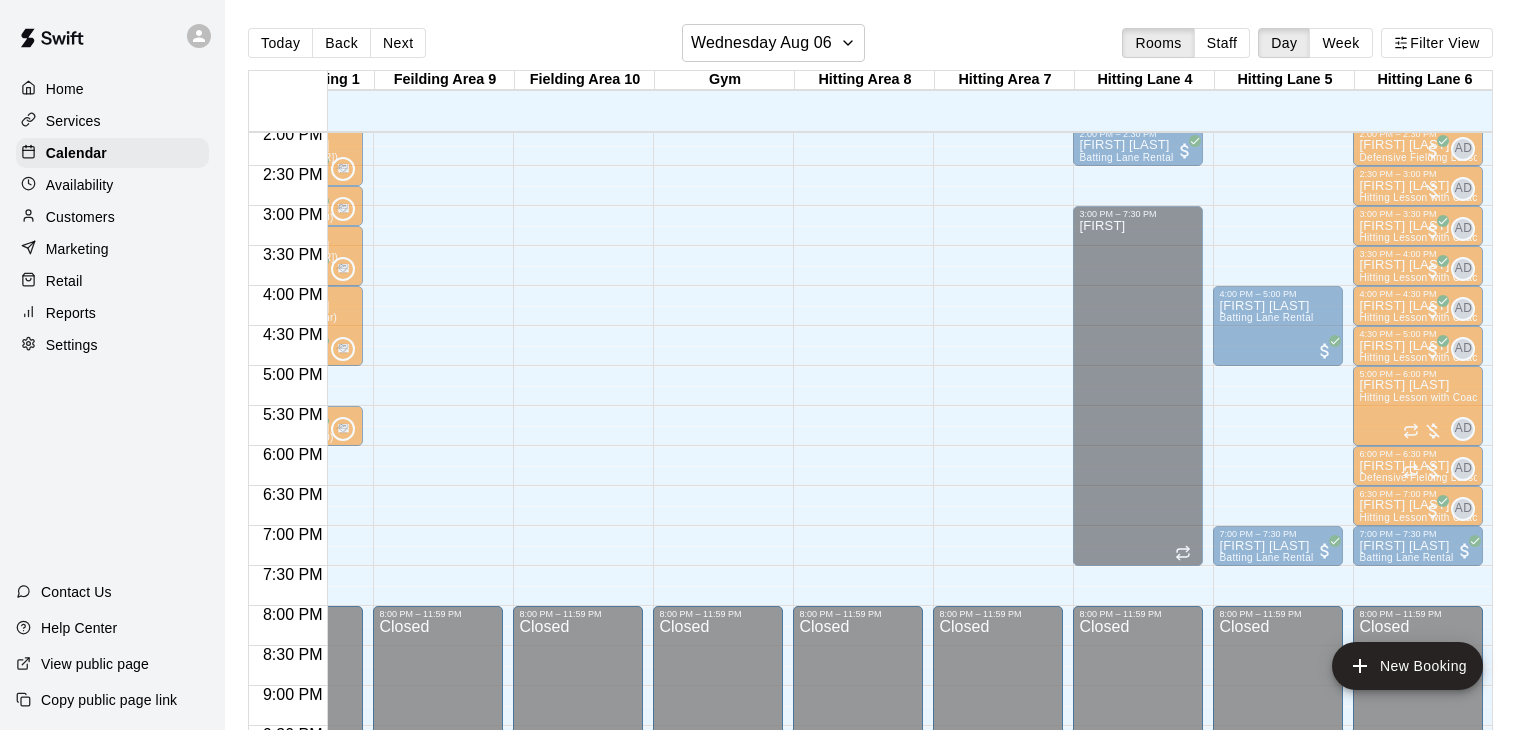 click on "12:00 AM – 12:00 PM Closed 8:00 PM – 11:59 PM Closed" at bounding box center [998, -34] 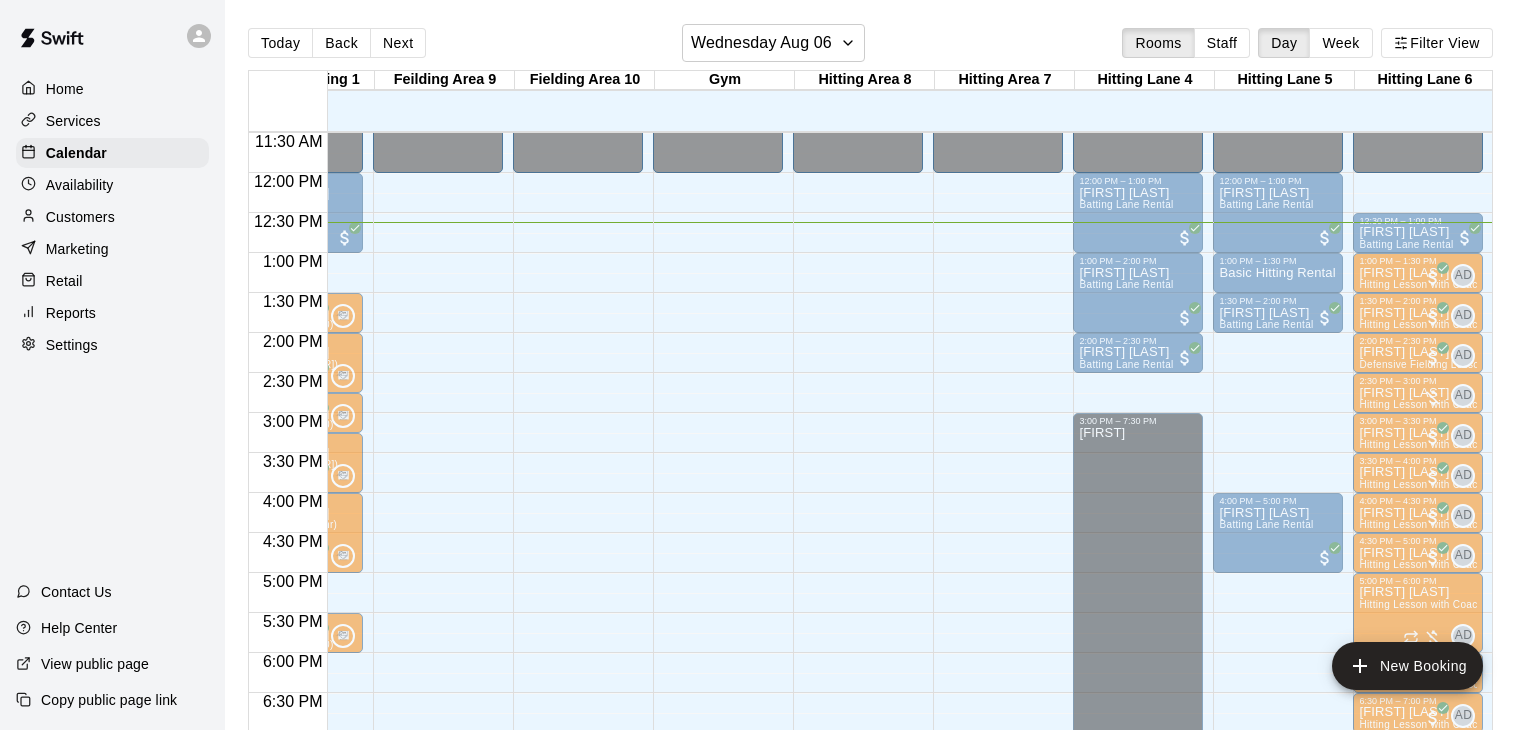 scroll, scrollTop: 922, scrollLeft: 514, axis: both 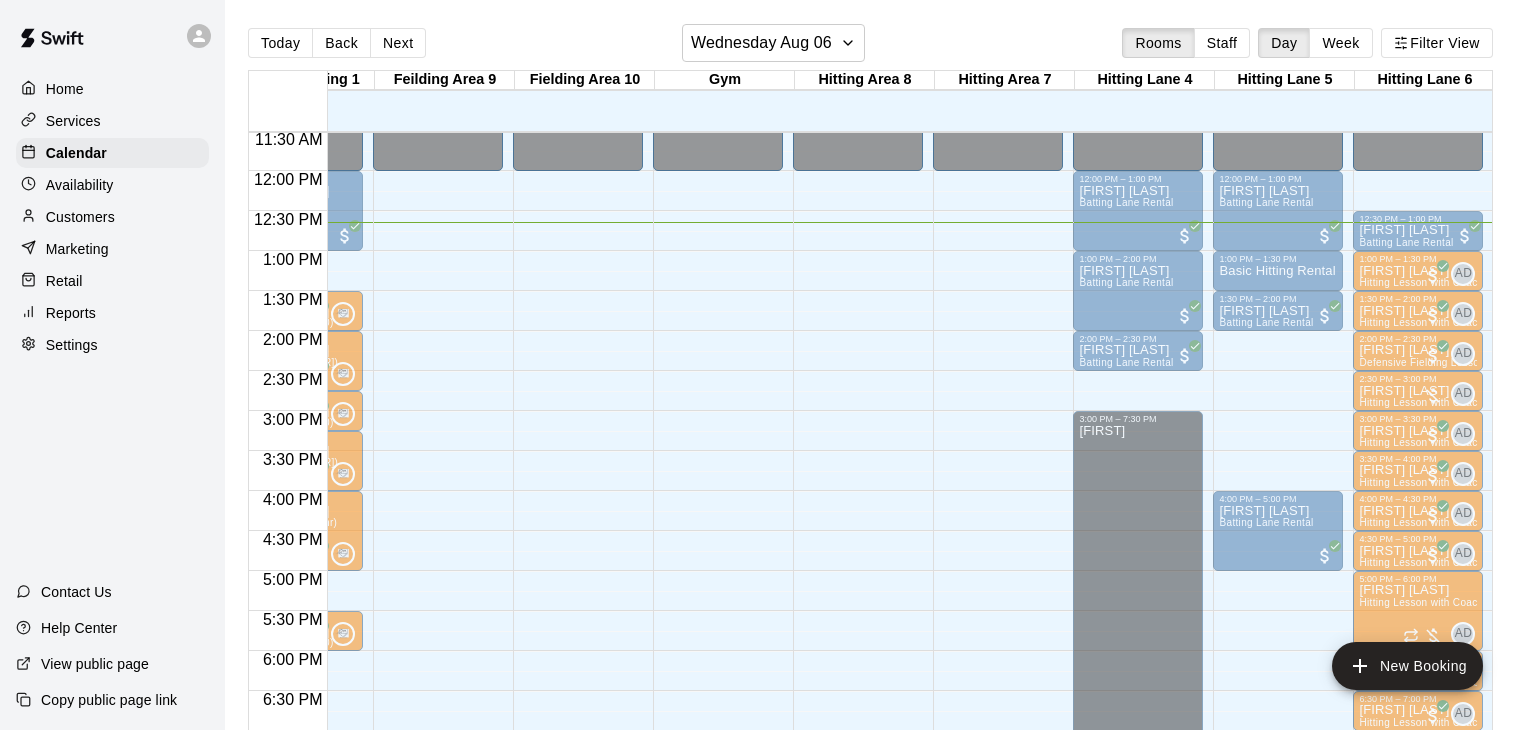 click on "12:00 AM – 12:00 PM Closed 8:00 PM – 11:59 PM Closed" at bounding box center [998, 171] 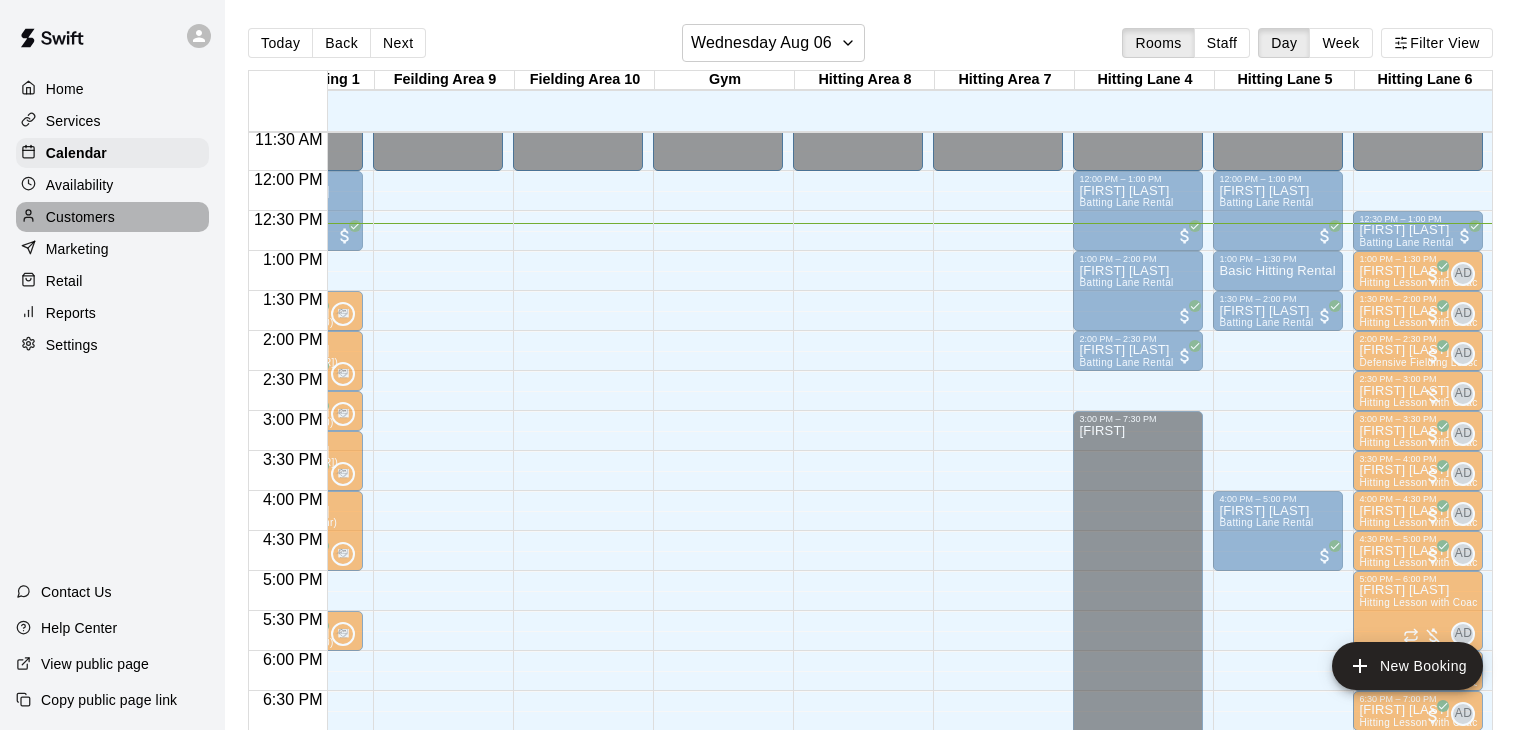 click on "Customers" at bounding box center (80, 217) 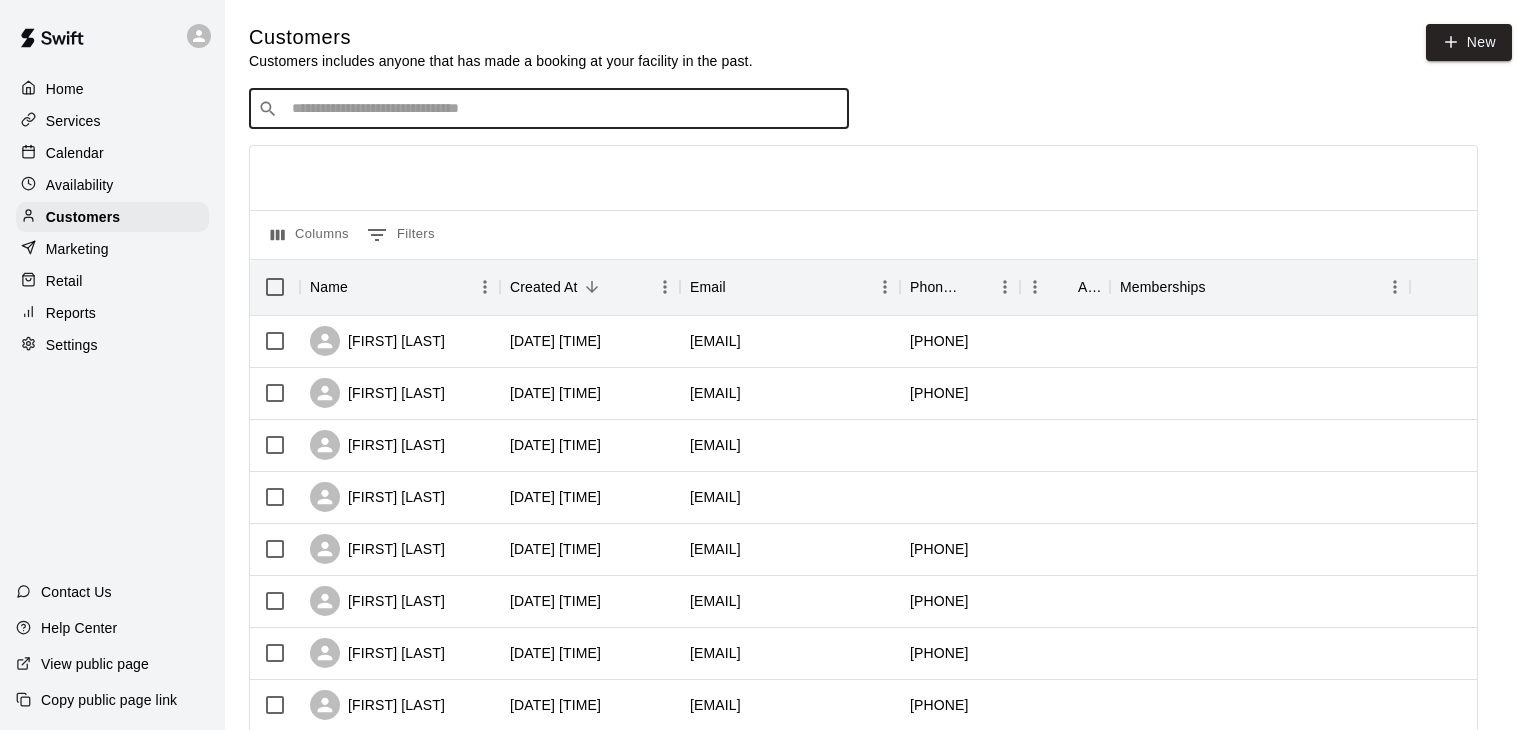 click at bounding box center (563, 109) 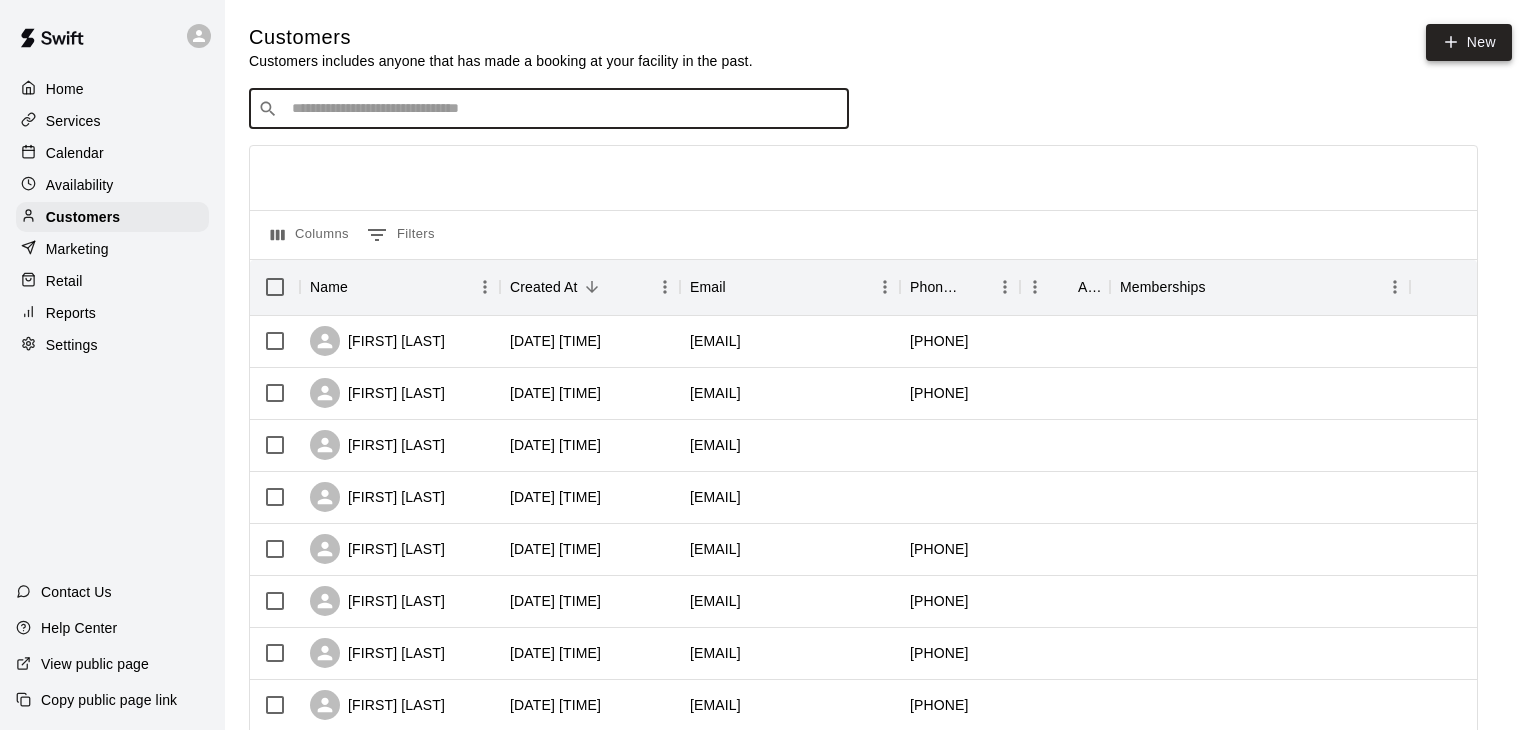 click on "New" at bounding box center [1469, 42] 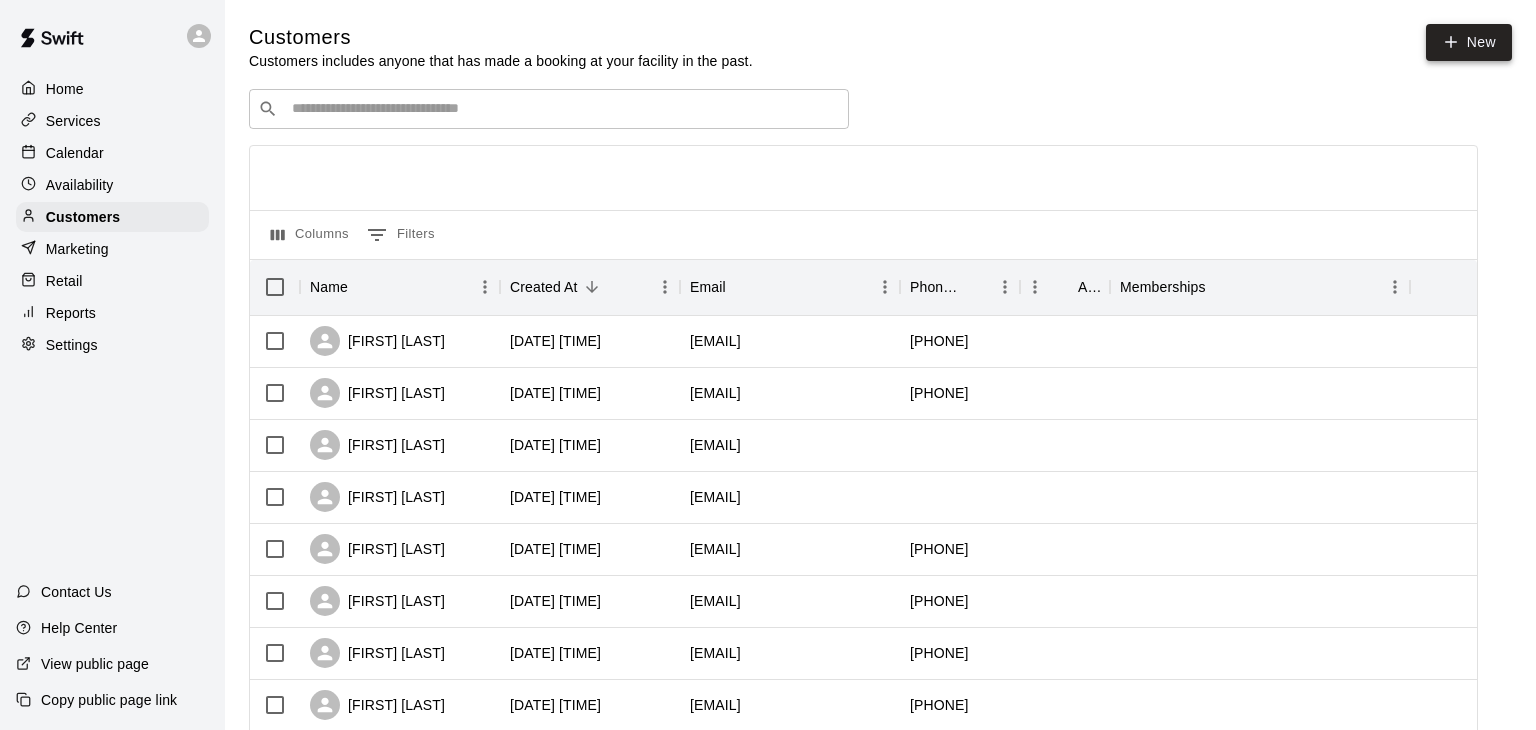select on "**" 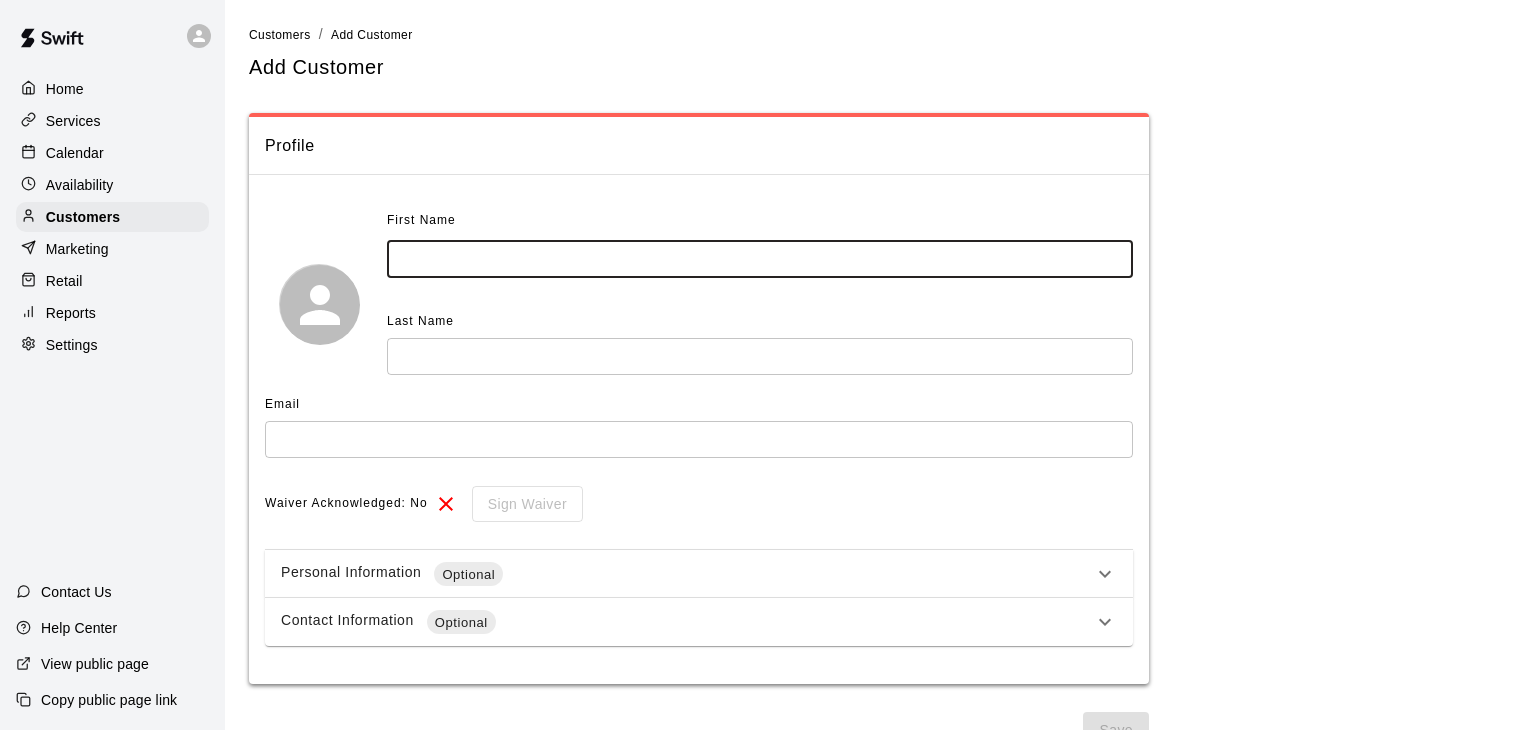 click at bounding box center [760, 259] 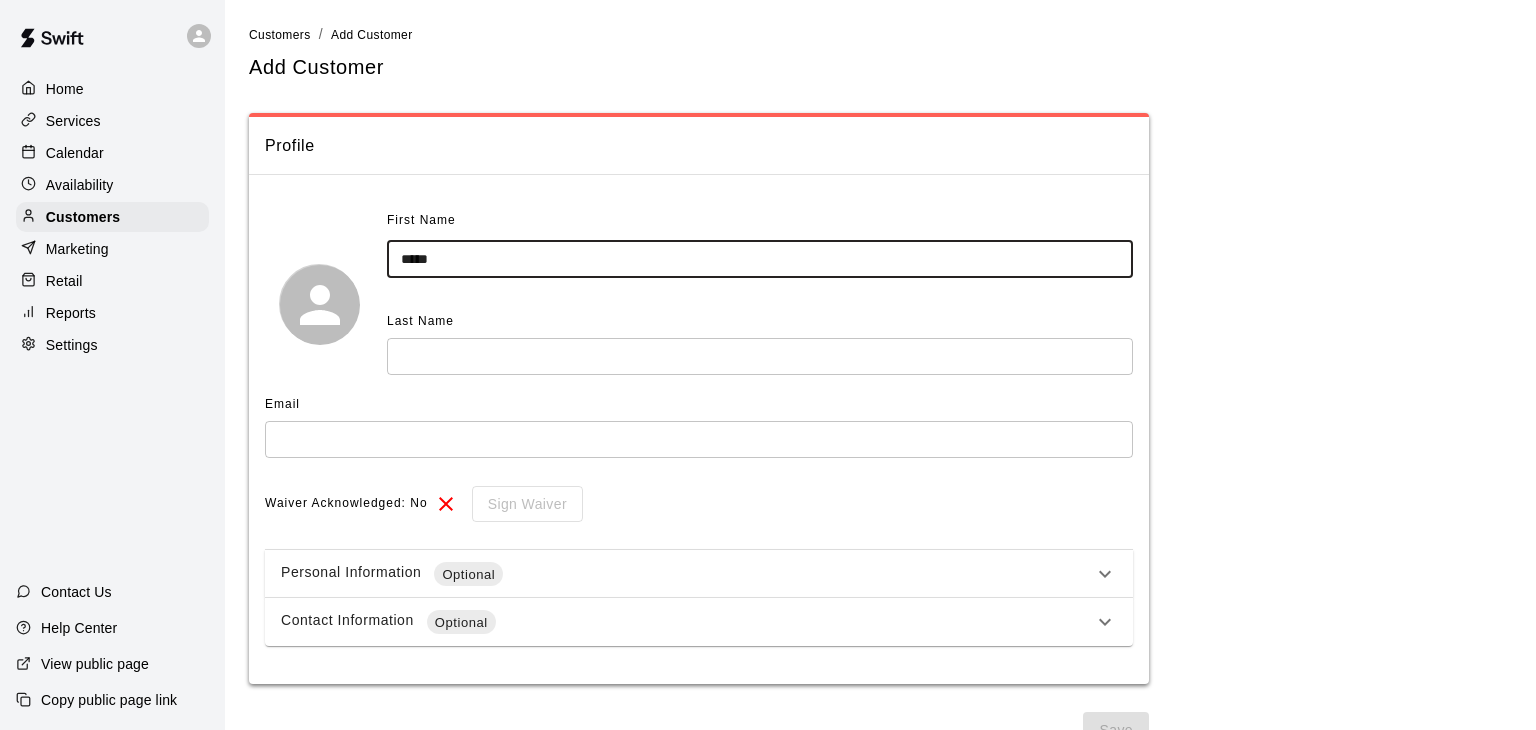 type on "*****" 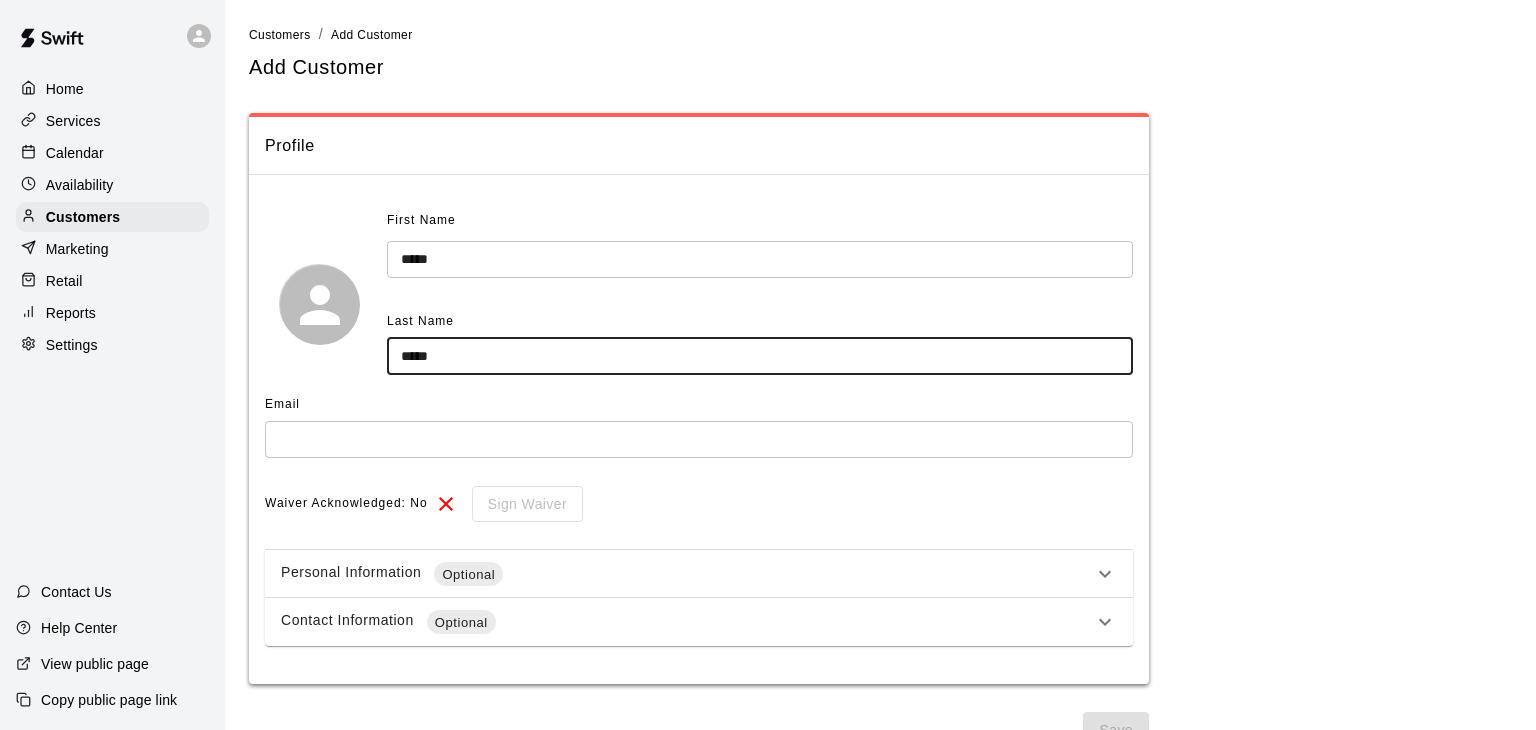 type on "*****" 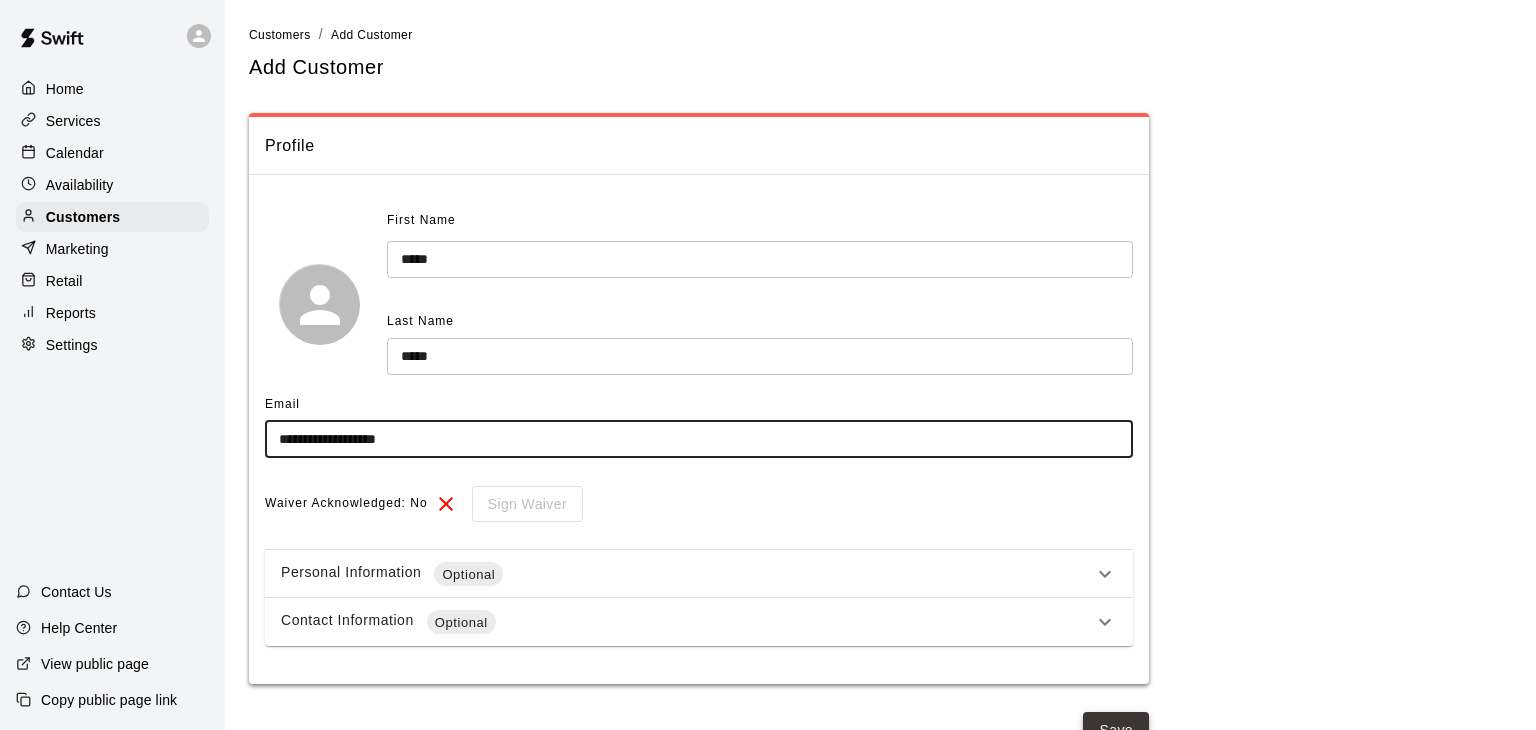 type on "**********" 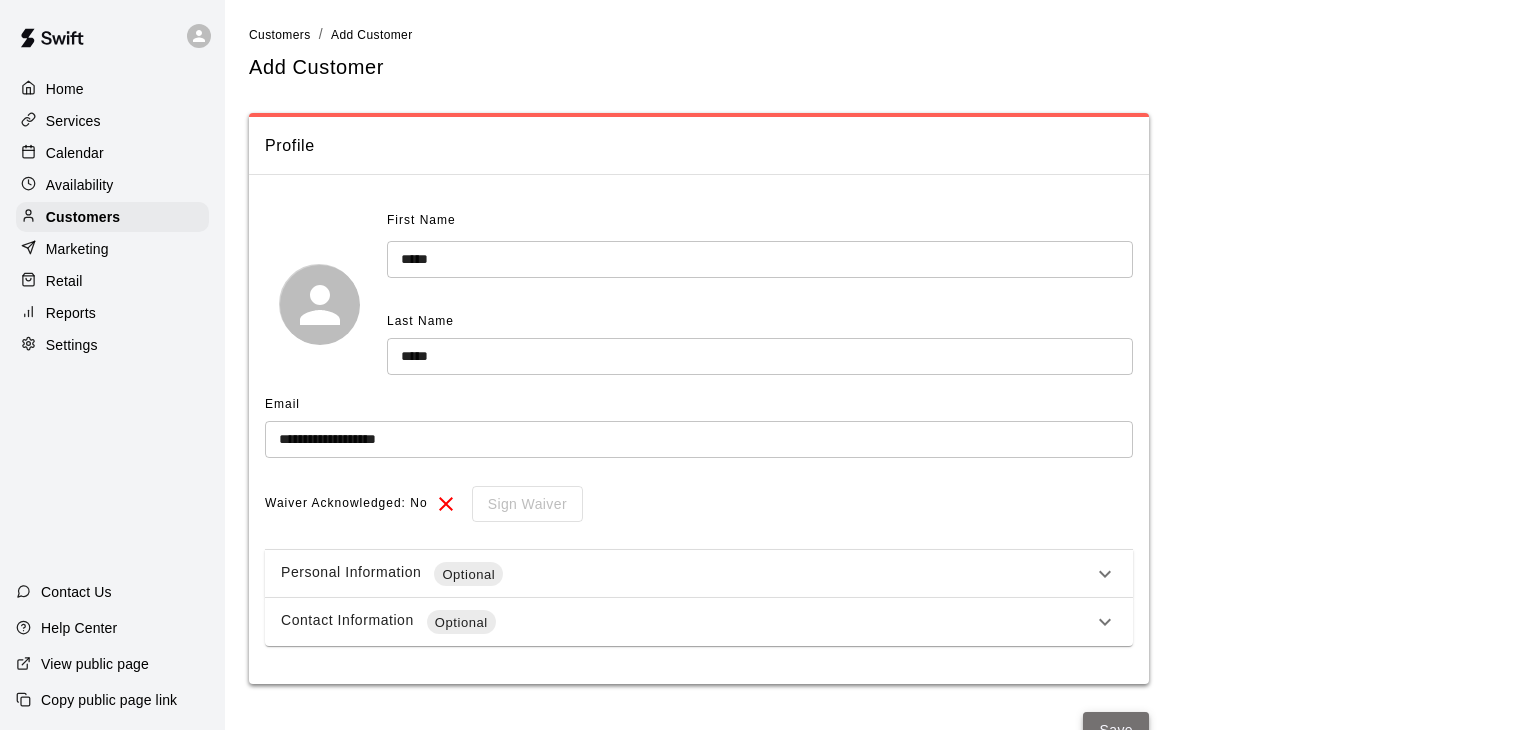 click on "Save" at bounding box center (1116, 730) 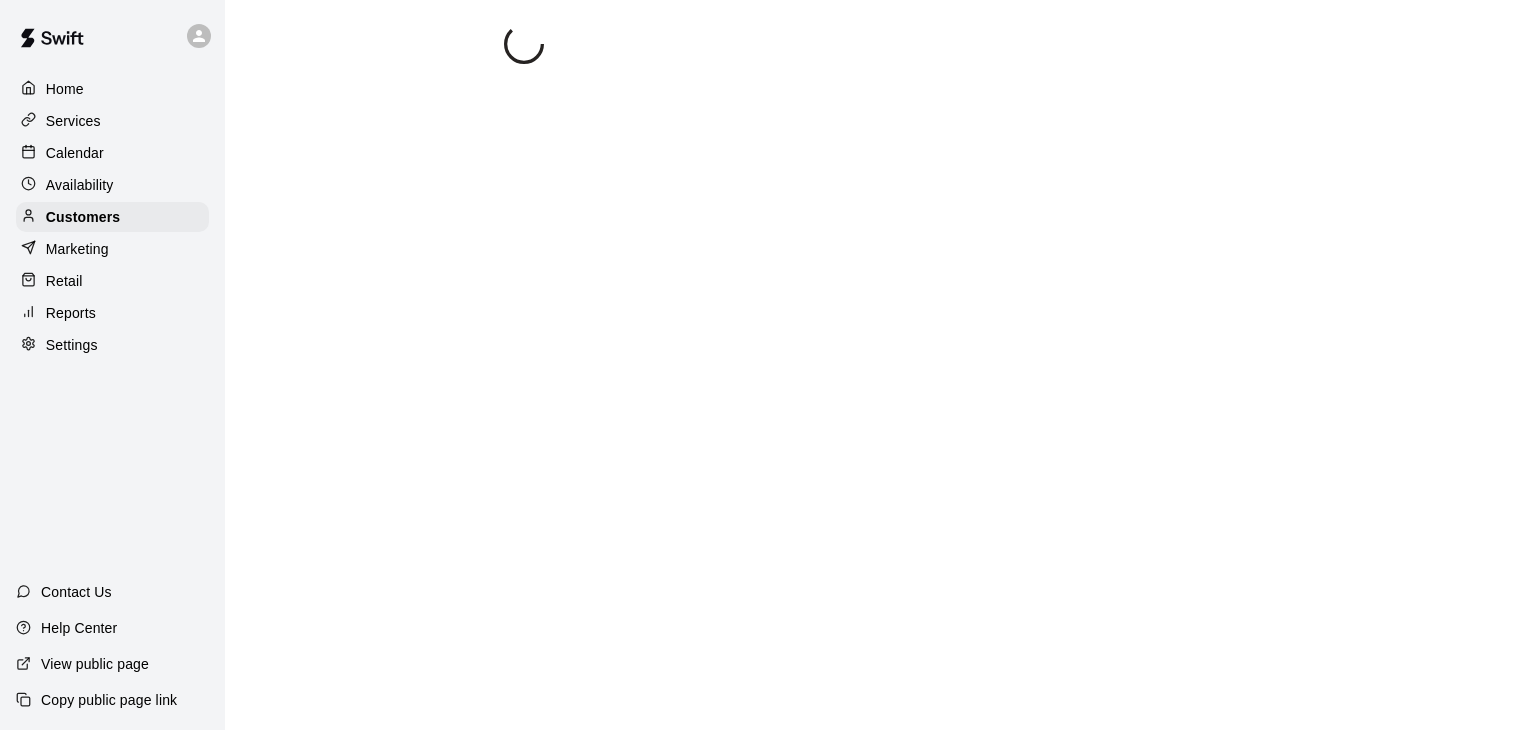 select on "**" 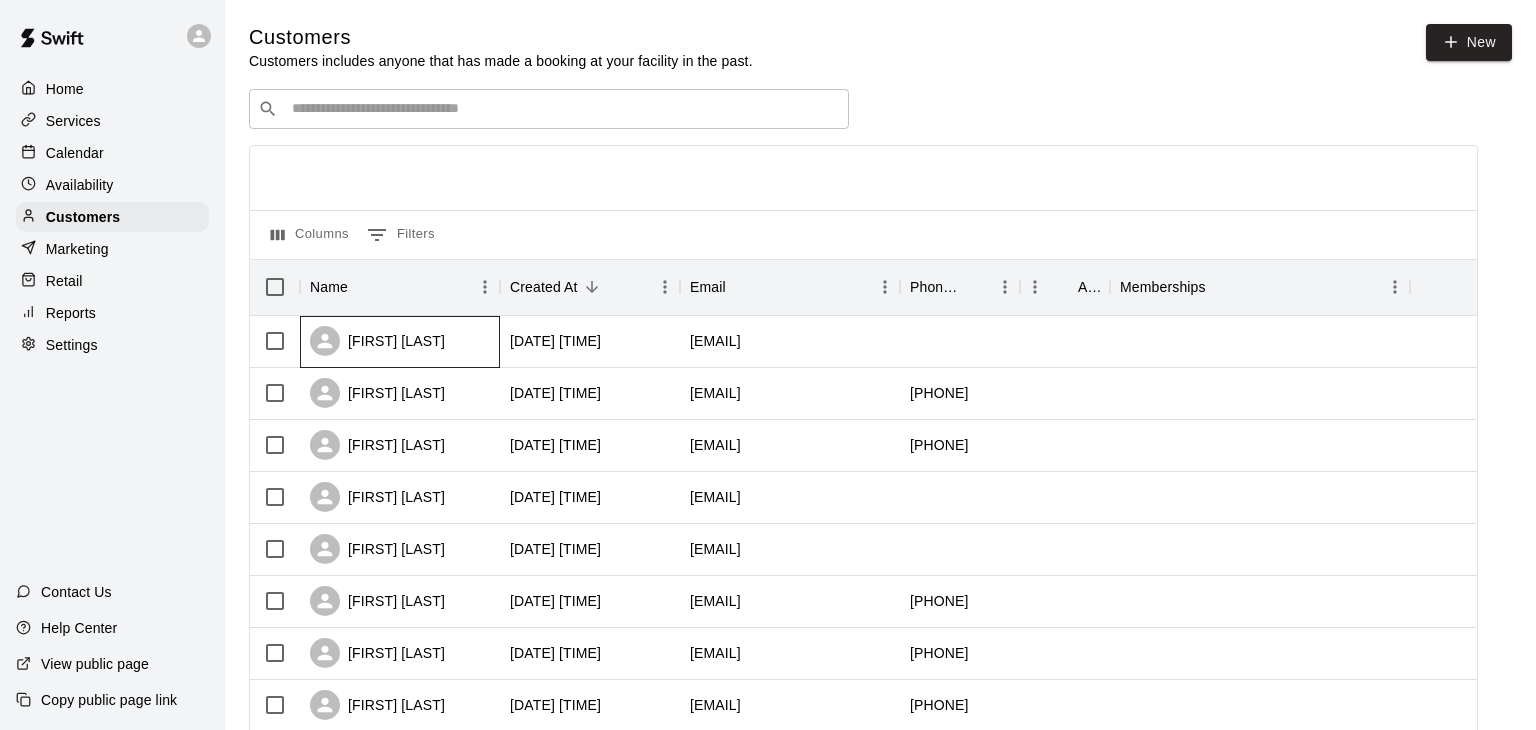 click on "[FIRST] [LAST]" at bounding box center (377, 341) 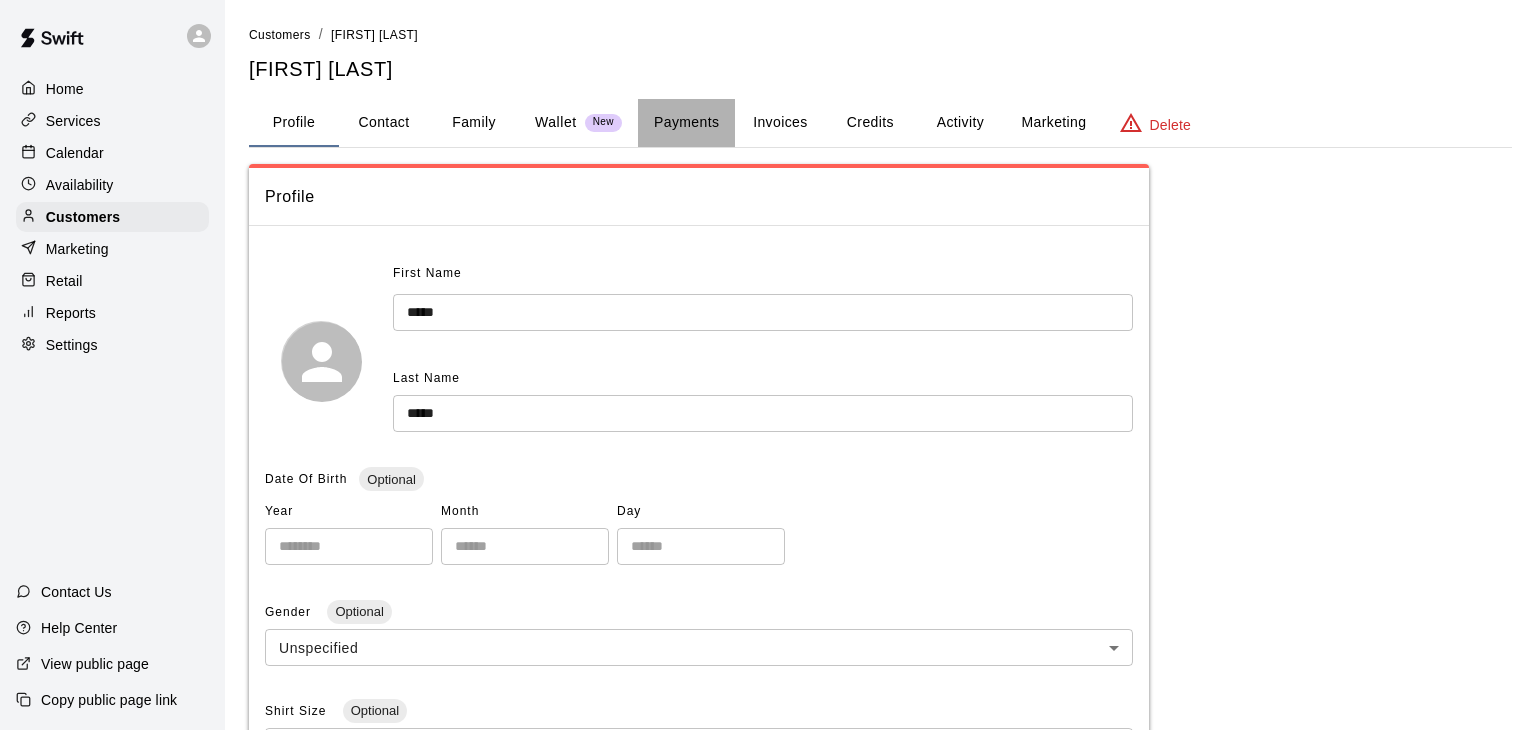 click on "Payments" at bounding box center [686, 123] 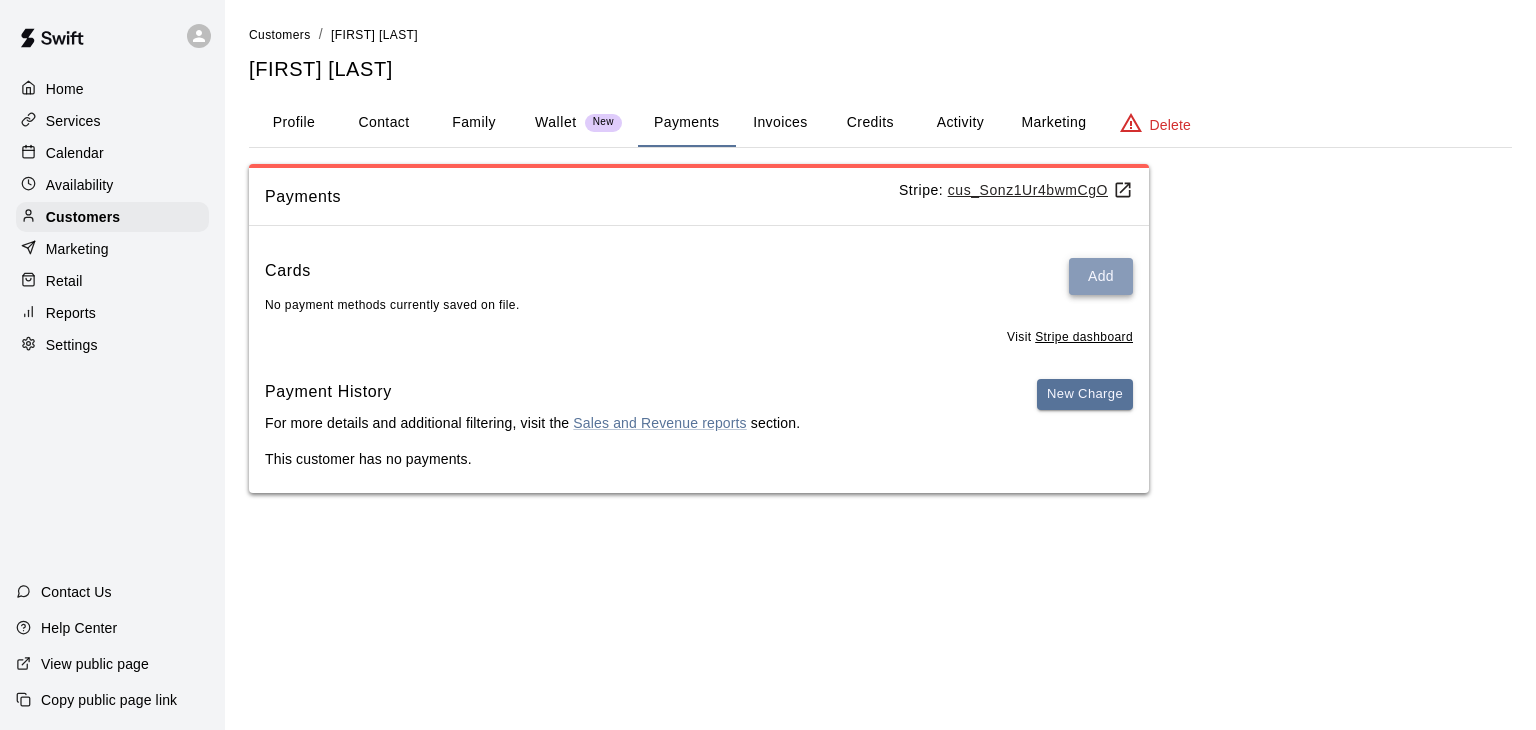 click on "Add" at bounding box center [1101, 276] 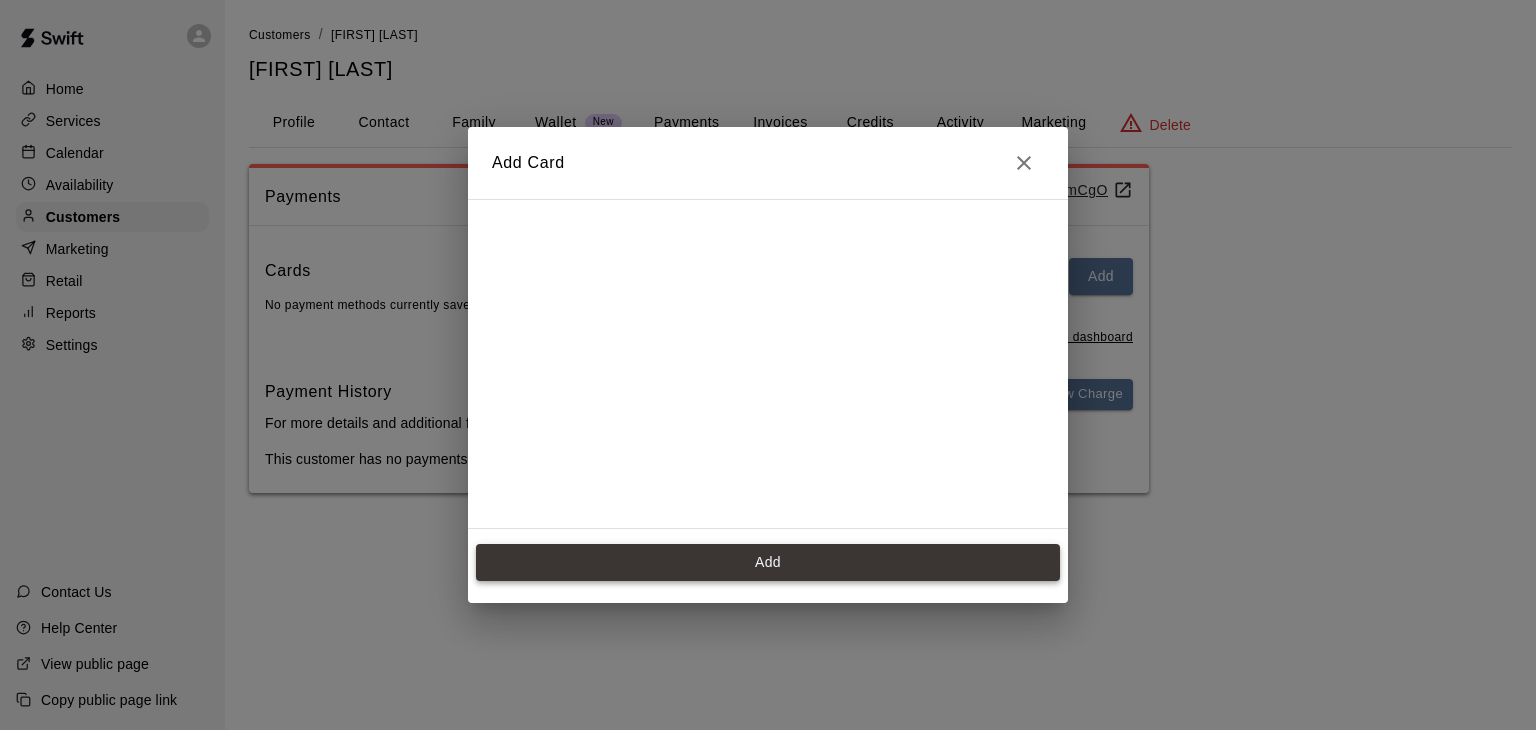 scroll, scrollTop: 273, scrollLeft: 0, axis: vertical 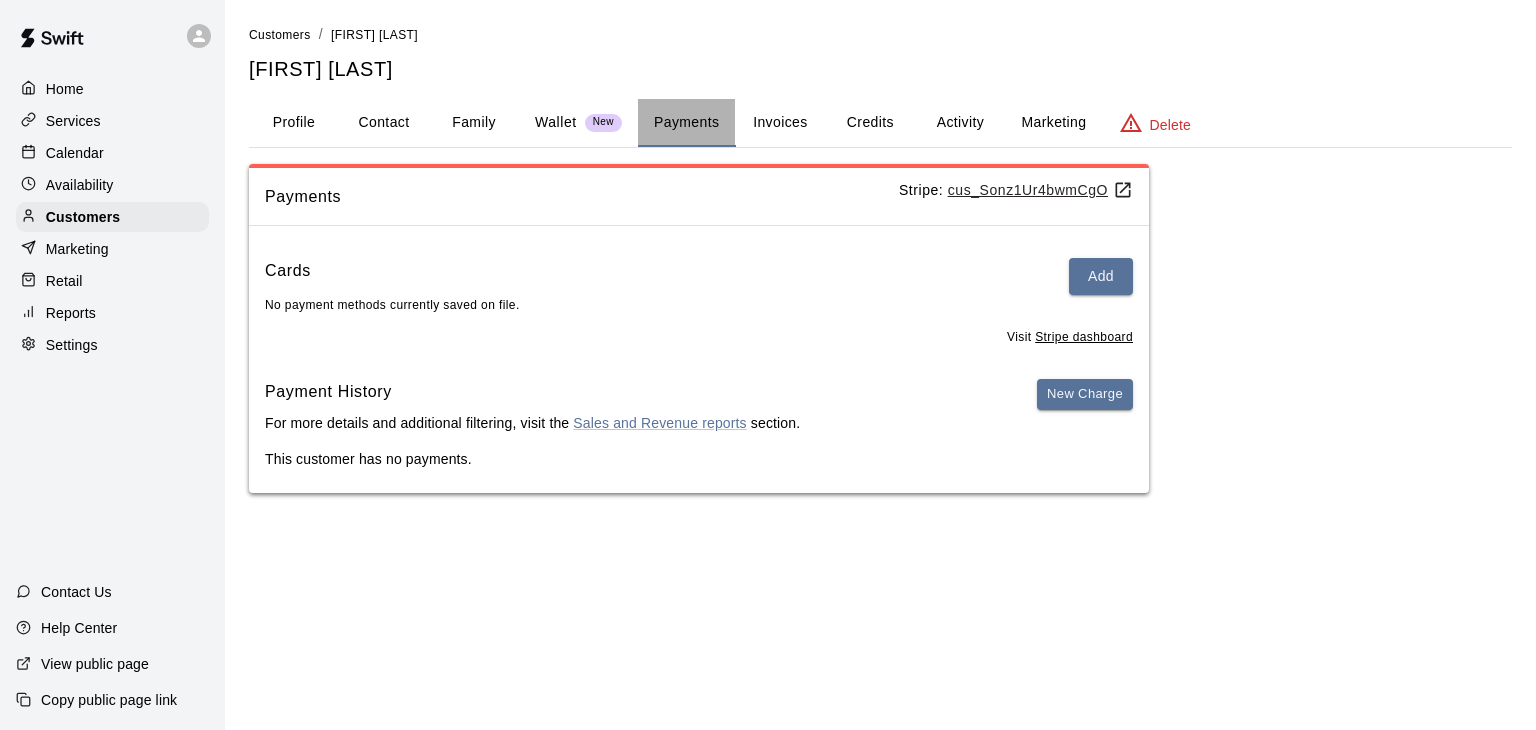 click on "Payments" at bounding box center [686, 123] 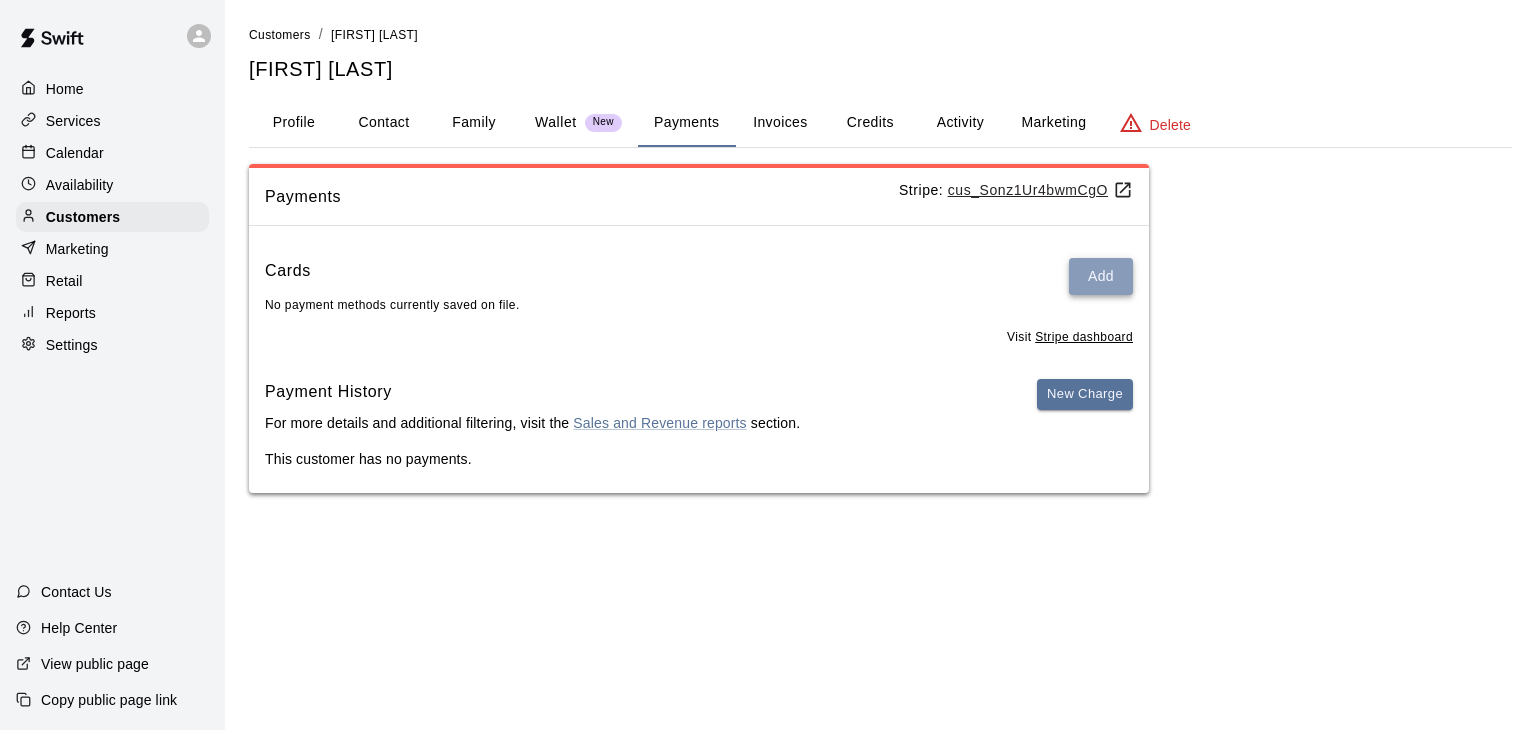 click on "Add" at bounding box center [1101, 276] 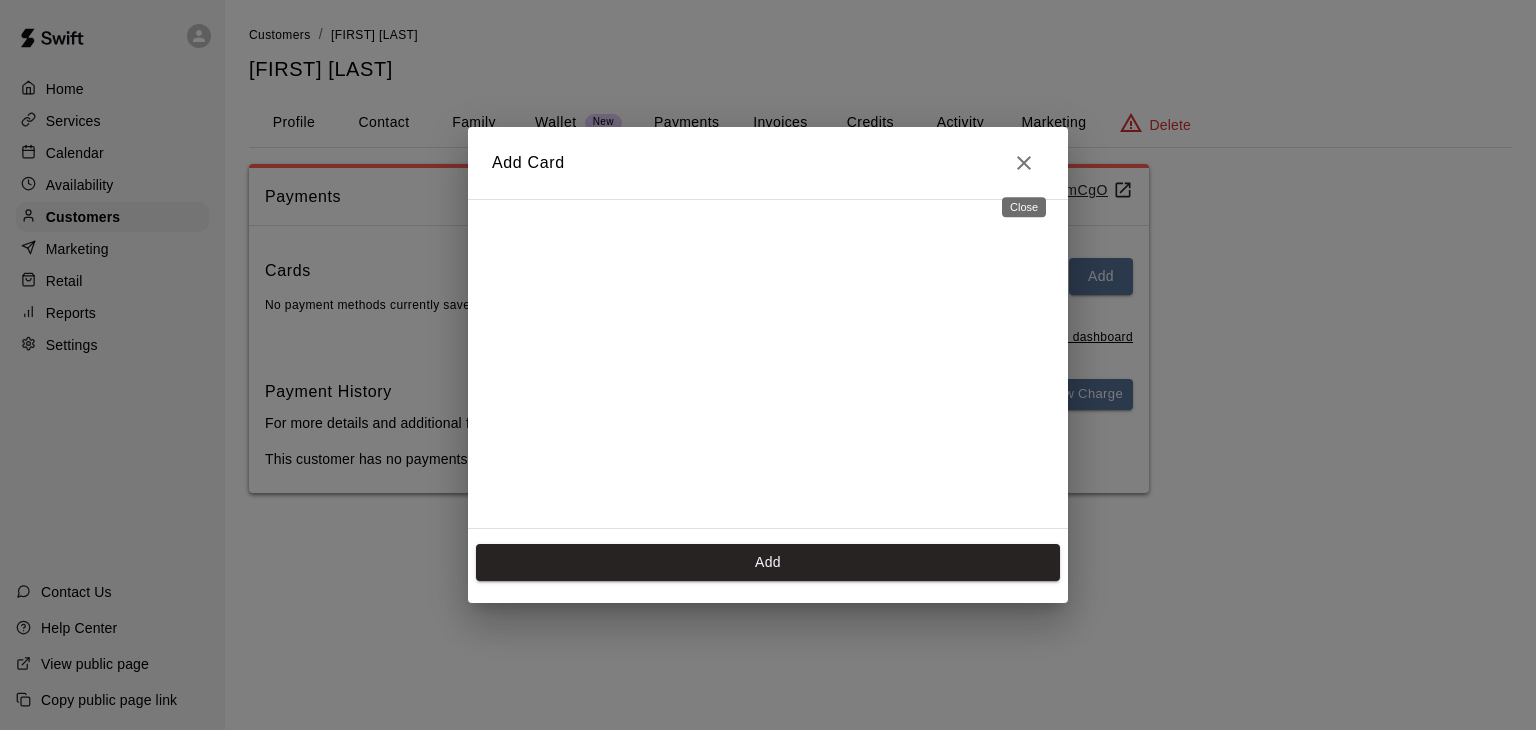 click 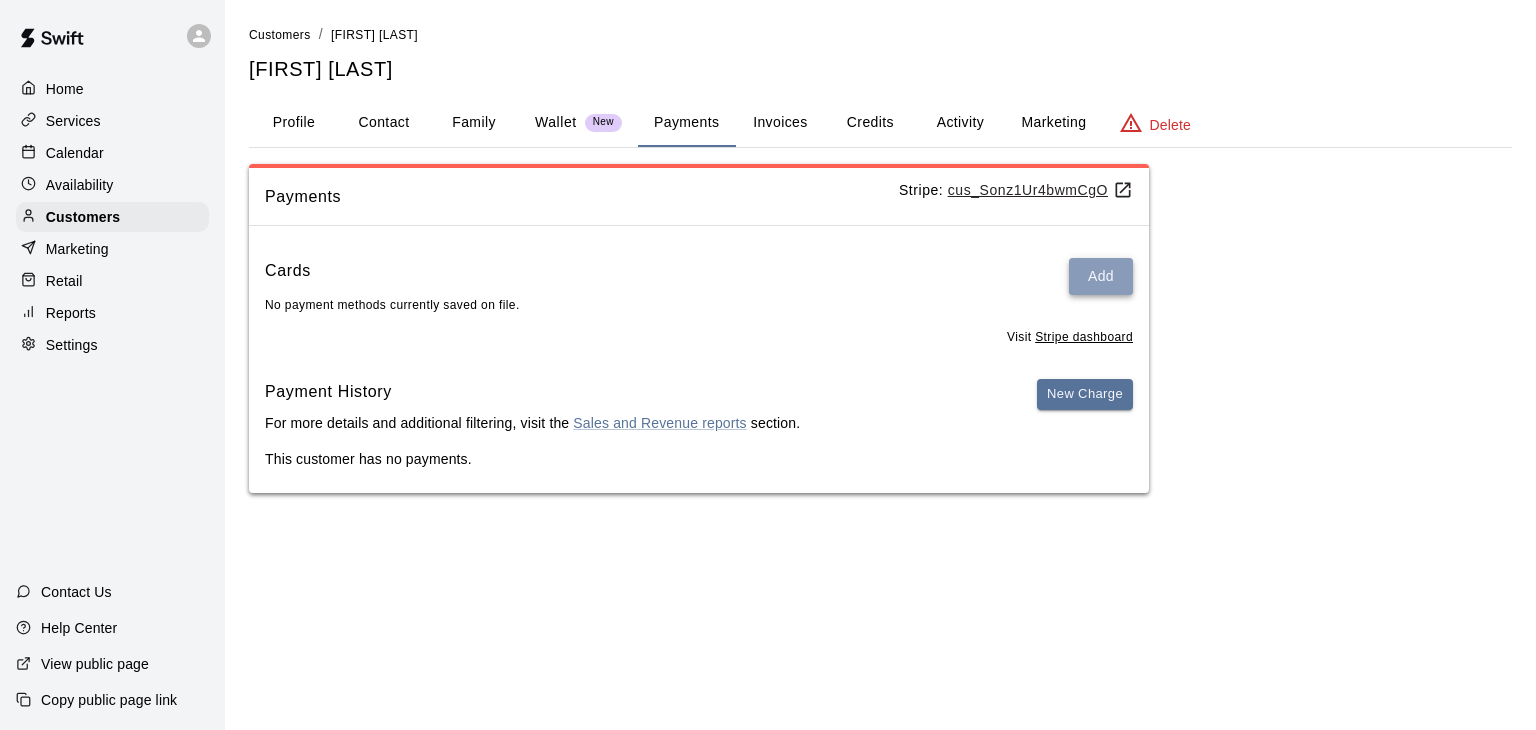 click on "Add" at bounding box center (1101, 276) 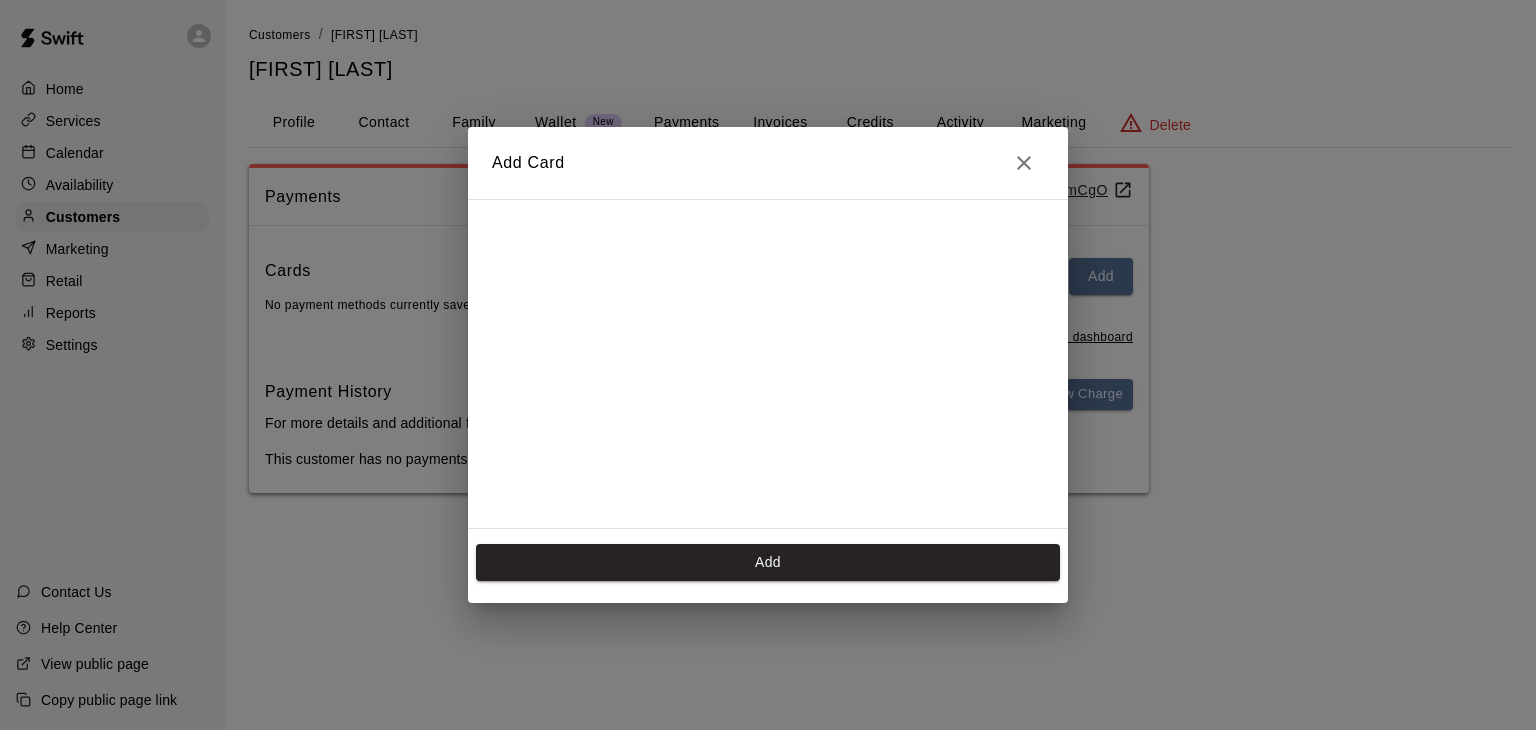 scroll, scrollTop: 273, scrollLeft: 0, axis: vertical 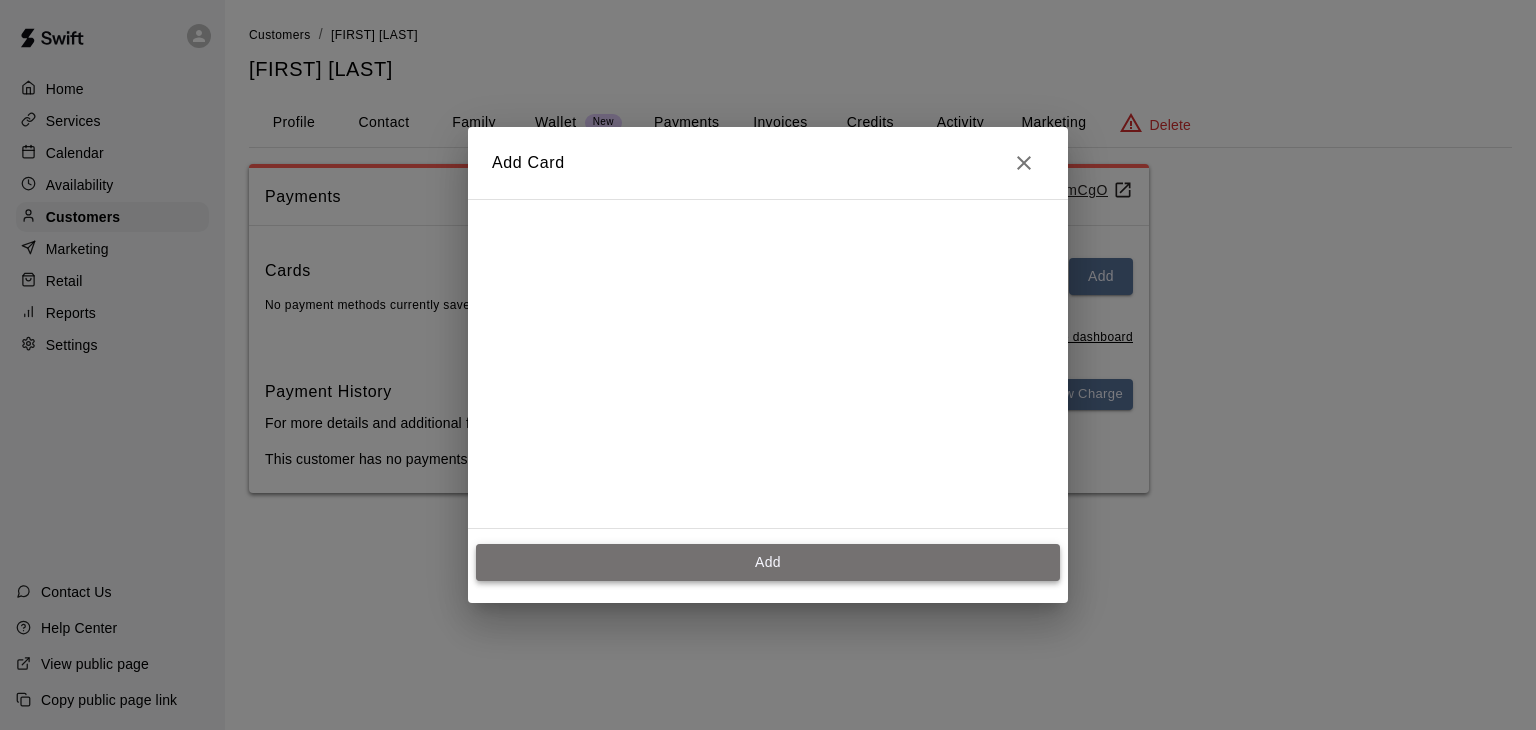 click on "Add" at bounding box center (768, 562) 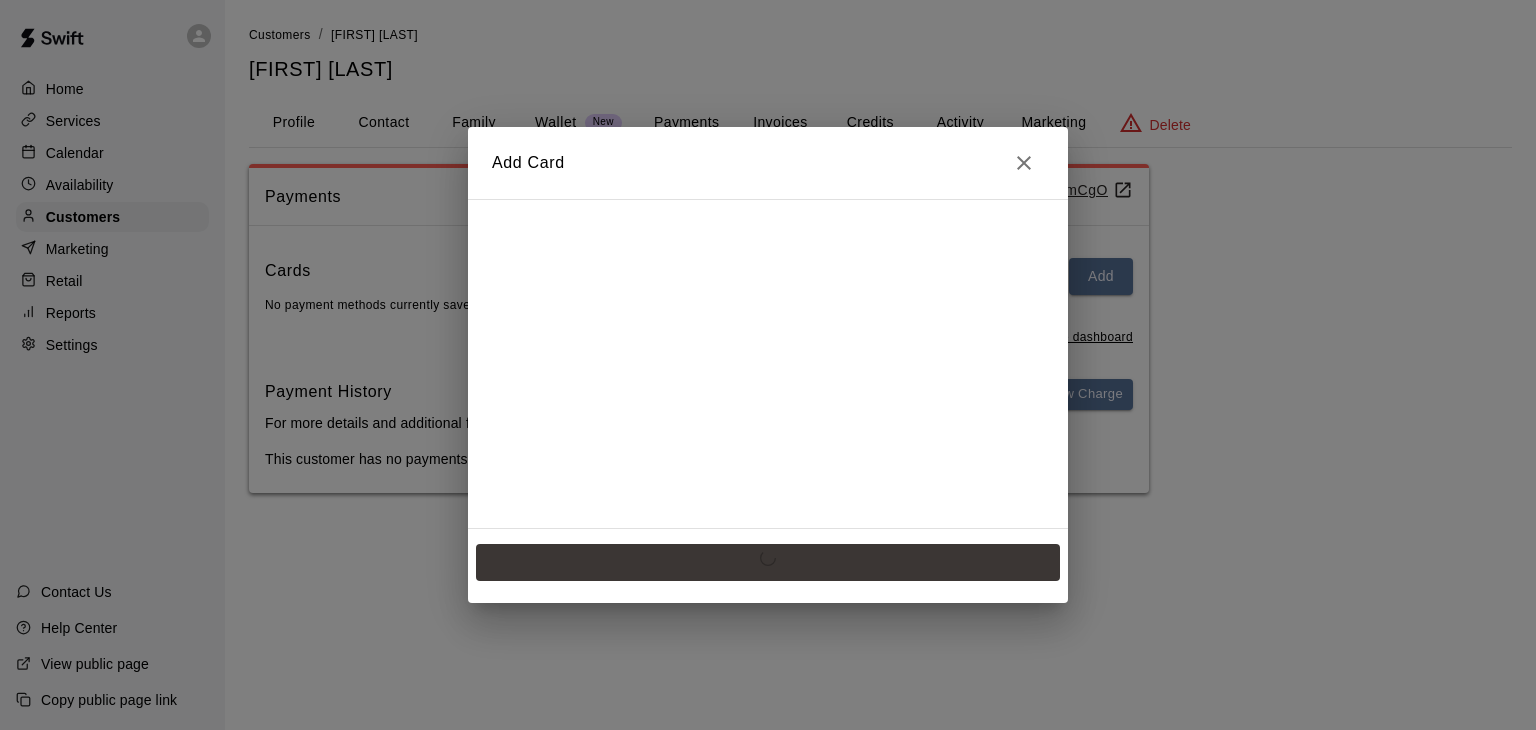 scroll, scrollTop: 0, scrollLeft: 0, axis: both 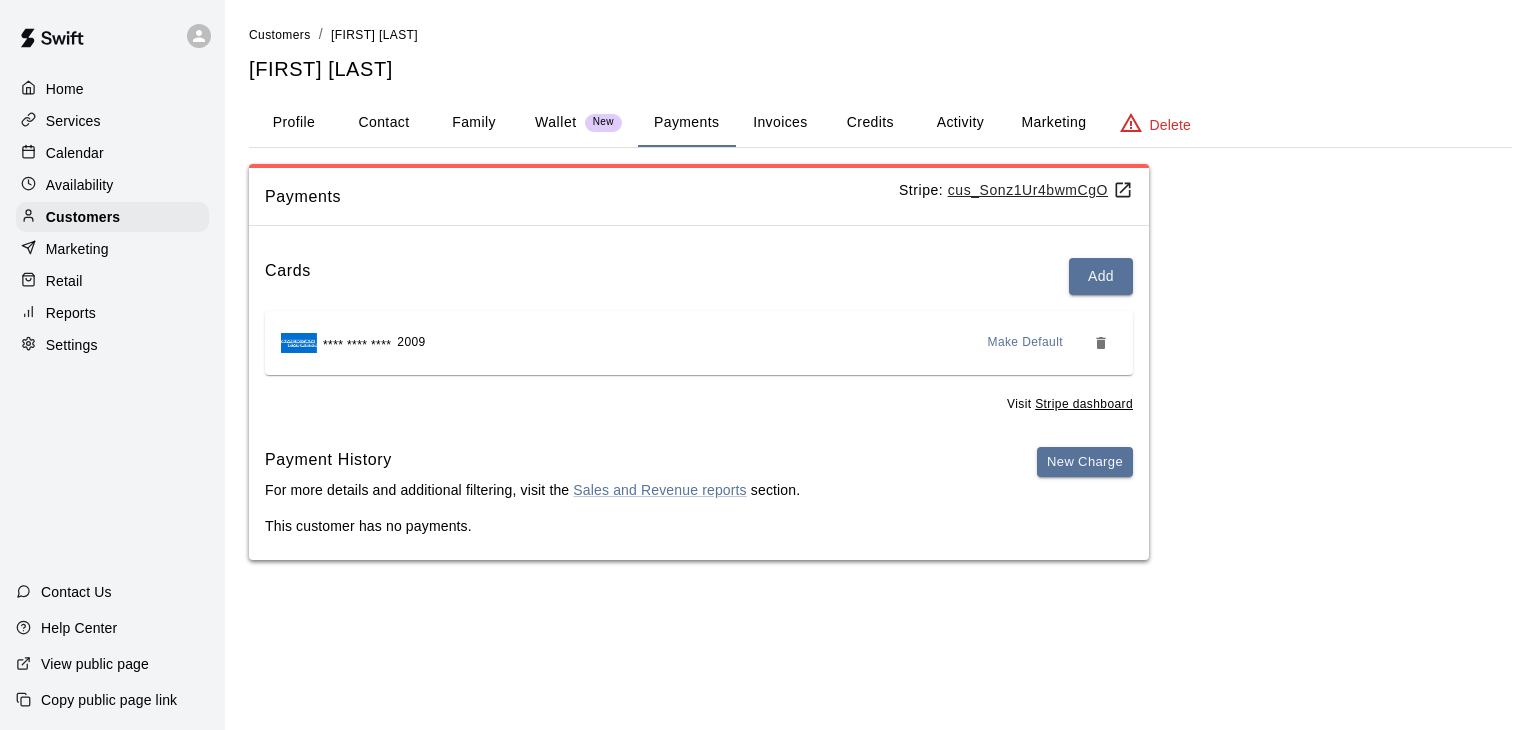 click on "Calendar" at bounding box center (112, 153) 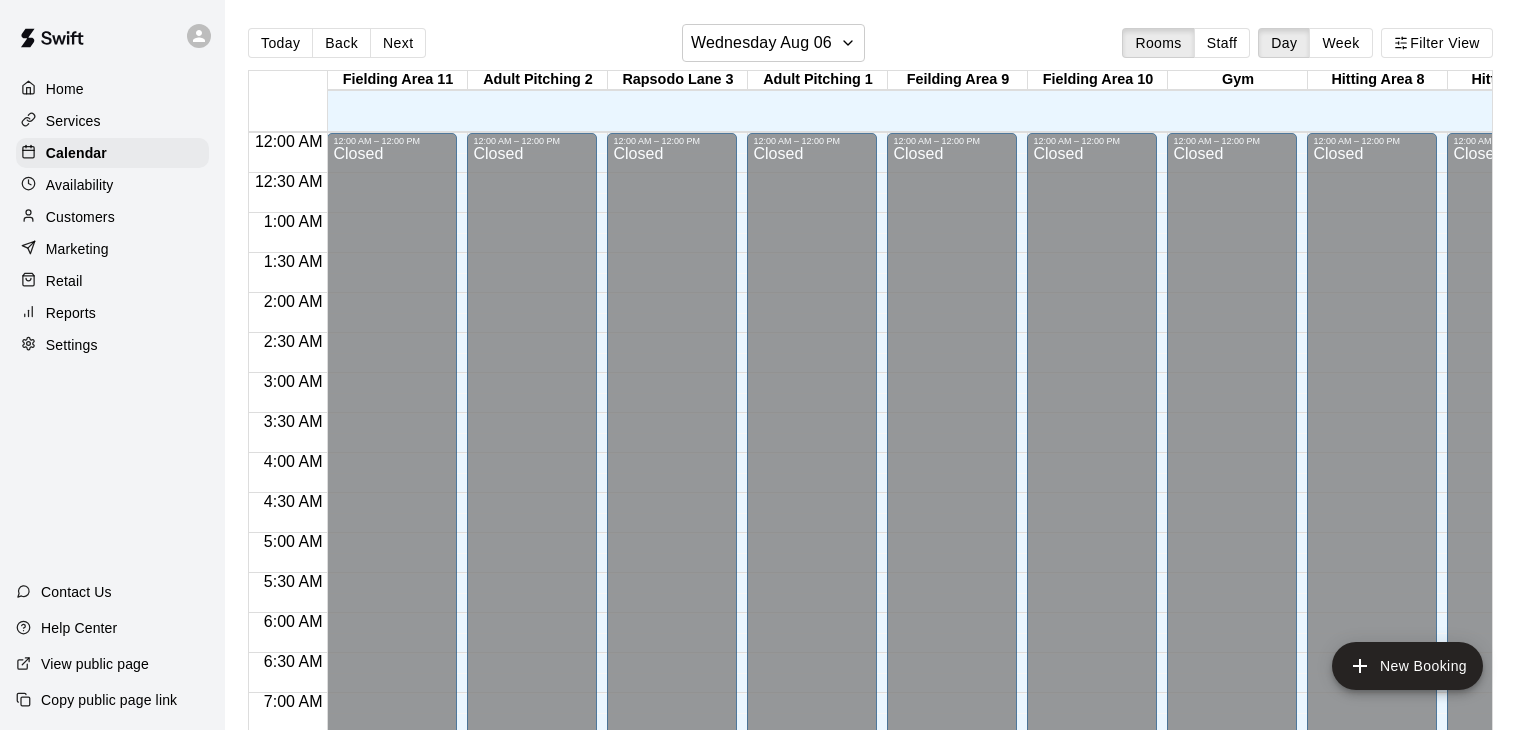 scroll, scrollTop: 1016, scrollLeft: 100, axis: both 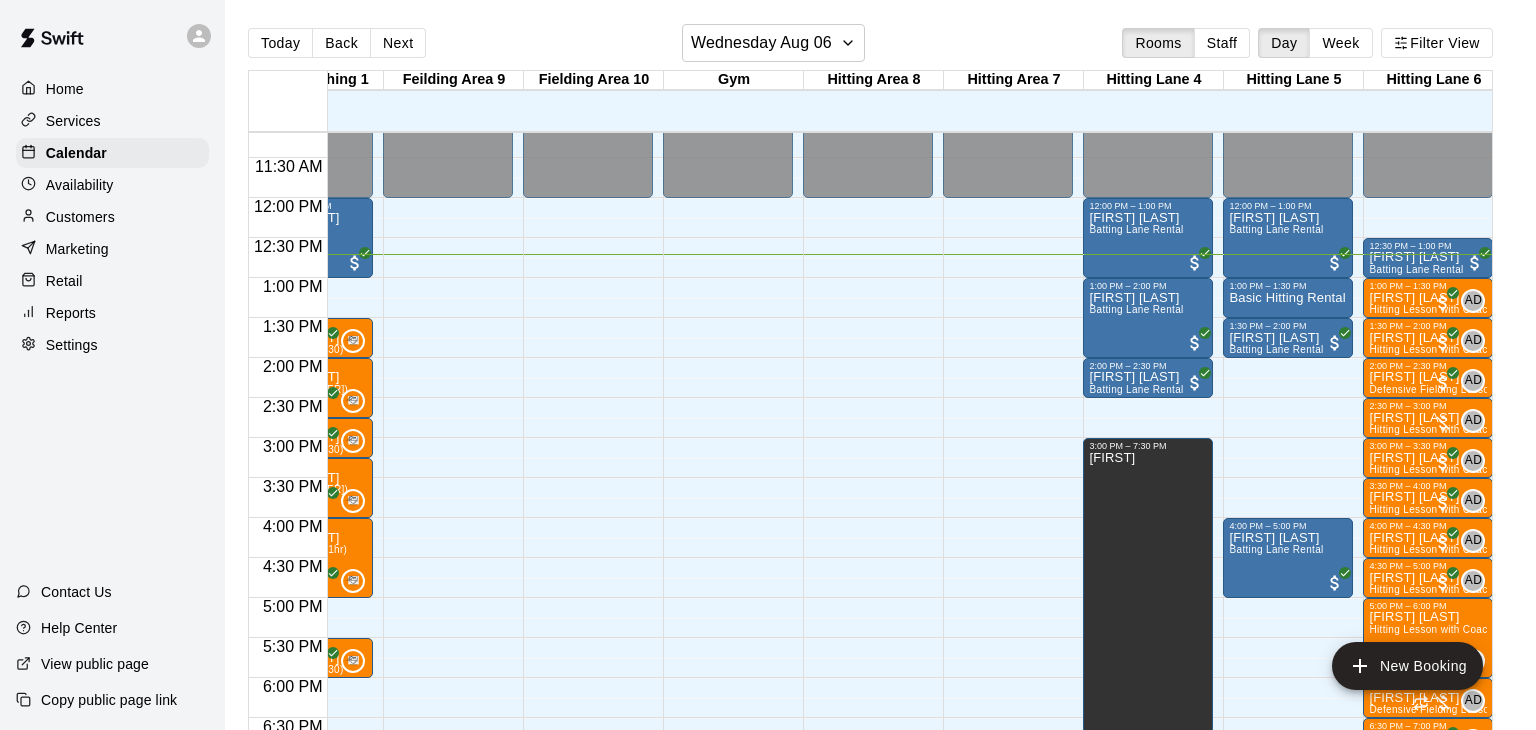 click on "12:00 AM – 12:00 PM Closed 8:00 PM – 11:59 PM Closed" at bounding box center [1008, 198] 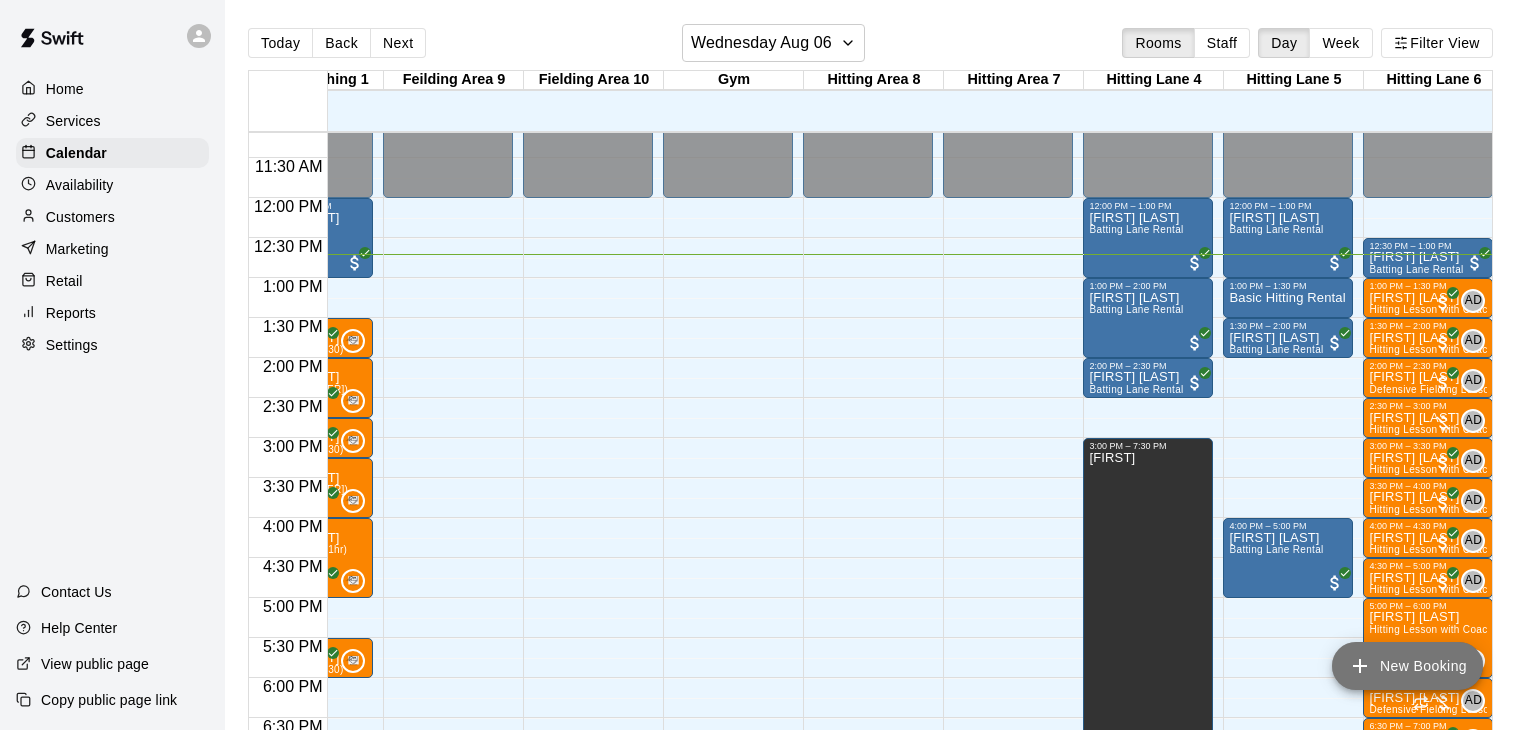 click on "New Booking" at bounding box center (1407, 666) 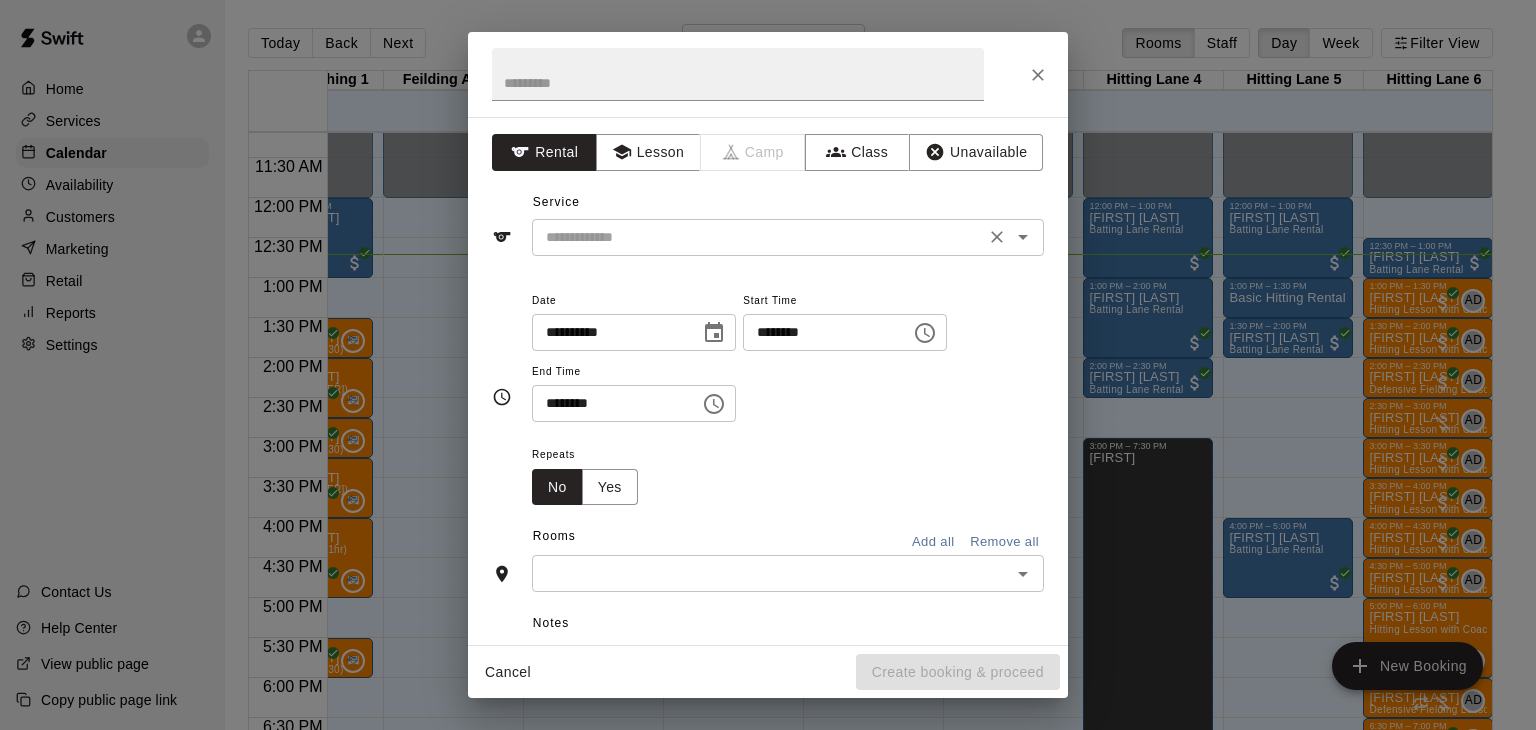 click at bounding box center [758, 237] 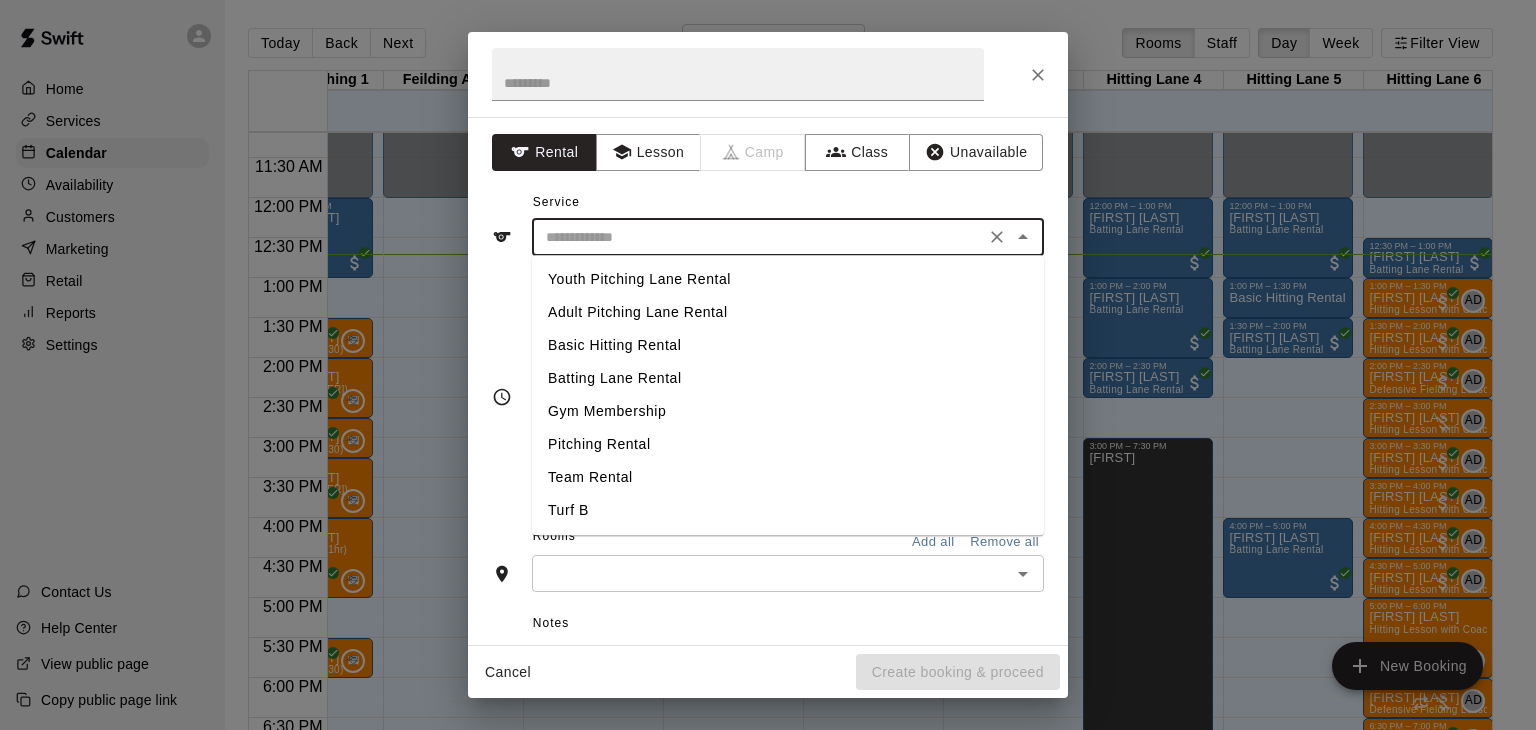 click on "Batting Lane Rental" at bounding box center [788, 378] 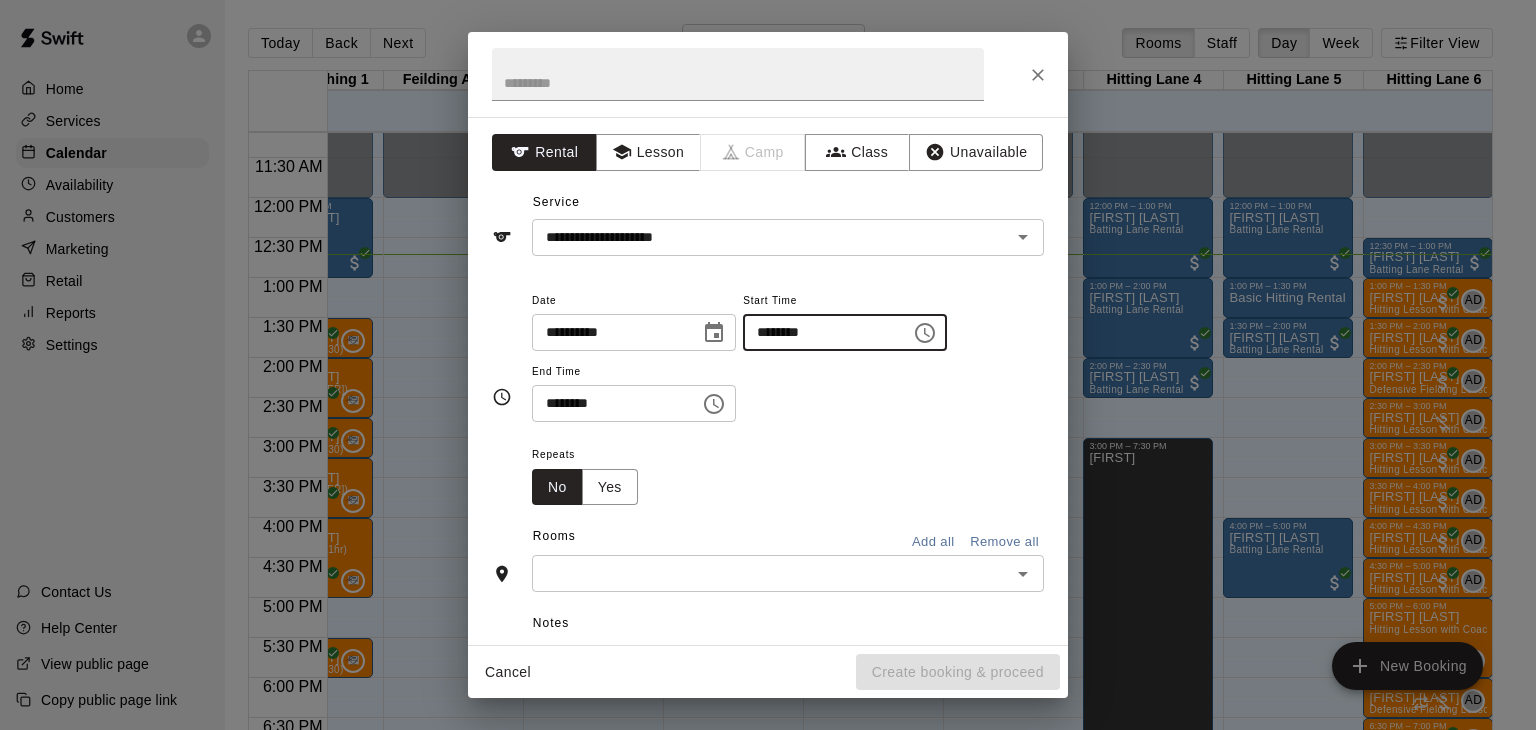 click on "********" at bounding box center [820, 332] 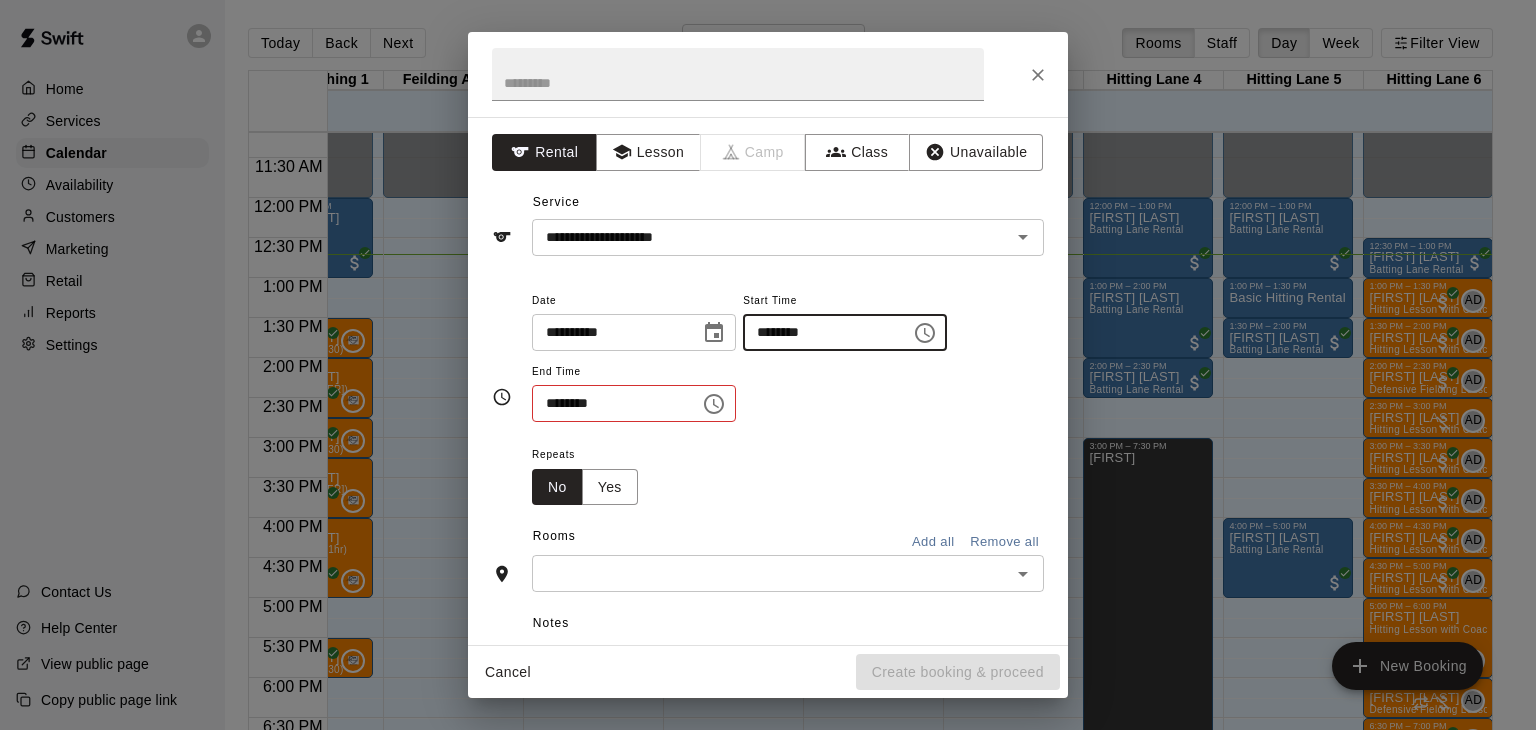 type on "********" 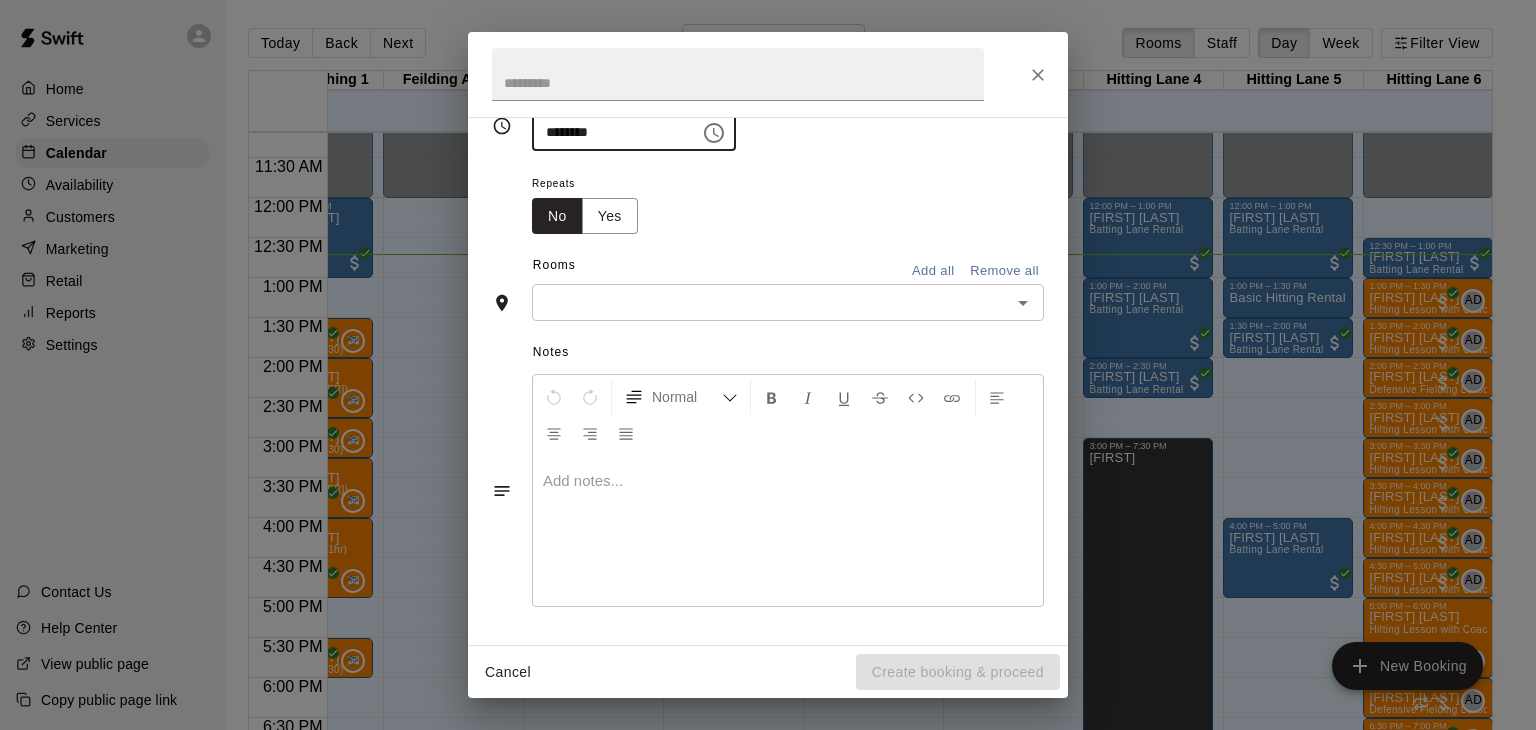 scroll, scrollTop: 338, scrollLeft: 0, axis: vertical 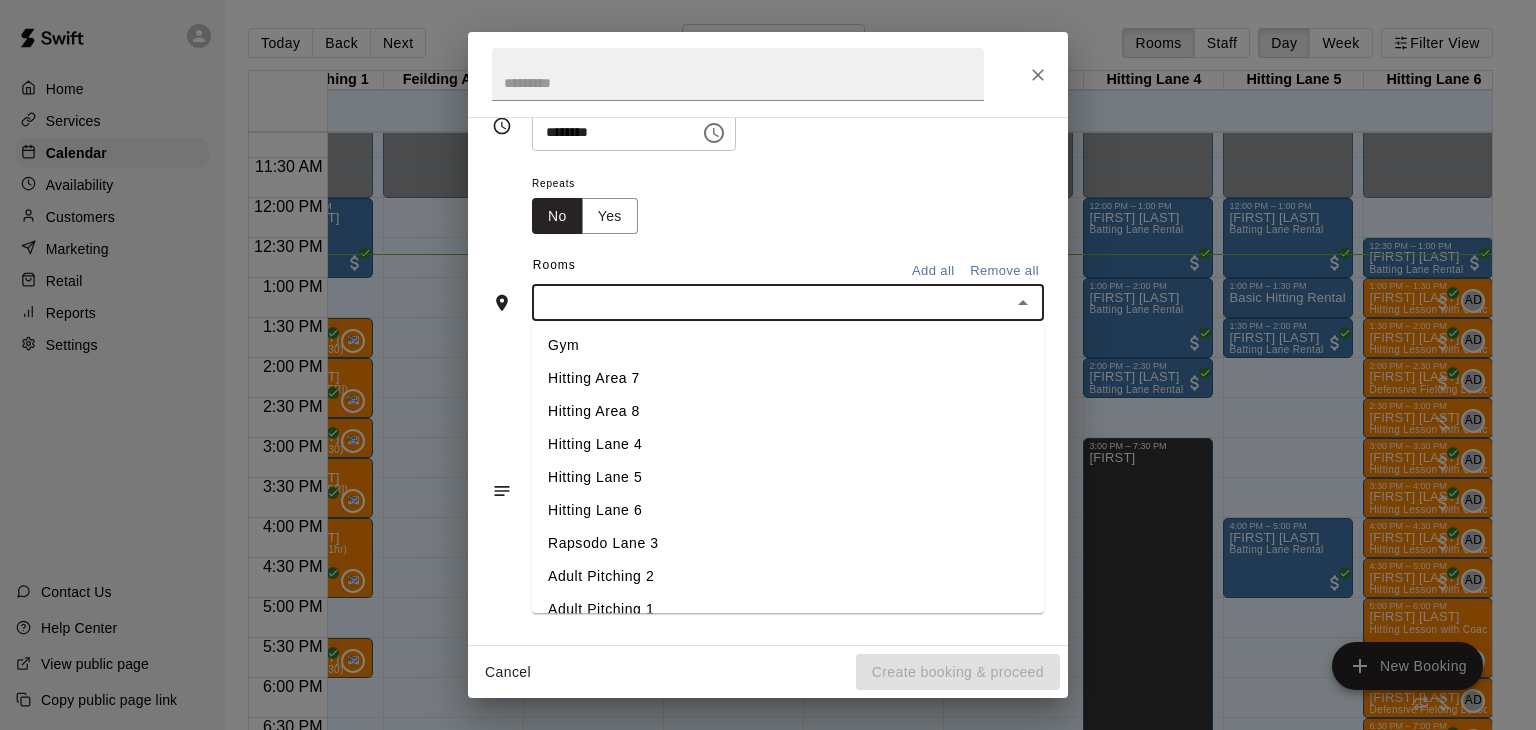 click at bounding box center (771, 302) 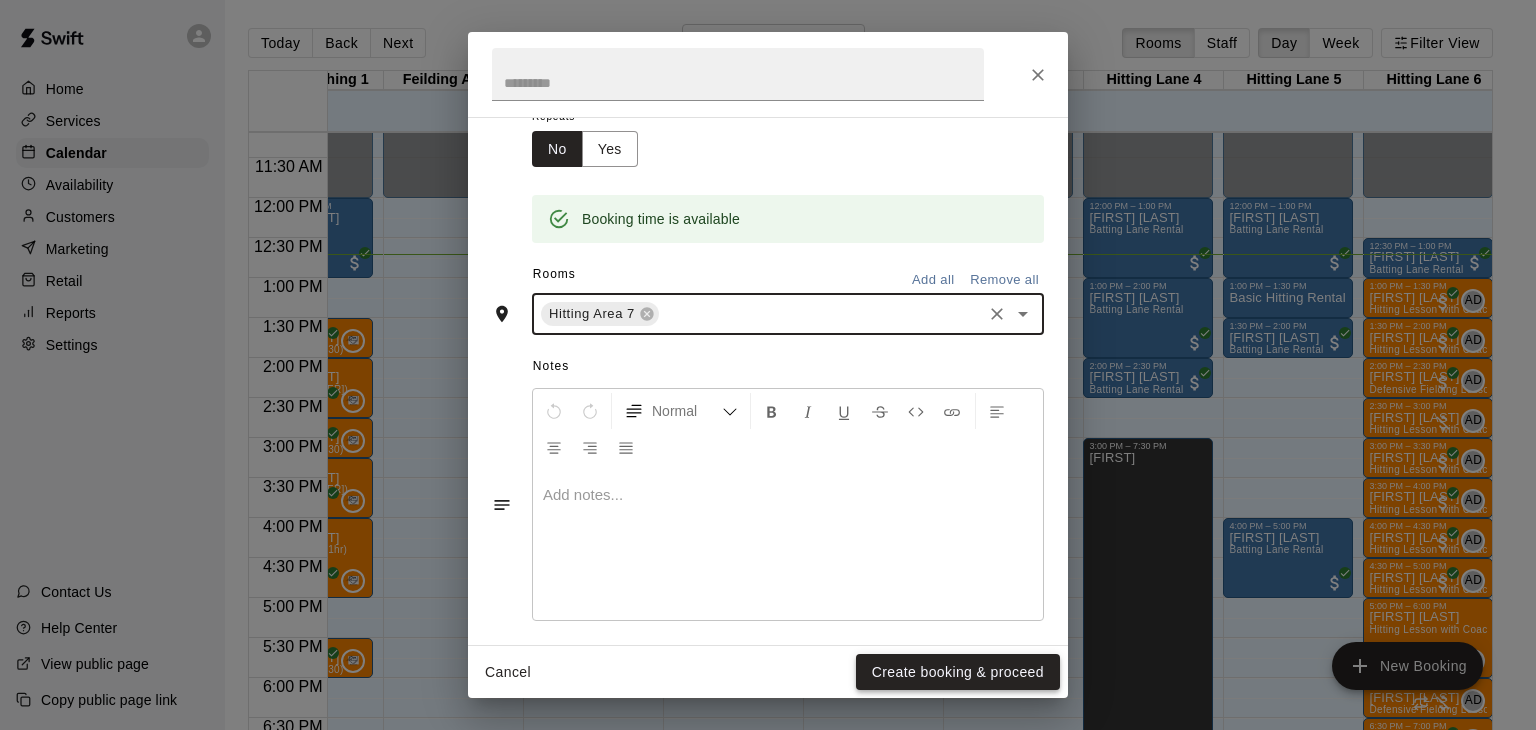click on "Create booking & proceed" at bounding box center (958, 672) 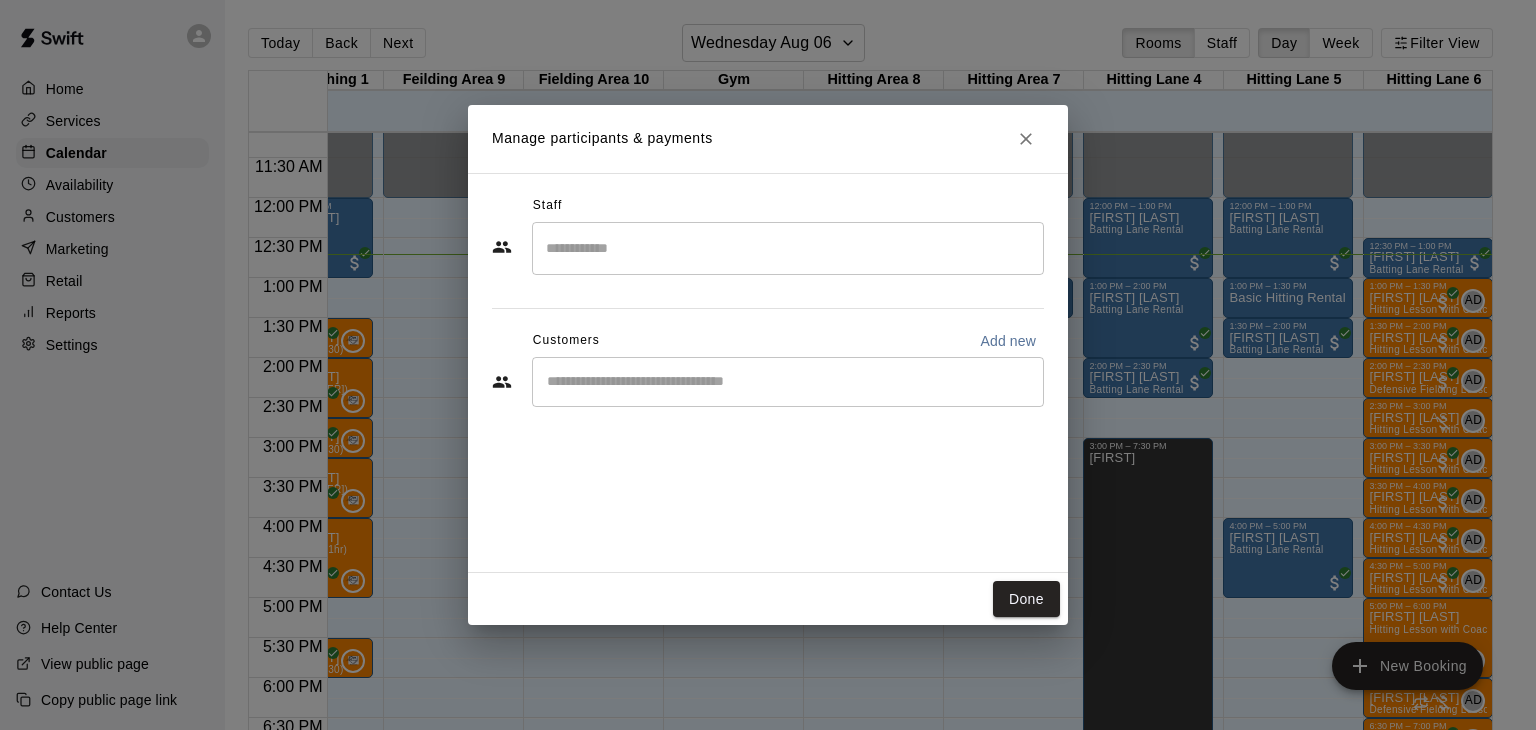 click at bounding box center (788, 382) 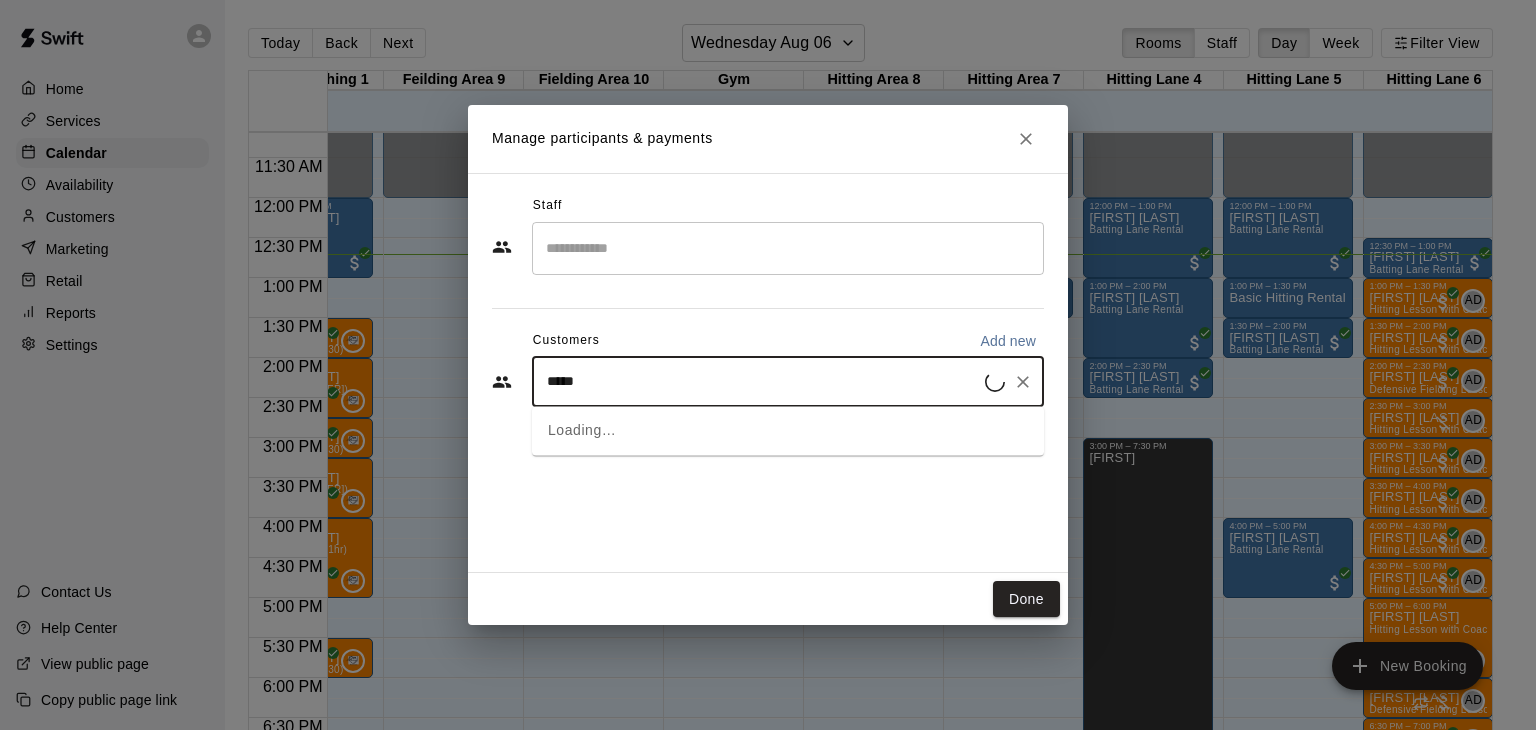 type on "*****" 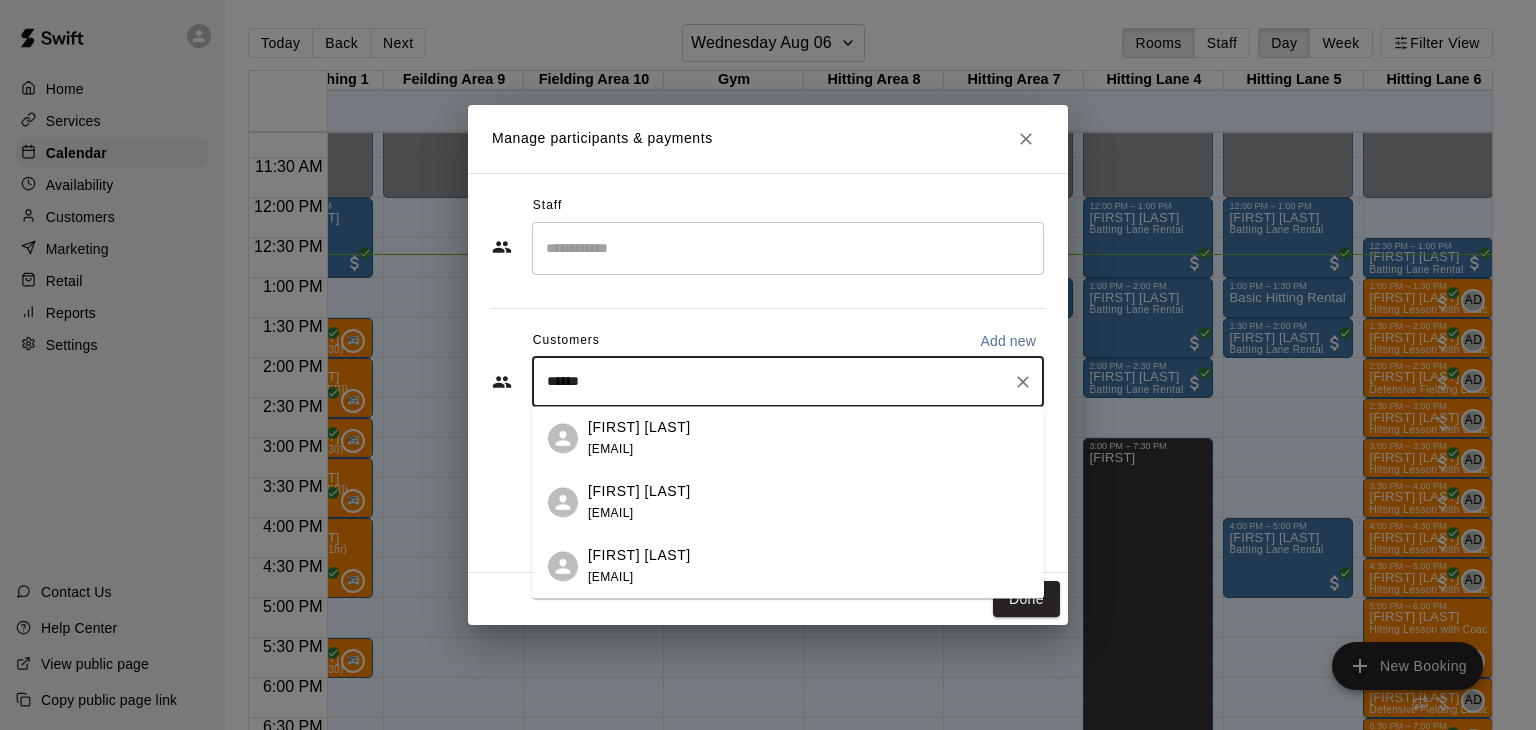click on "robin6051@yahoo.com" at bounding box center (610, 449) 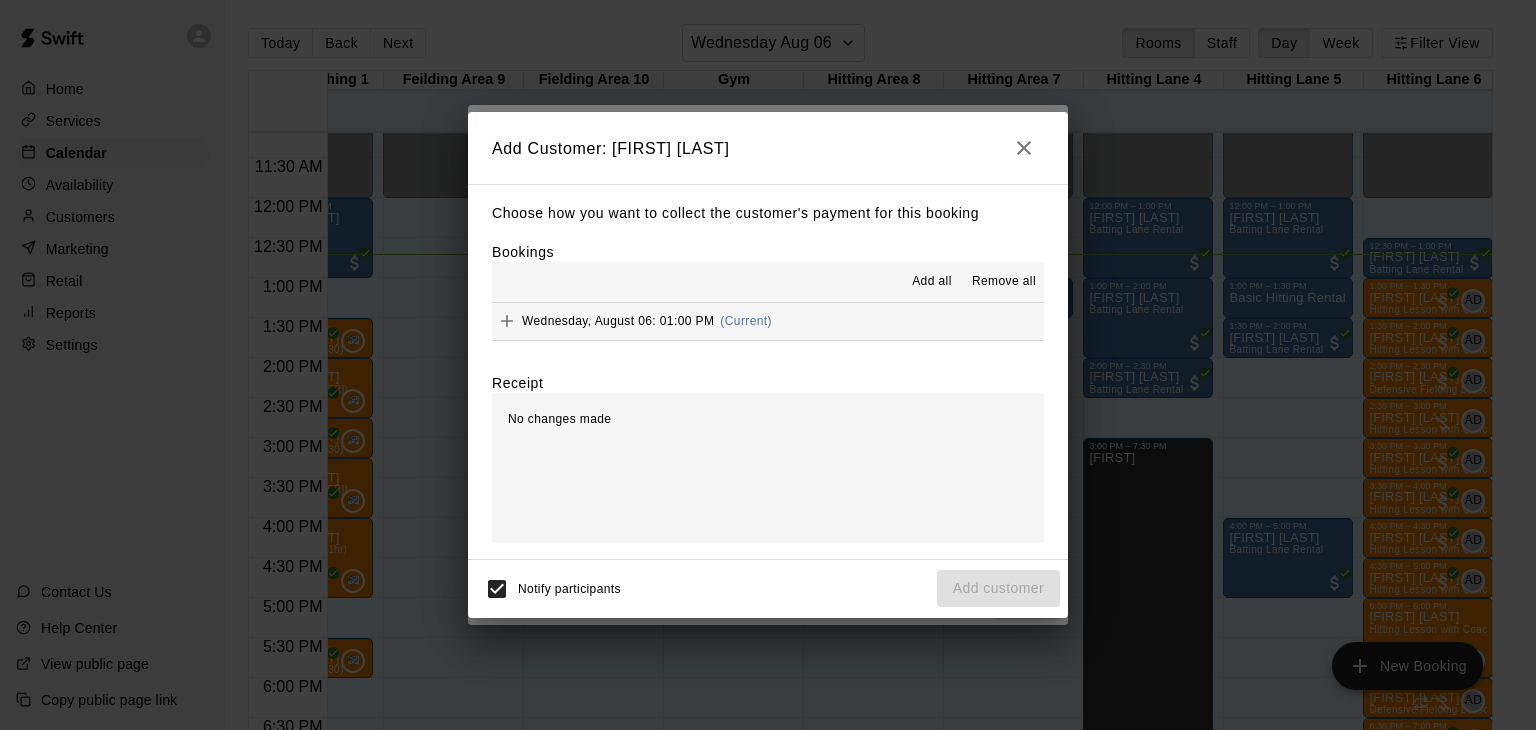 click on "Add all" at bounding box center [932, 282] 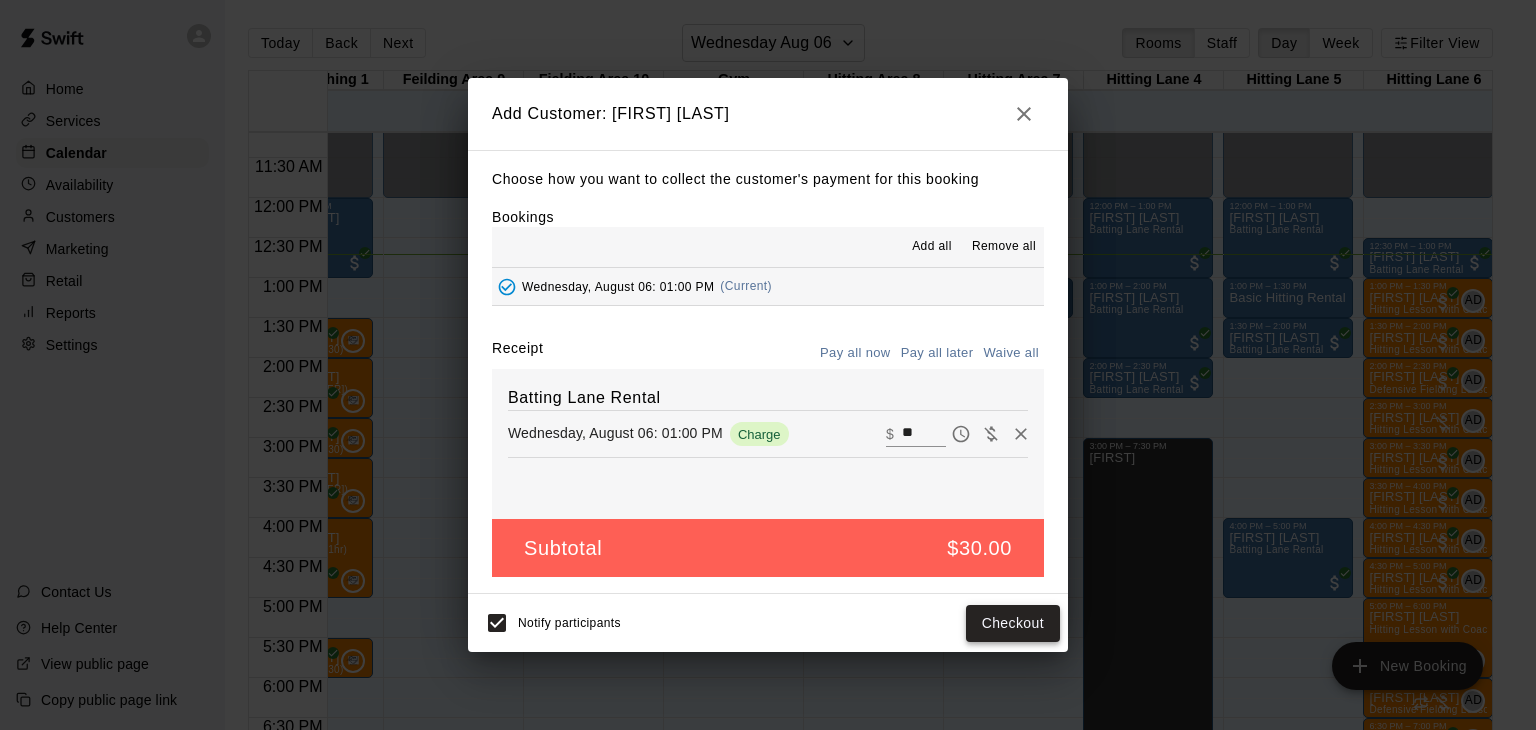 click on "Checkout" at bounding box center [1013, 623] 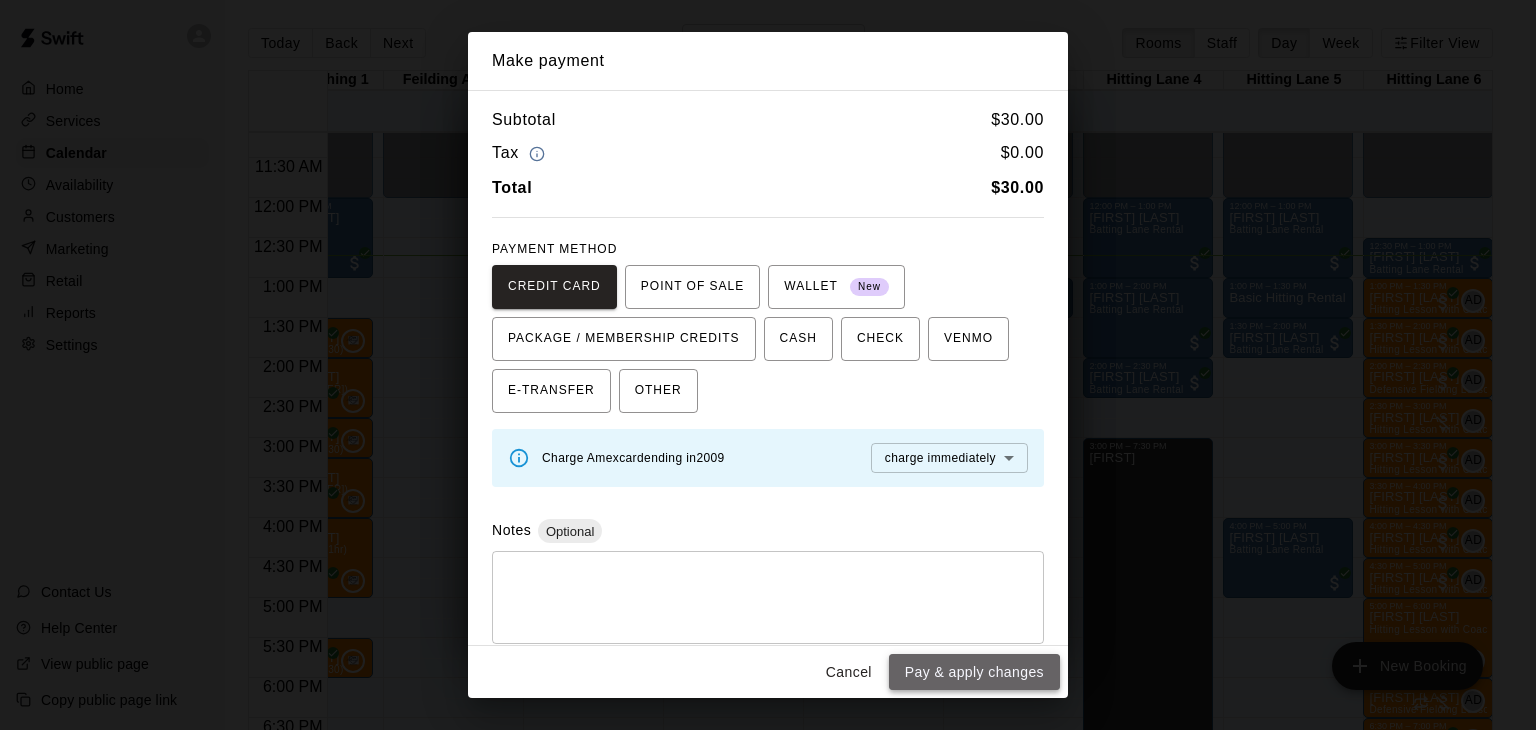 click on "Pay & apply changes" at bounding box center [974, 672] 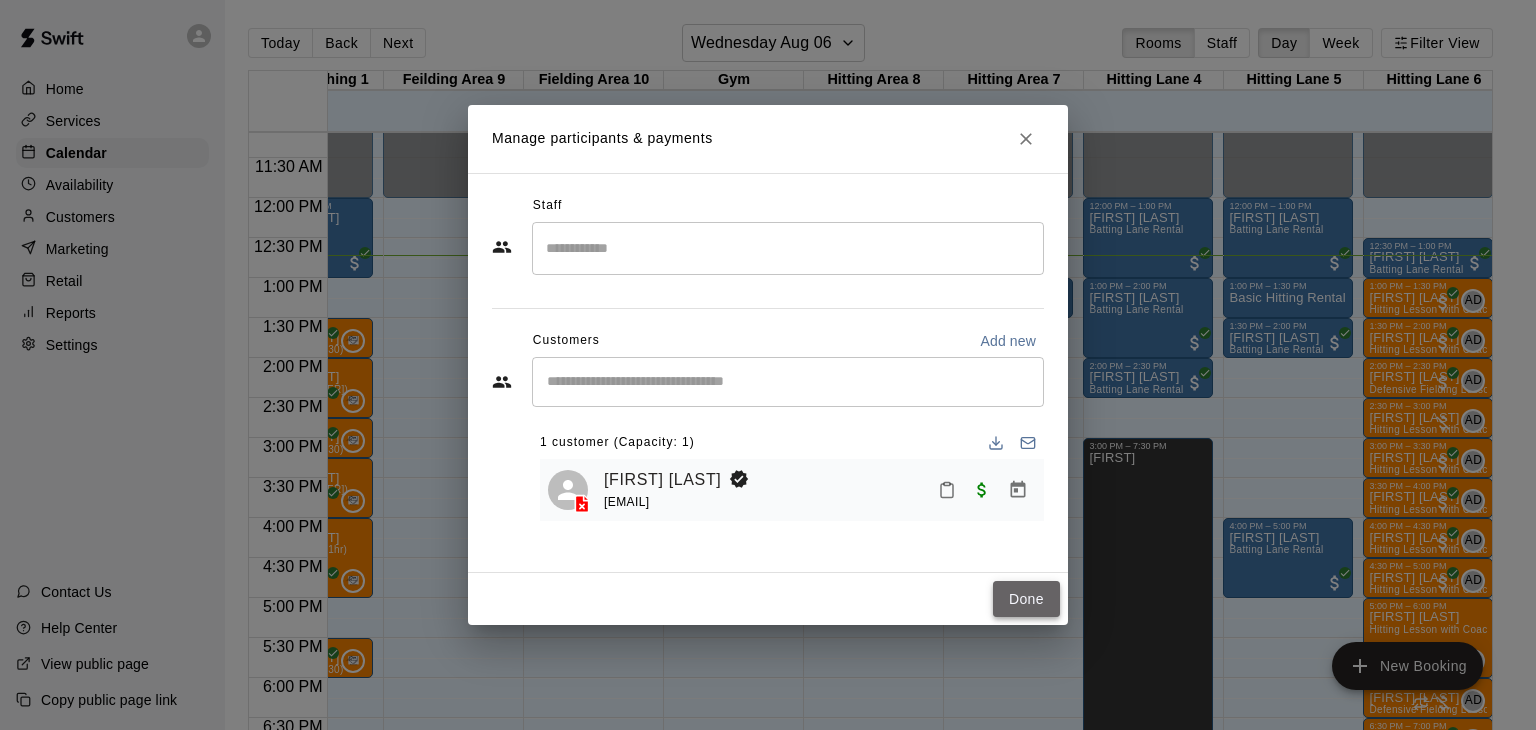 click on "Done" at bounding box center (1026, 599) 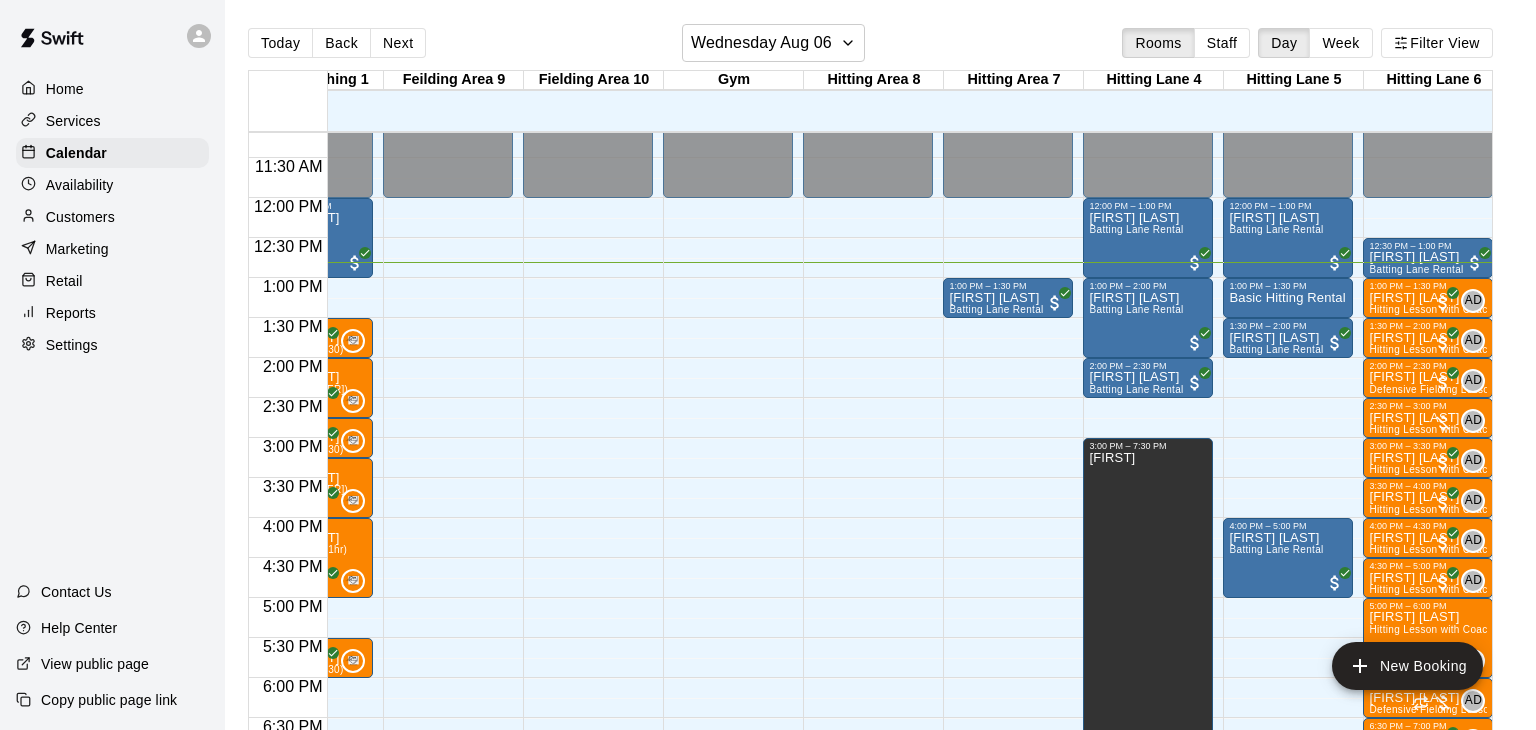 scroll, scrollTop: 895, scrollLeft: 371, axis: both 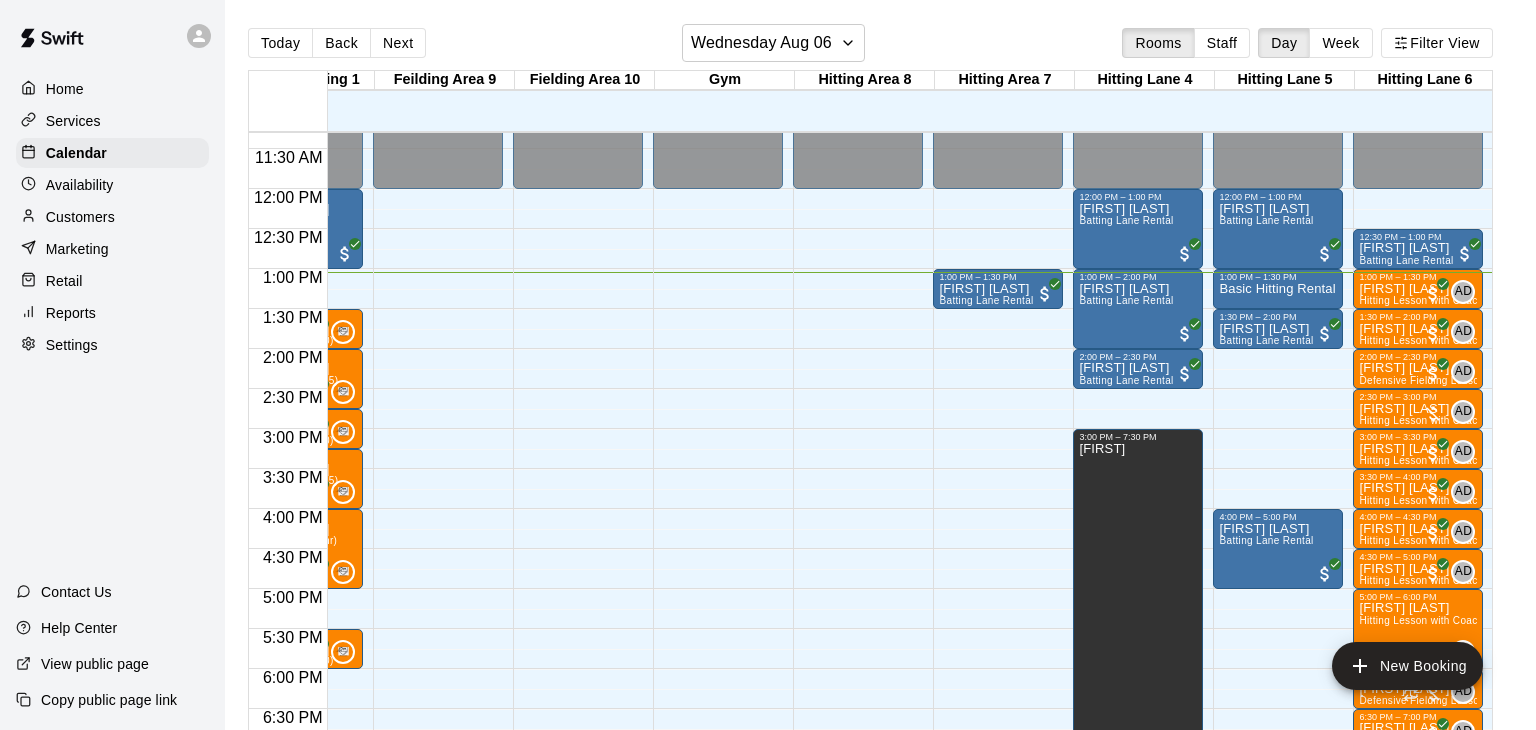 click on "12:00 AM – 12:00 PM Closed 12:00 PM – 1:00 PM Marshall Friend Batting Lane Rental   1:00 PM – 1:30 PM Basic Hitting Rental 1:30 PM – 2:00 PM James Wathen Batting Lane Rental   4:00 PM – 5:00 PM Skyler Miller Batting Lane Rental   7:00 PM – 7:30 PM Kurt Schroyer Batting Lane Rental   8:00 PM – 11:59 PM Closed" at bounding box center [1278, 189] 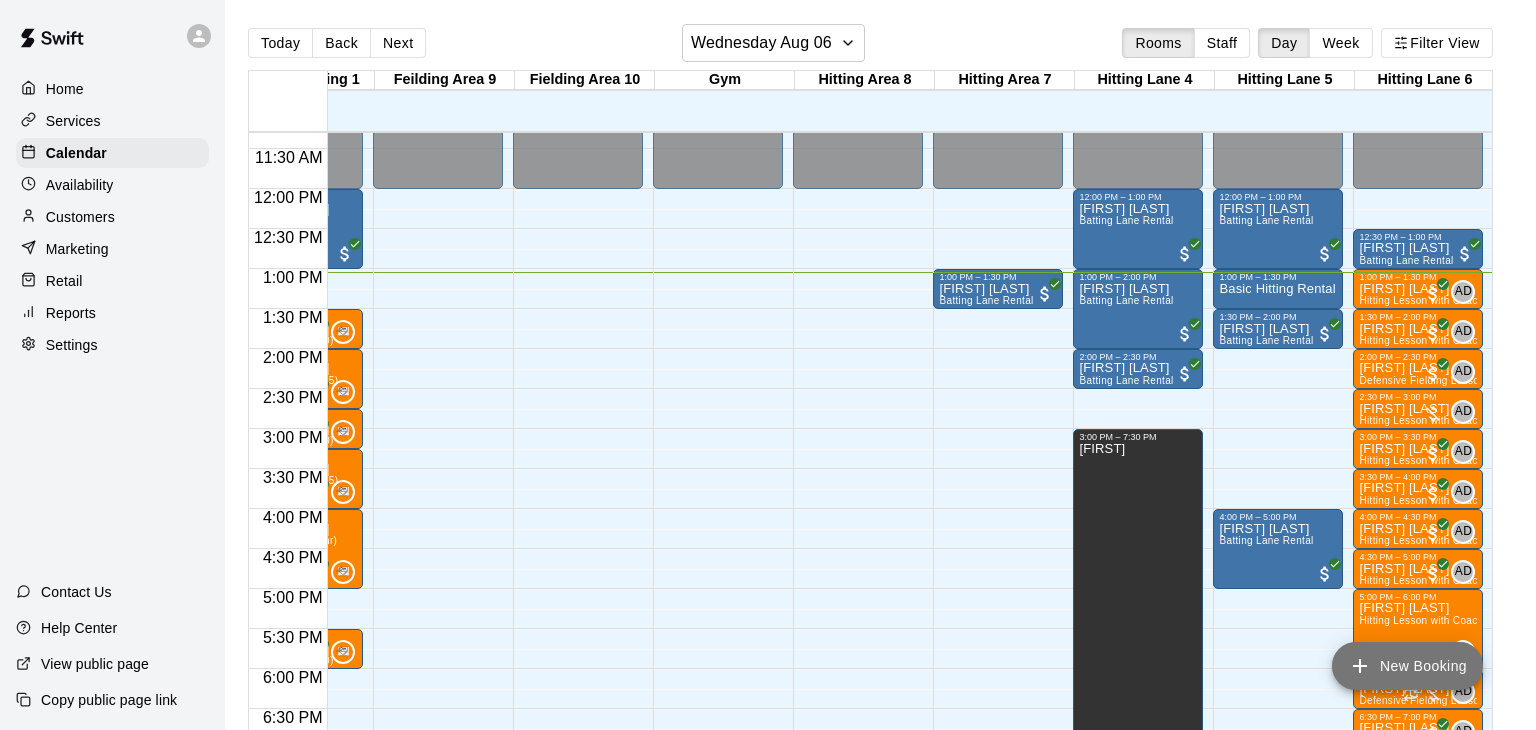 click on "New Booking" at bounding box center [1407, 666] 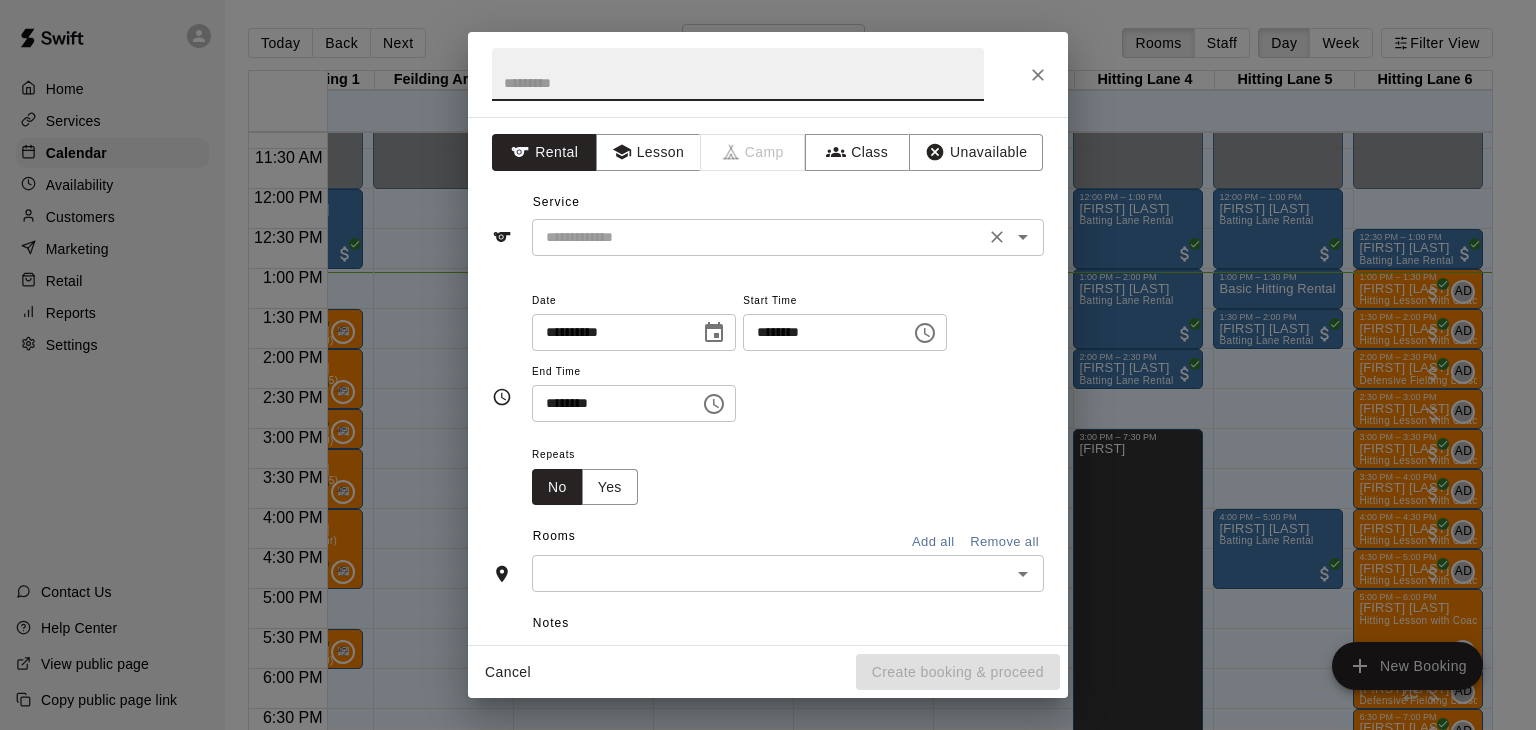 click at bounding box center (758, 237) 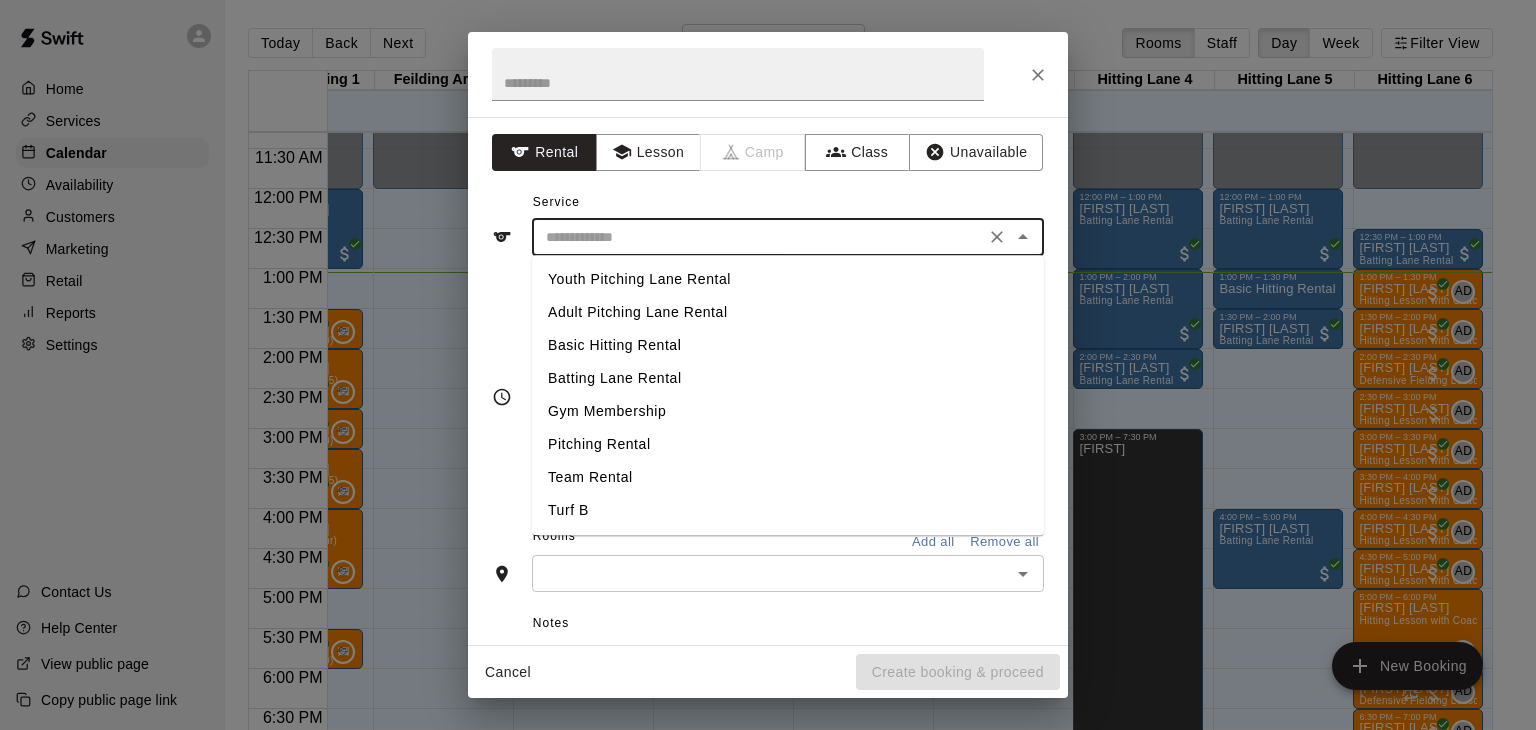 click on "Adult Pitching Lane Rental" at bounding box center (788, 312) 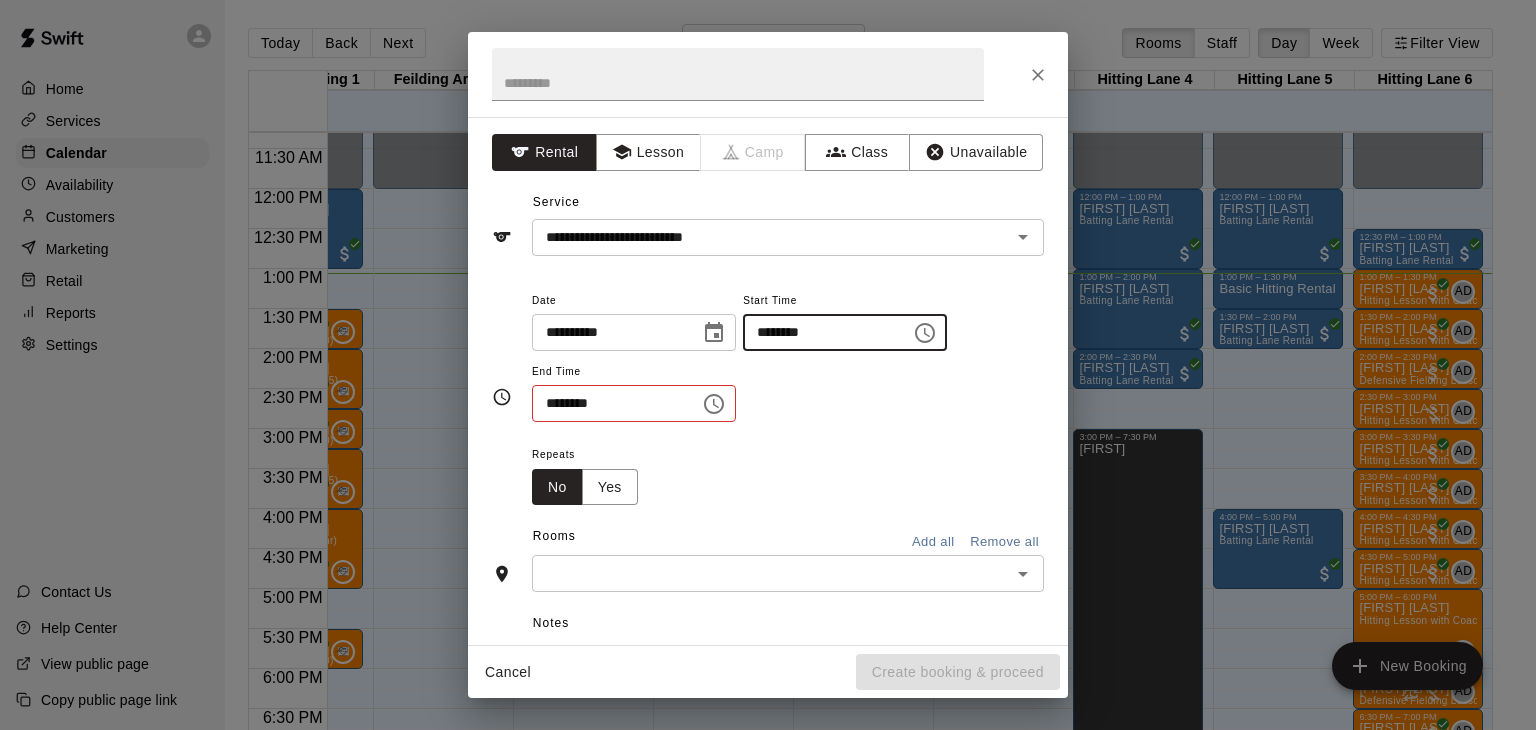 type on "********" 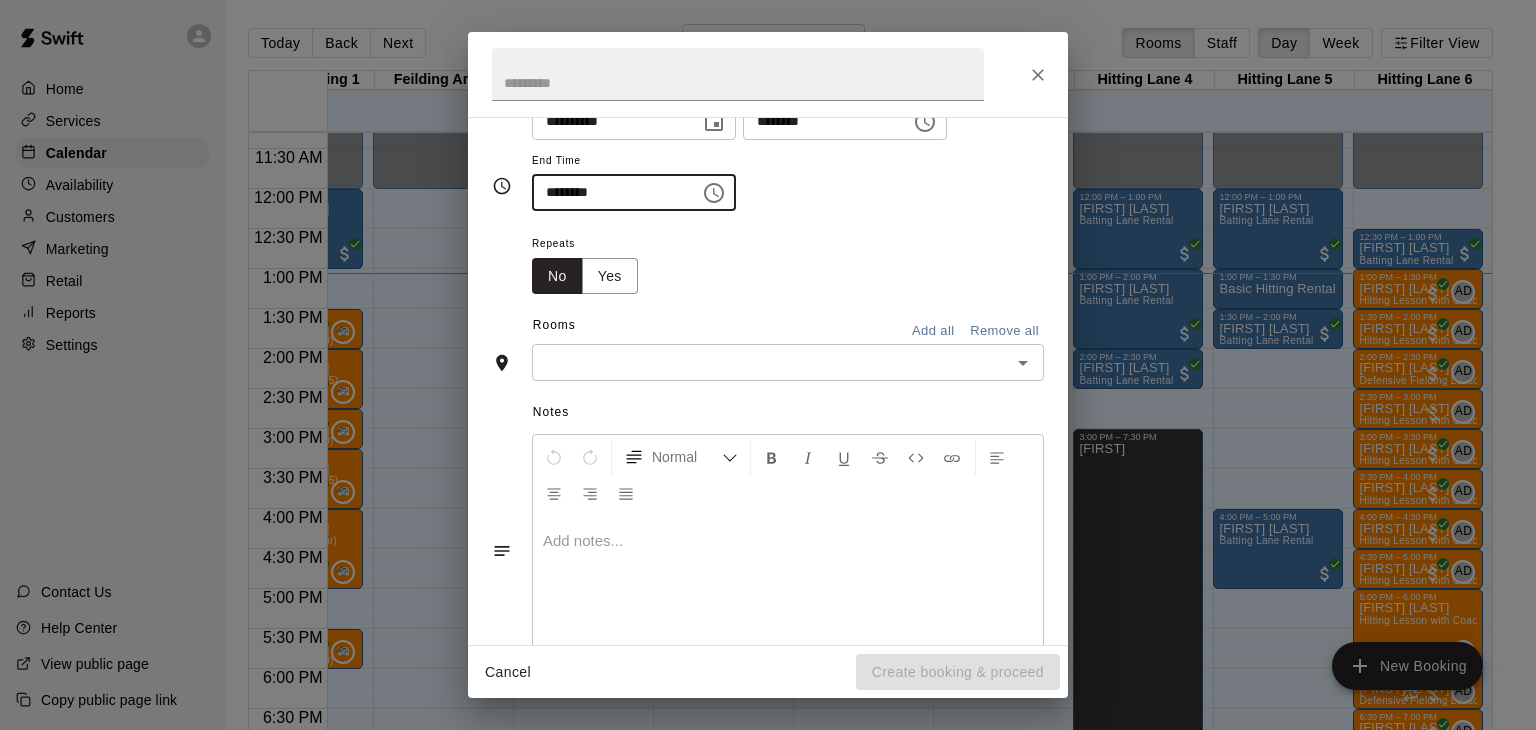 scroll, scrollTop: 216, scrollLeft: 0, axis: vertical 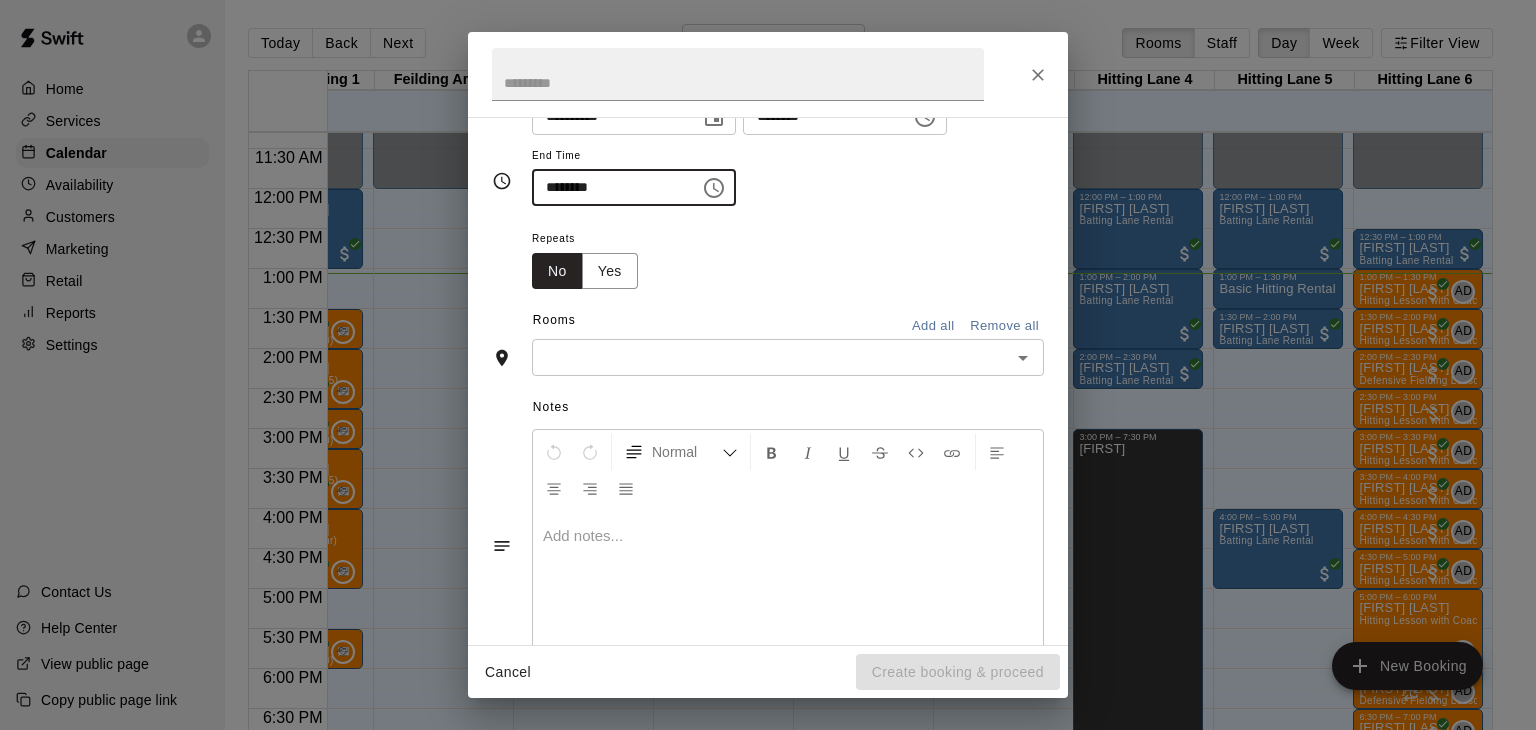 type on "********" 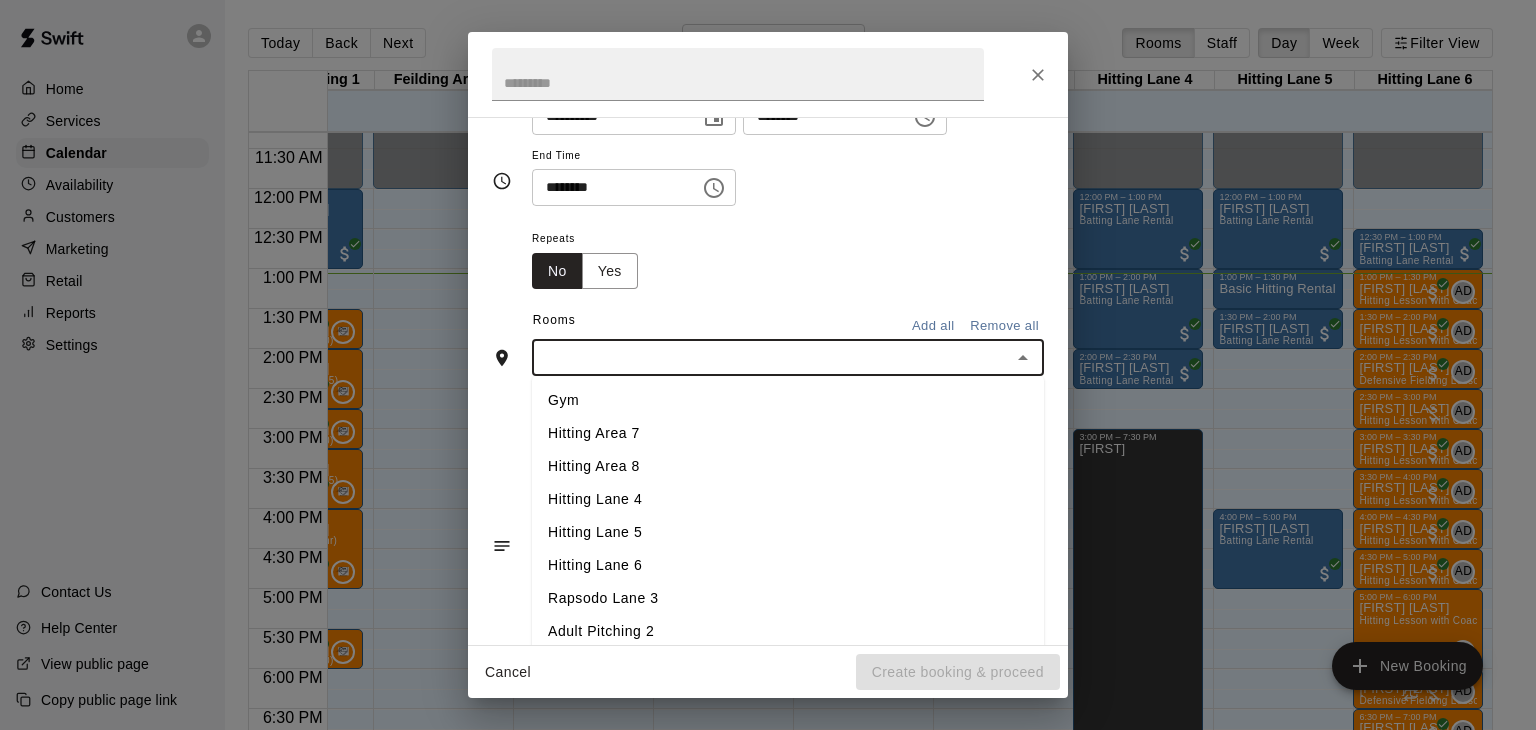 click on "Hitting Lane 5" at bounding box center (788, 533) 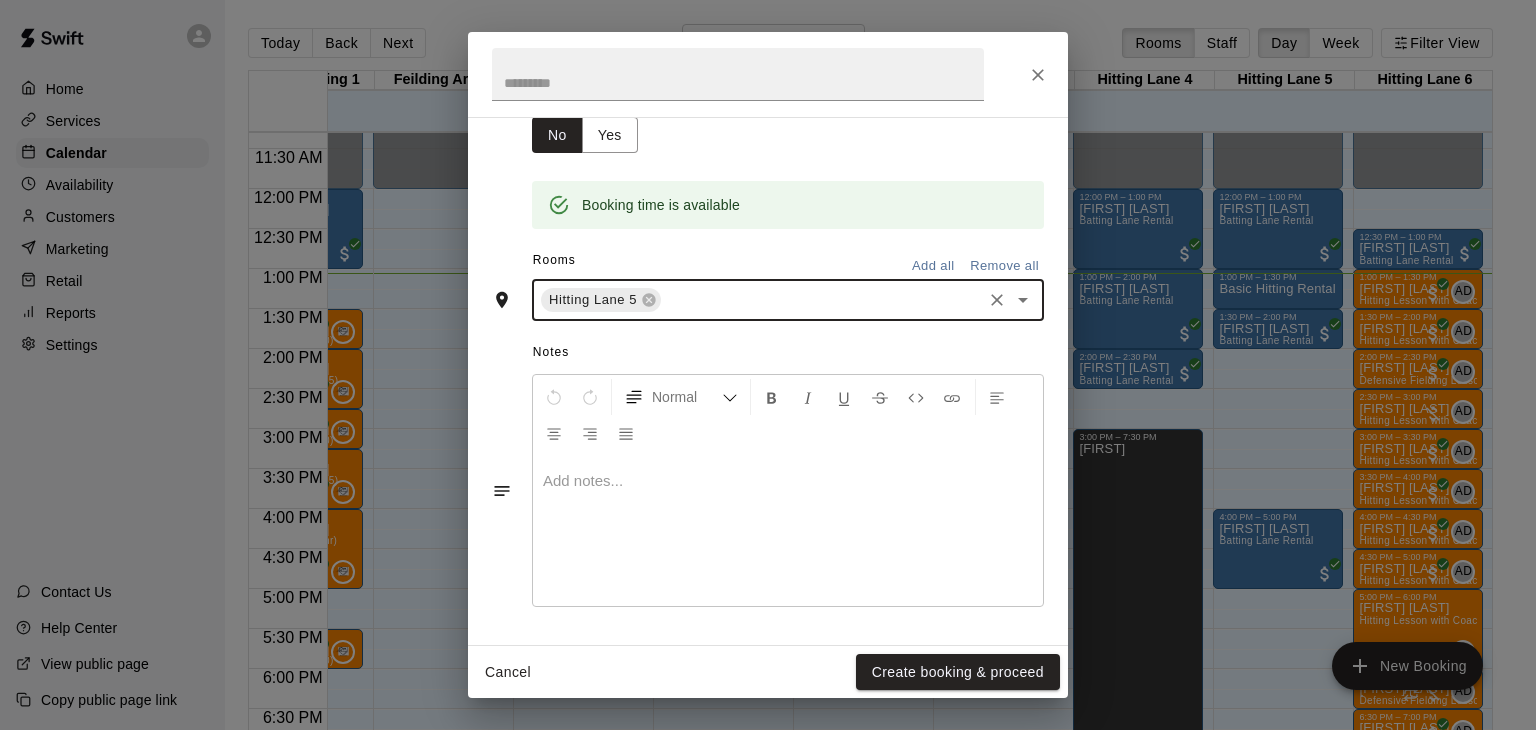 scroll, scrollTop: 416, scrollLeft: 0, axis: vertical 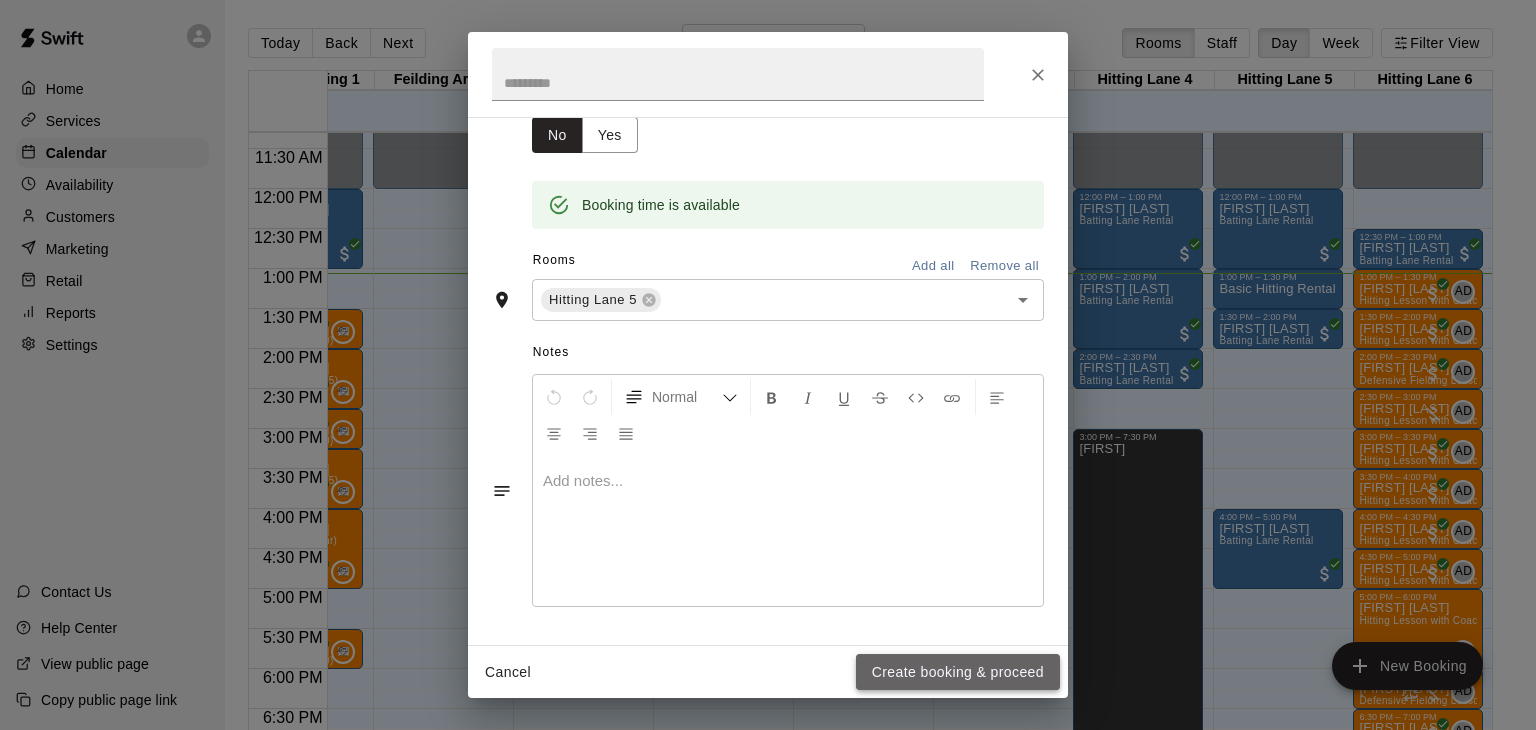 click on "Create booking & proceed" at bounding box center (958, 672) 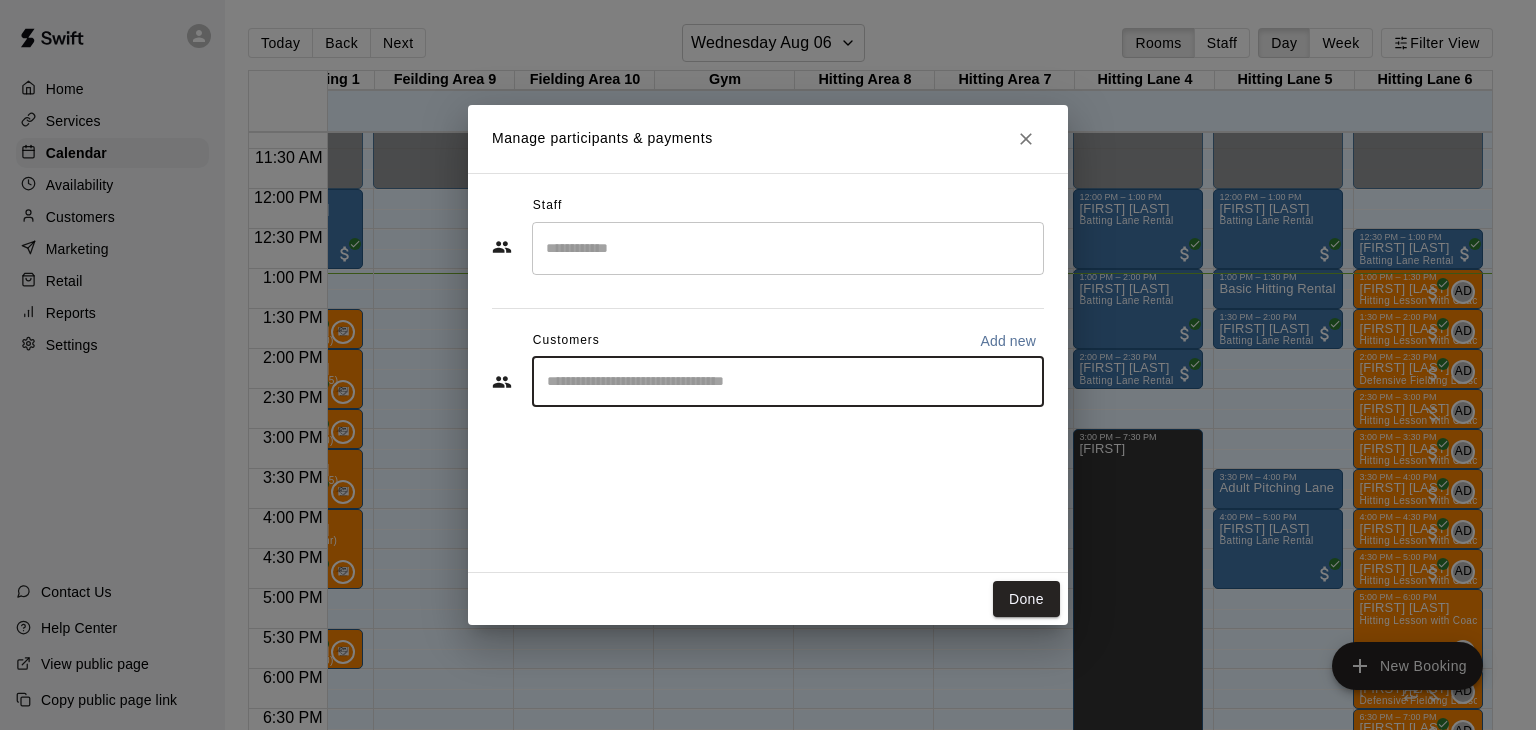 click at bounding box center [788, 382] 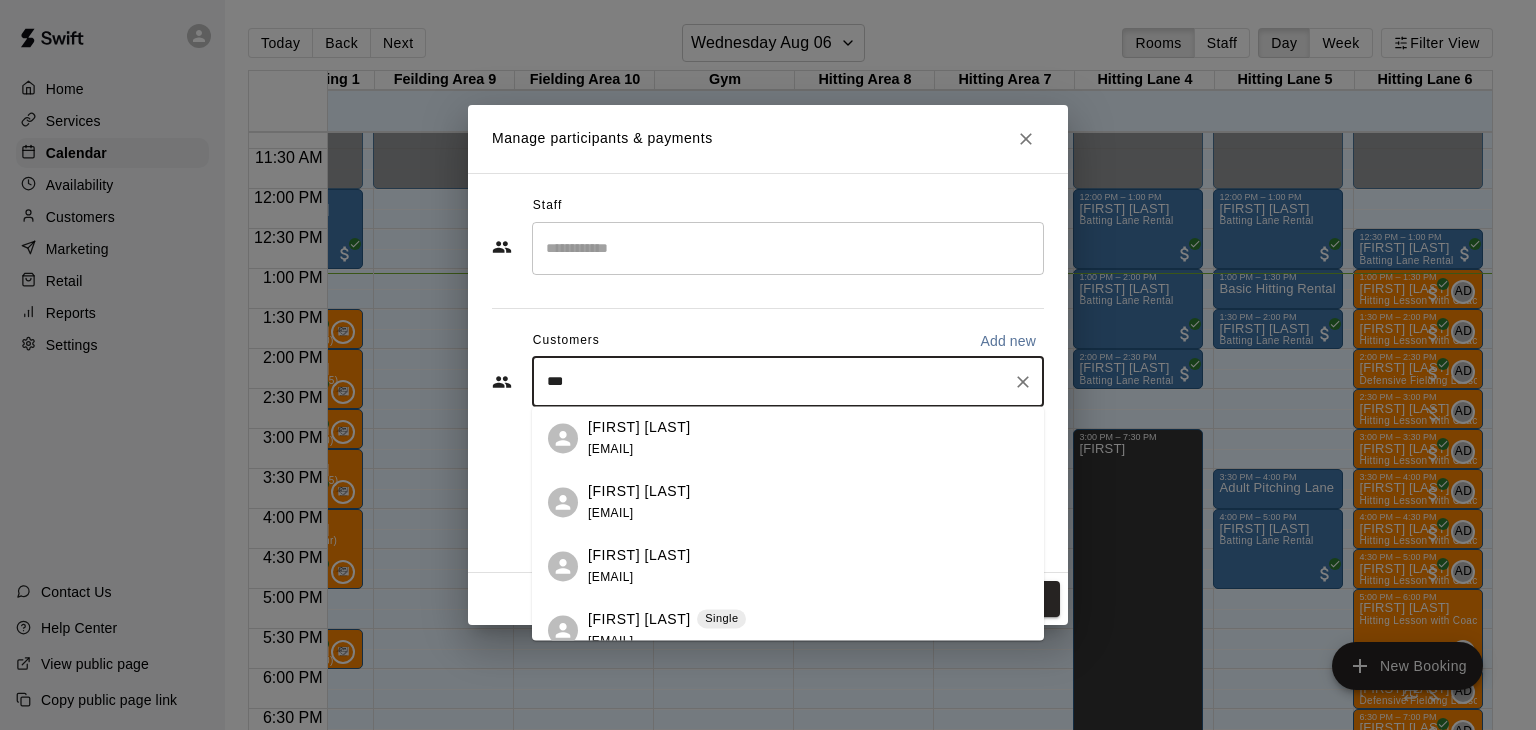 type on "****" 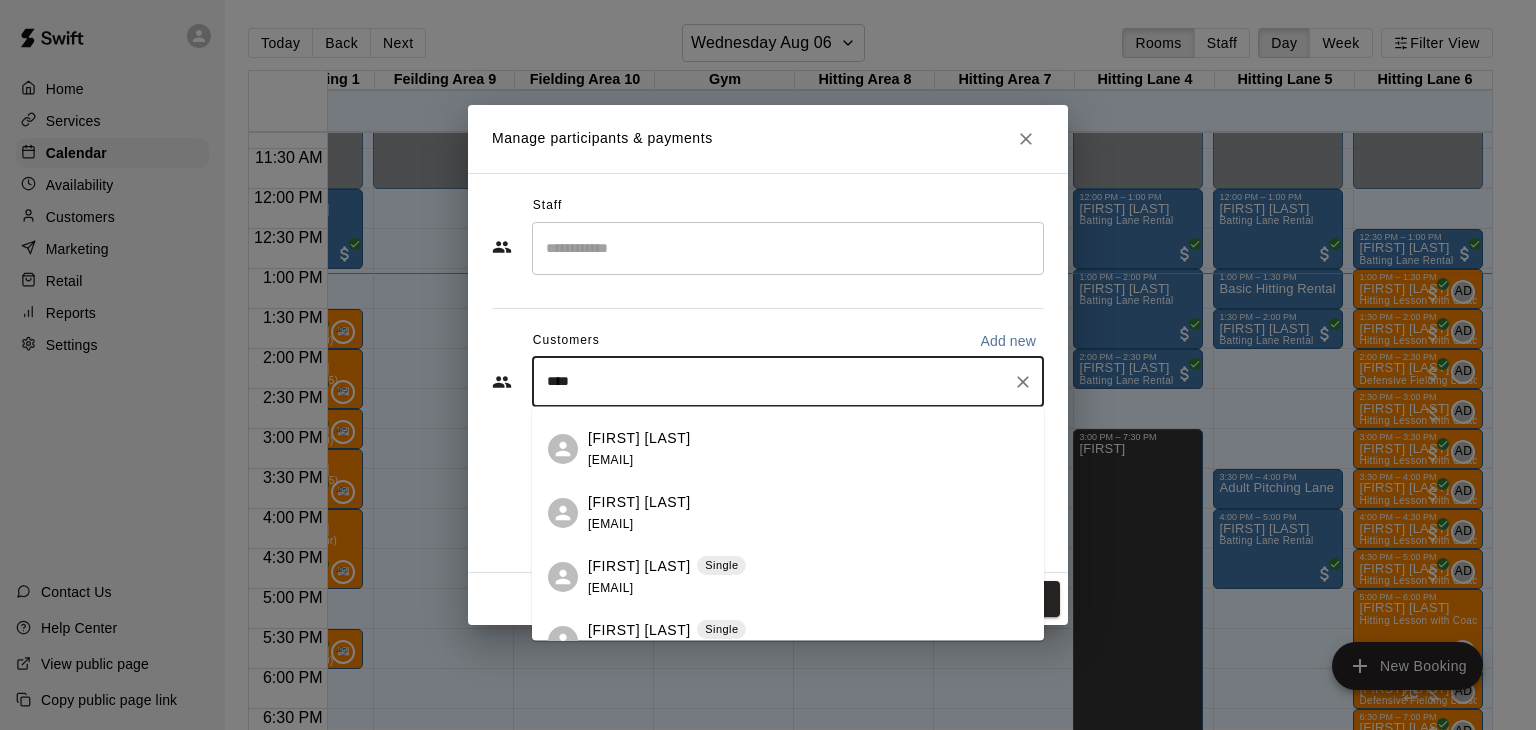 scroll, scrollTop: 118, scrollLeft: 0, axis: vertical 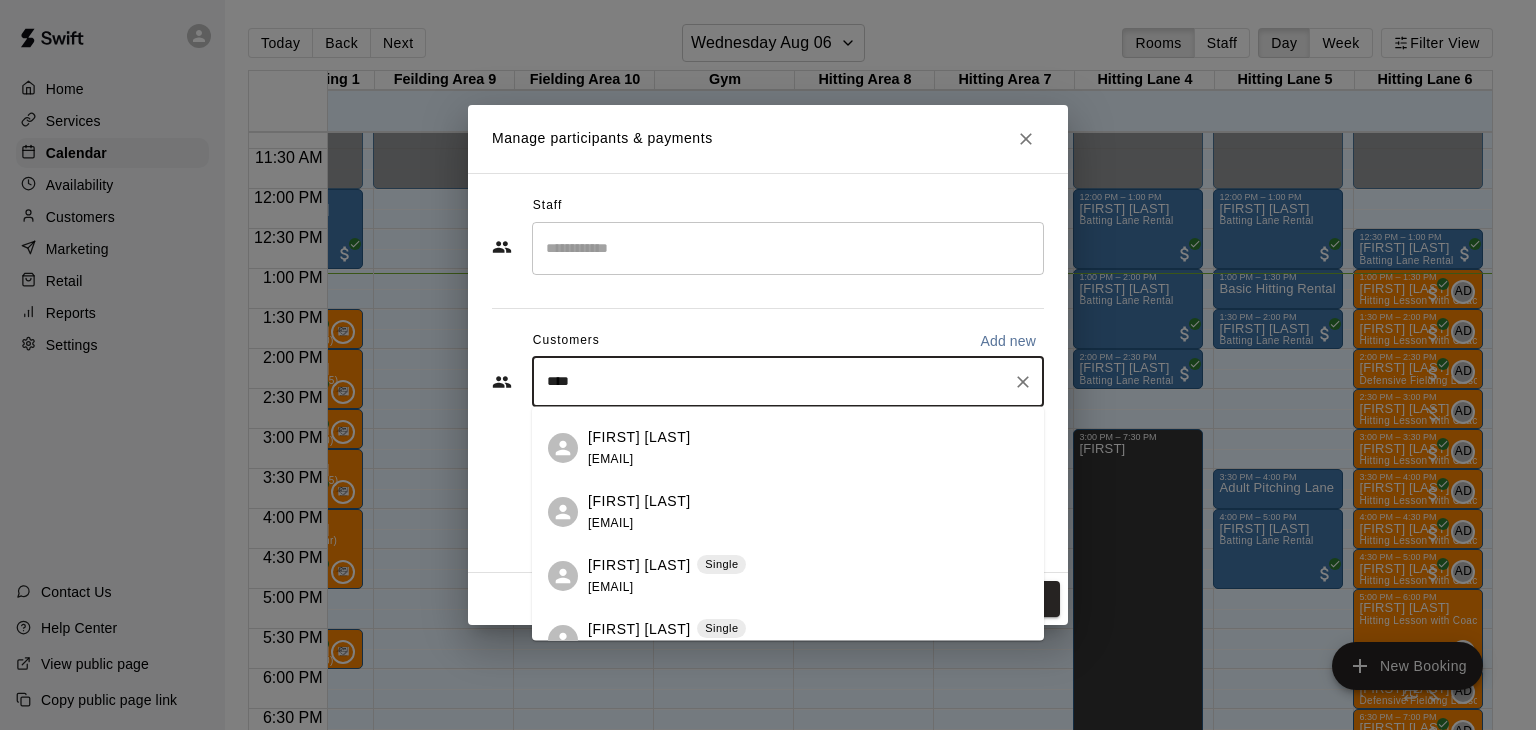 click on "danielsjtgr@aol.com" at bounding box center [610, 459] 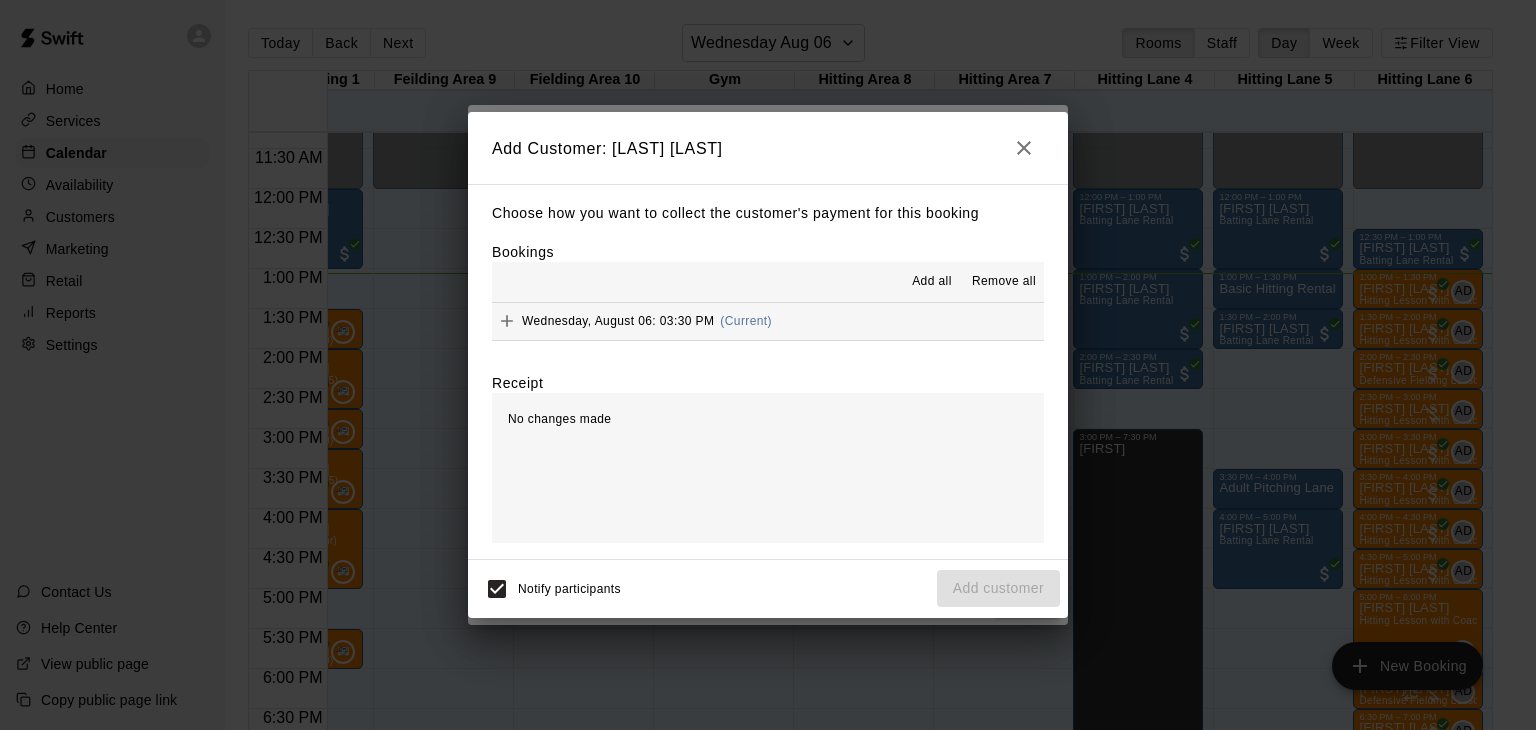 click on "Notify participants Add customer" at bounding box center (768, 589) 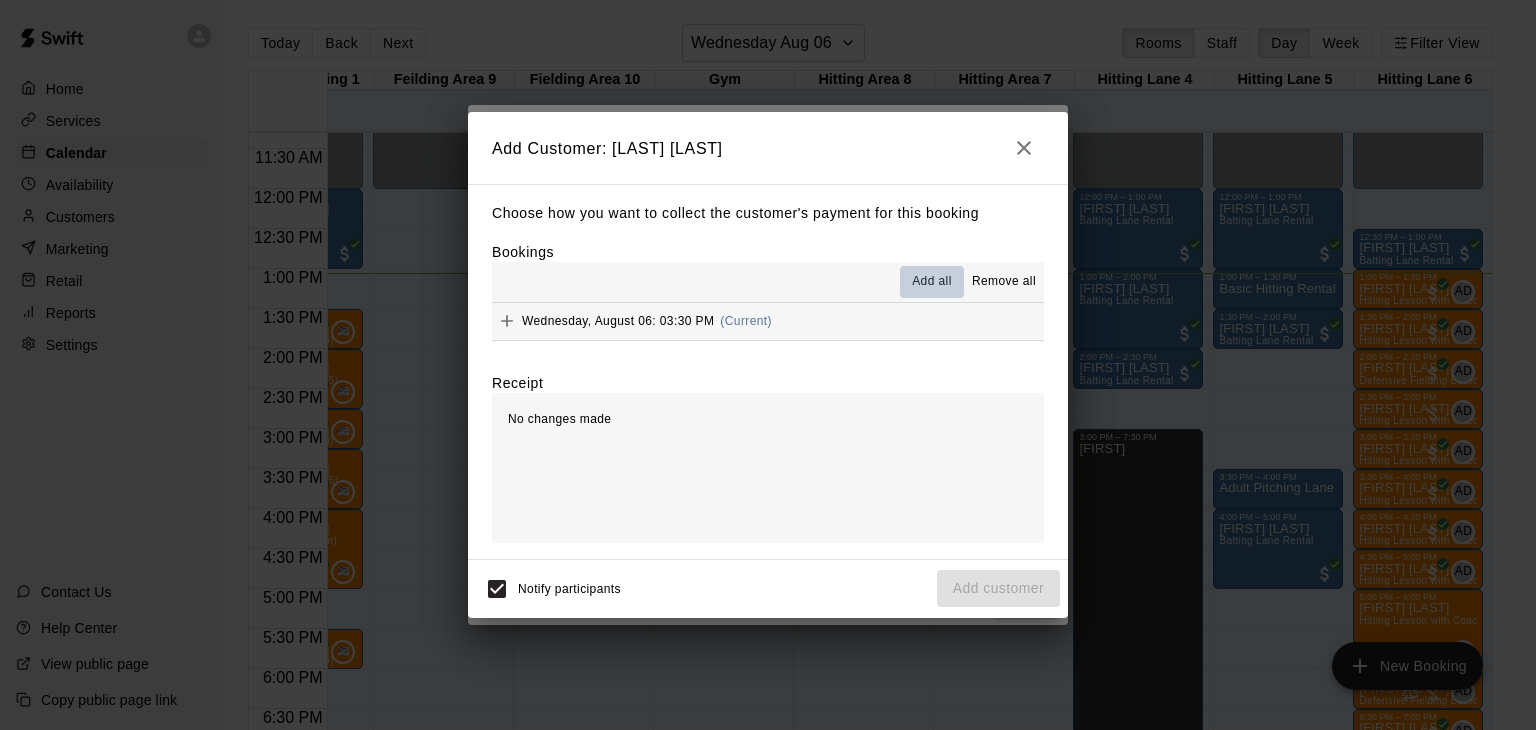 click on "Add all" at bounding box center [932, 282] 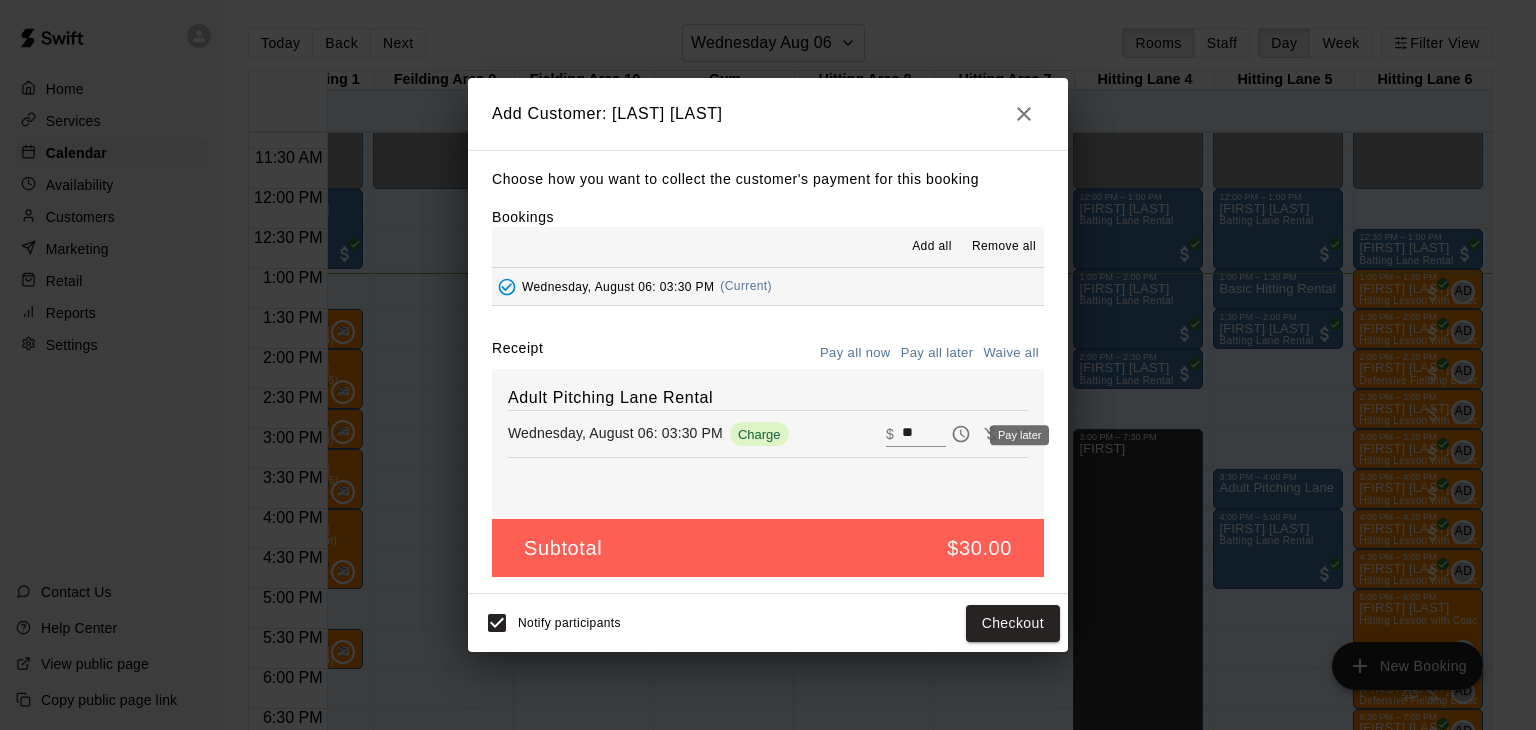click on "Pay later" at bounding box center [1019, 435] 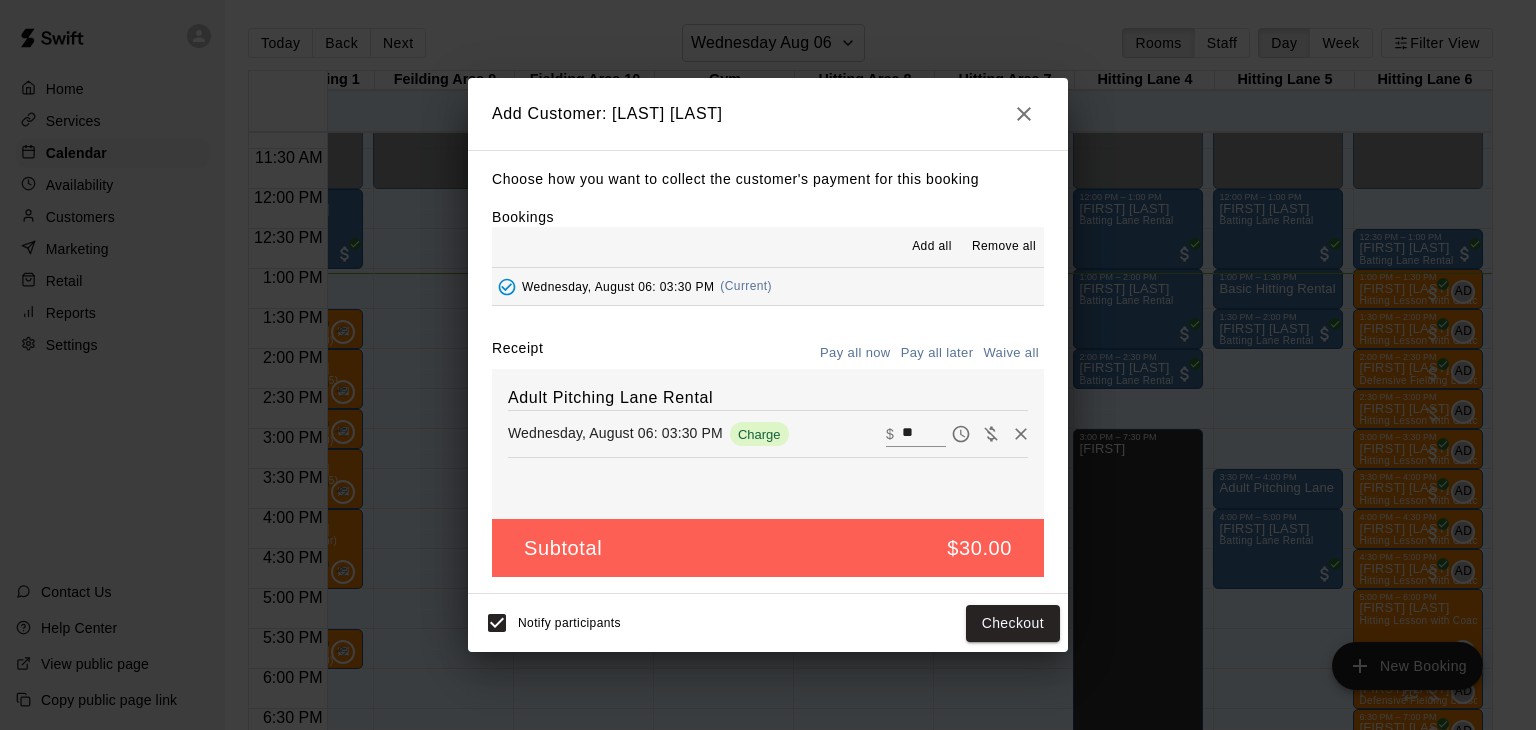 click on "Adult Pitching Lane Rental  Wednesday, August 06: 03:30 PM Charge ​ $ **" at bounding box center (768, 444) 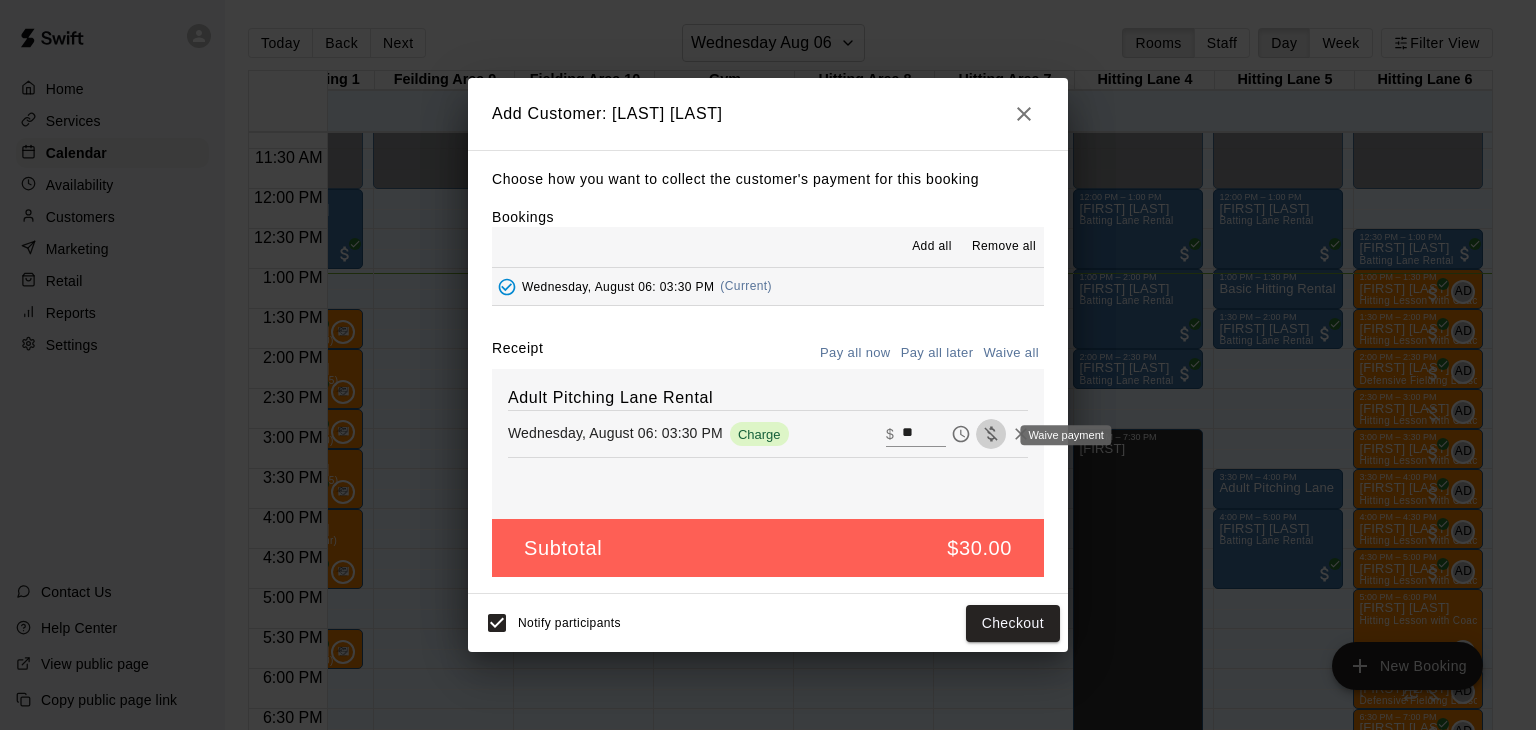 click 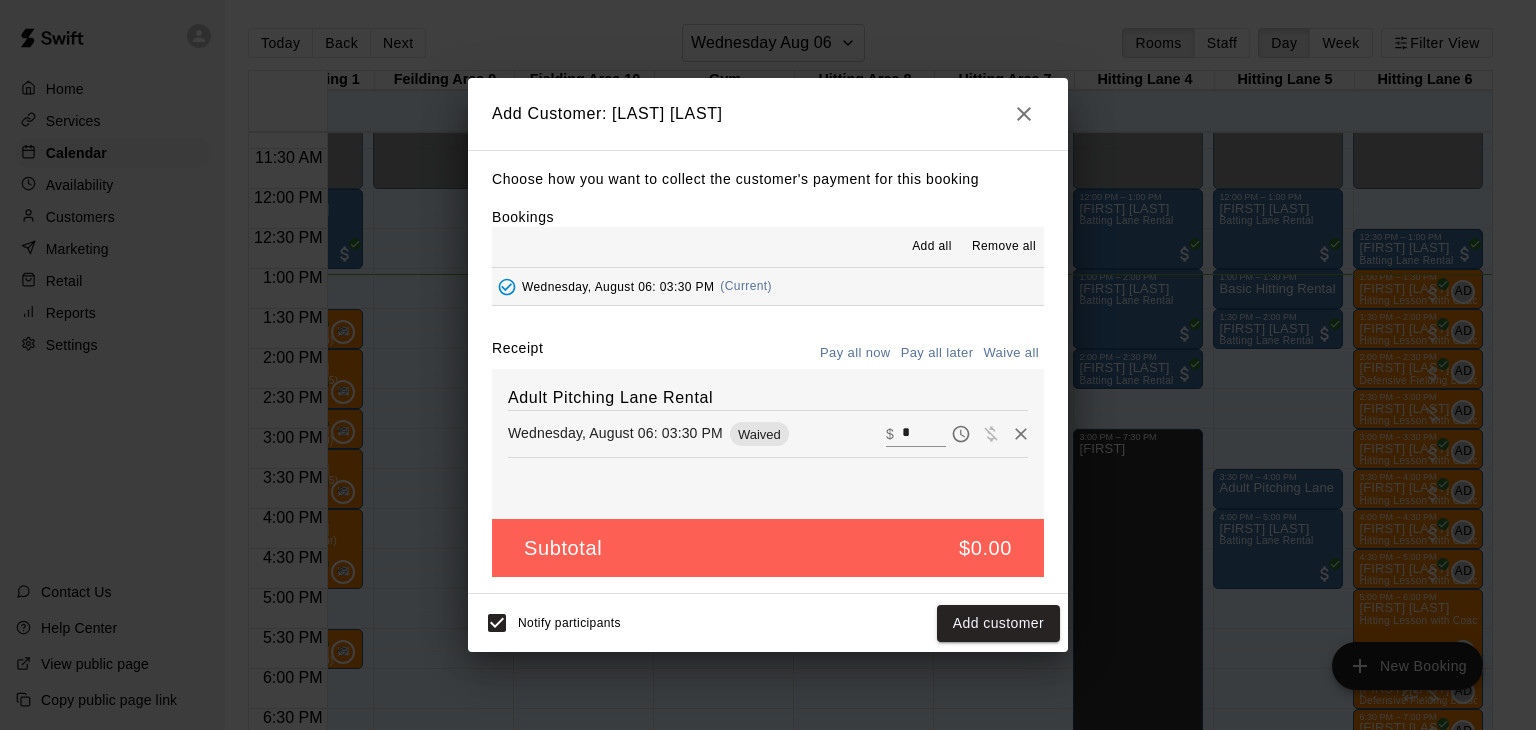 click at bounding box center [991, 434] 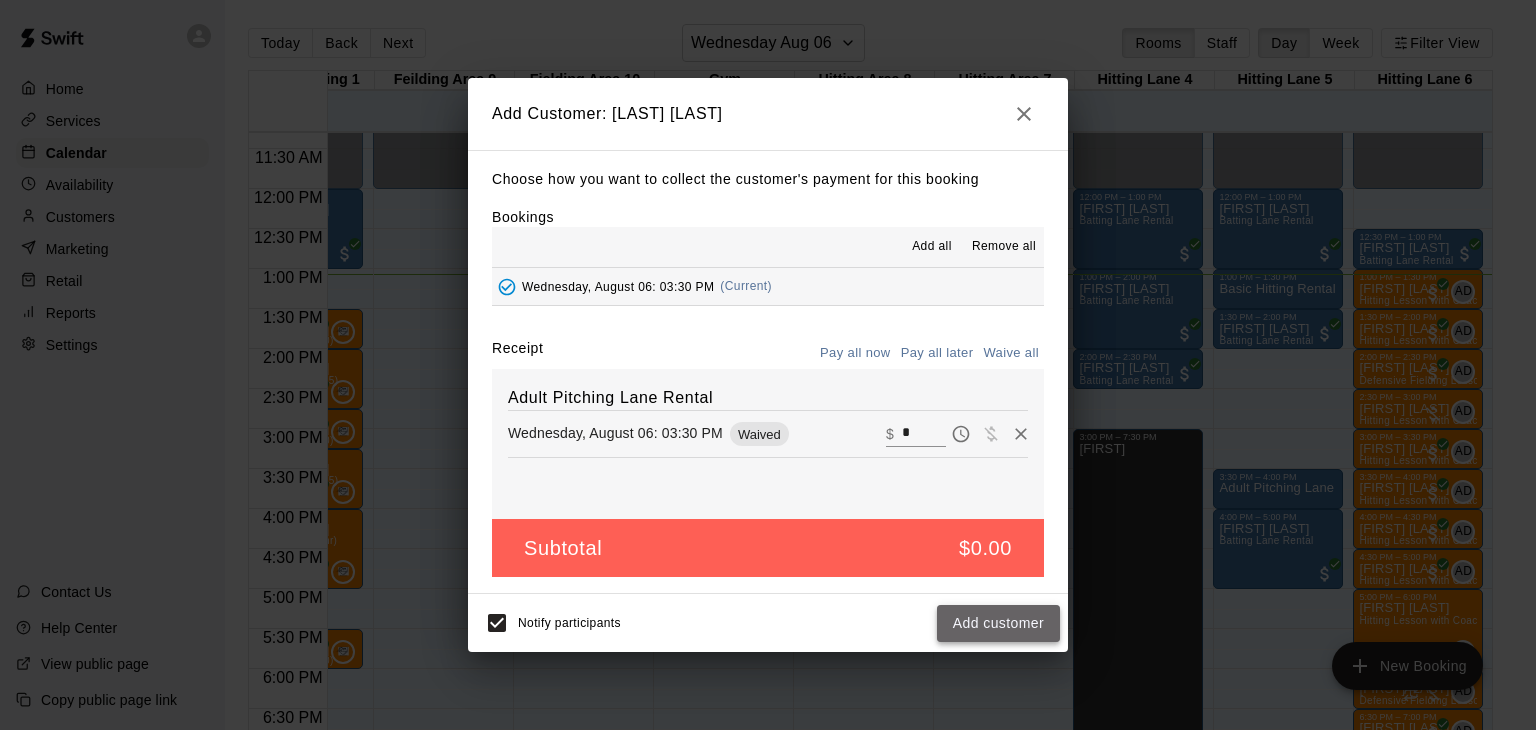 click on "Add customer" at bounding box center (998, 623) 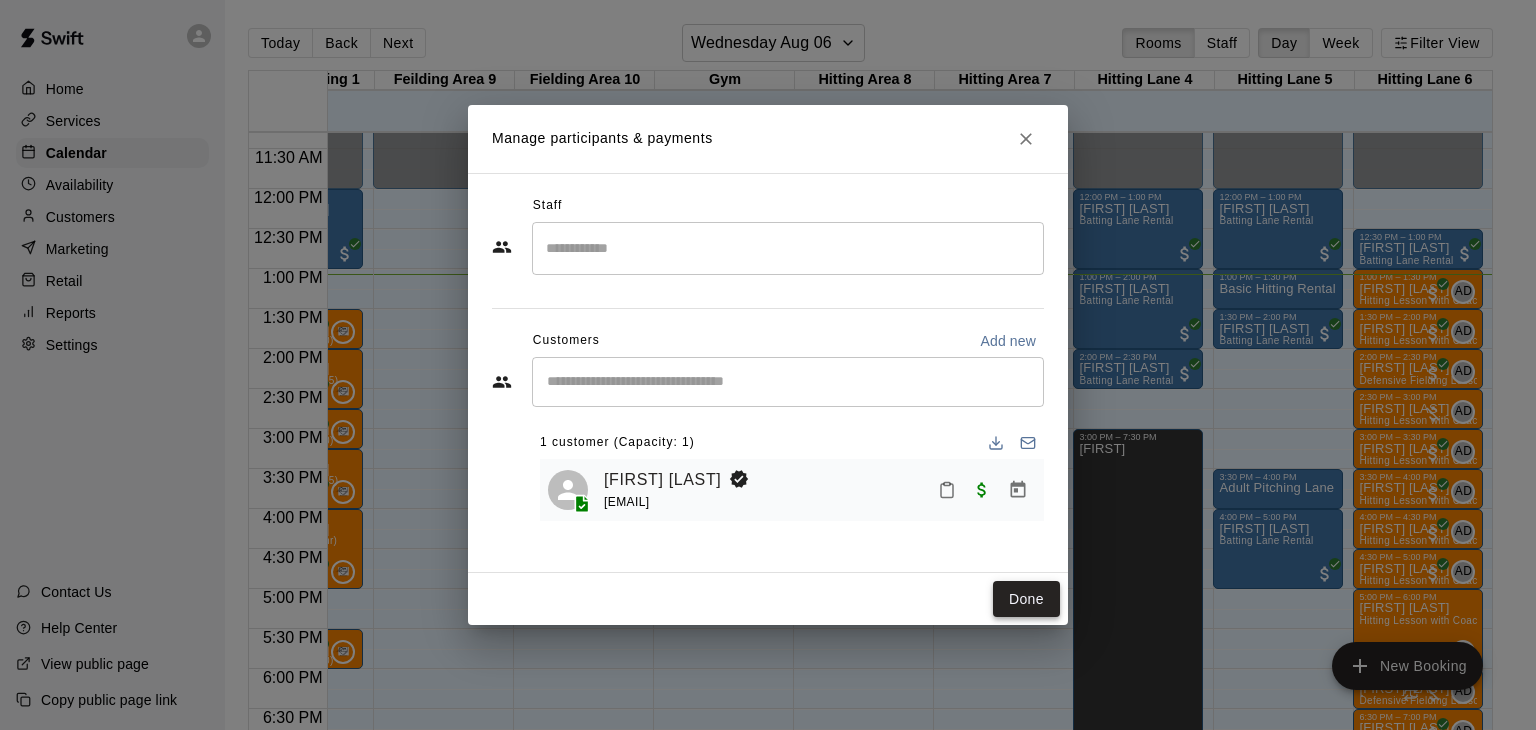 click on "Done" at bounding box center [1026, 599] 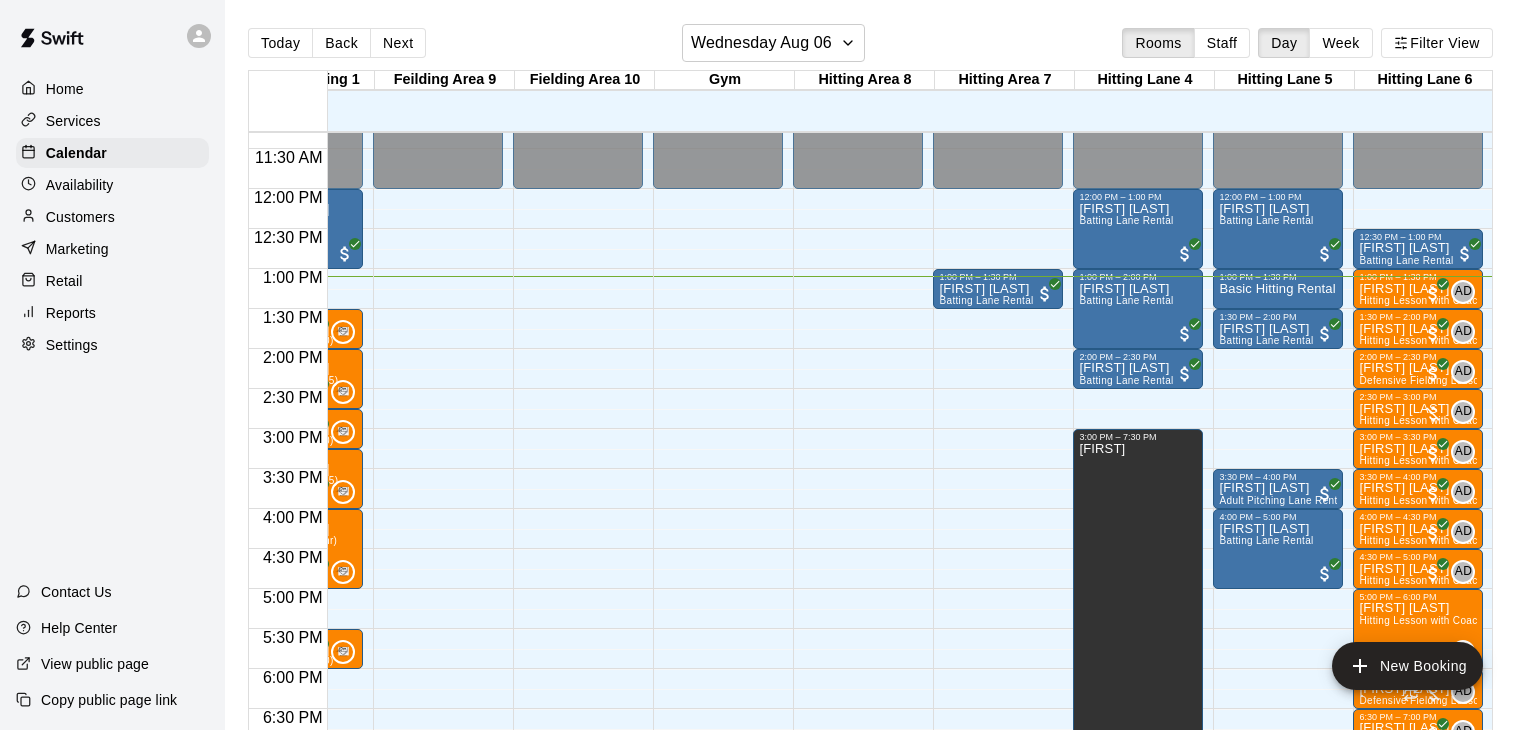 scroll, scrollTop: 904, scrollLeft: 328, axis: both 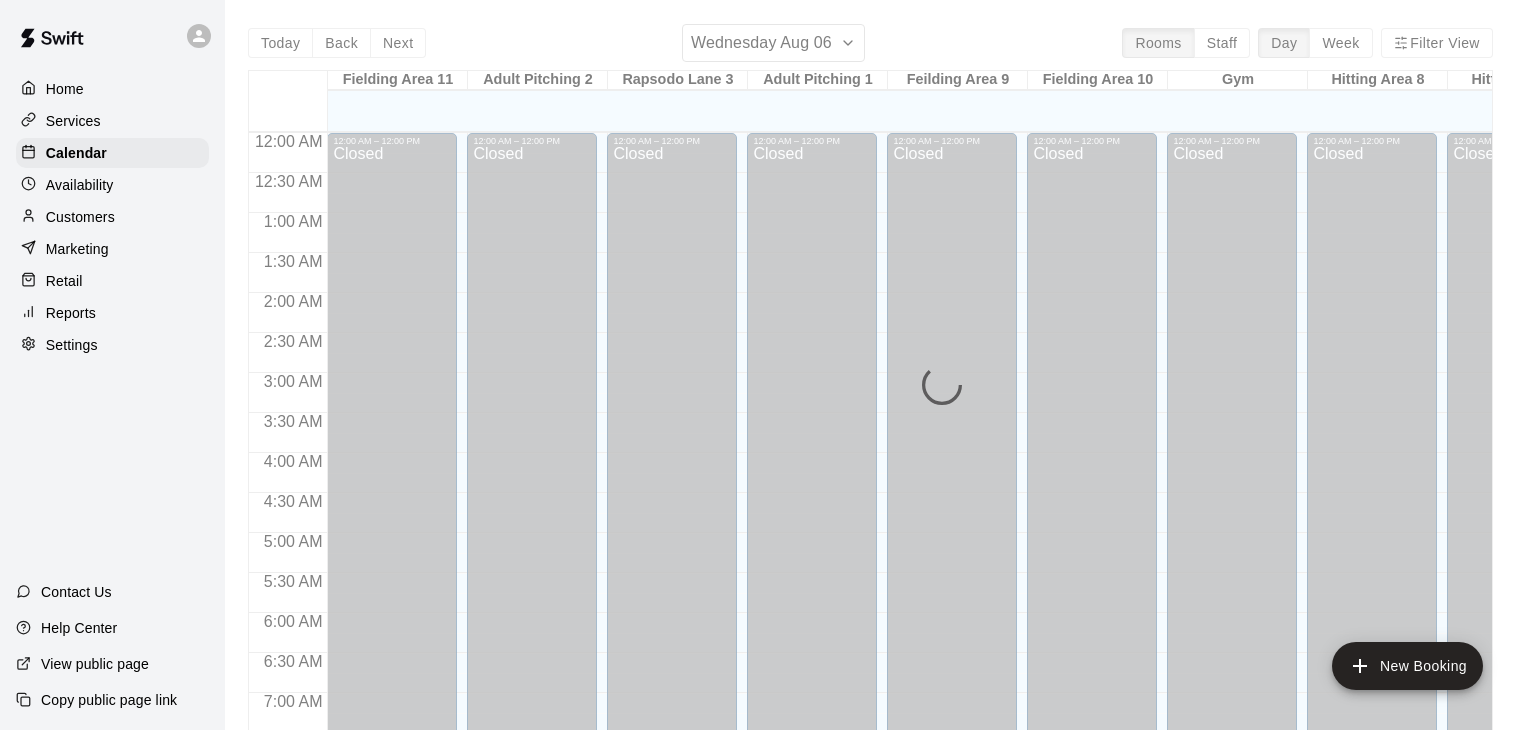 click on "Today Back Next Wednesday Aug 06 Rooms Staff Day Week Filter View Fielding Area 11 06 Wed Adult Pitching 2 06 Wed Rapsodo Lane 3 06 Wed Adult Pitching 1 06 Wed Feilding Area 9 06 Wed Fielding Area 10 06 Wed Gym 06 Wed Hitting Area 8 06 Wed Hitting Area 7 06 Wed Hitting Lane 4 06 Wed Hitting Lane 5 06 Wed Hitting Lane 6 06 Wed 12:00 AM 12:30 AM 1:00 AM 1:30 AM 2:00 AM 2:30 AM 3:00 AM 3:30 AM 4:00 AM 4:30 AM 5:00 AM 5:30 AM 6:00 AM 6:30 AM 7:00 AM 7:30 AM 8:00 AM 8:30 AM 9:00 AM 9:30 AM 10:00 AM 10:30 AM 11:00 AM 11:30 AM 12:00 PM 12:30 PM 1:00 PM 1:30 PM 2:00 PM 2:30 PM 3:00 PM 3:30 PM 4:00 PM 4:30 PM 5:00 PM 5:30 PM 6:00 PM 6:30 PM 7:00 PM 7:30 PM 8:00 PM 8:30 PM 9:00 PM 9:30 PM 10:00 PM 10:30 PM 11:00 PM 11:30 PM 12:00 AM – 12:00 PM Closed 8:00 PM – 11:59 PM Closed 12:00 AM – 12:00 PM Closed 8:00 PM – 11:59 PM Closed 12:00 AM – 12:00 PM Closed 8:00 PM – 11:59 PM Closed 12:00 AM – 12:00 PM Closed 8:00 PM – 11:59 PM Closed 12:00 AM – 12:00 PM Closed 8:00 PM – 11:59 PM Closed Closed Closed" at bounding box center (870, 389) 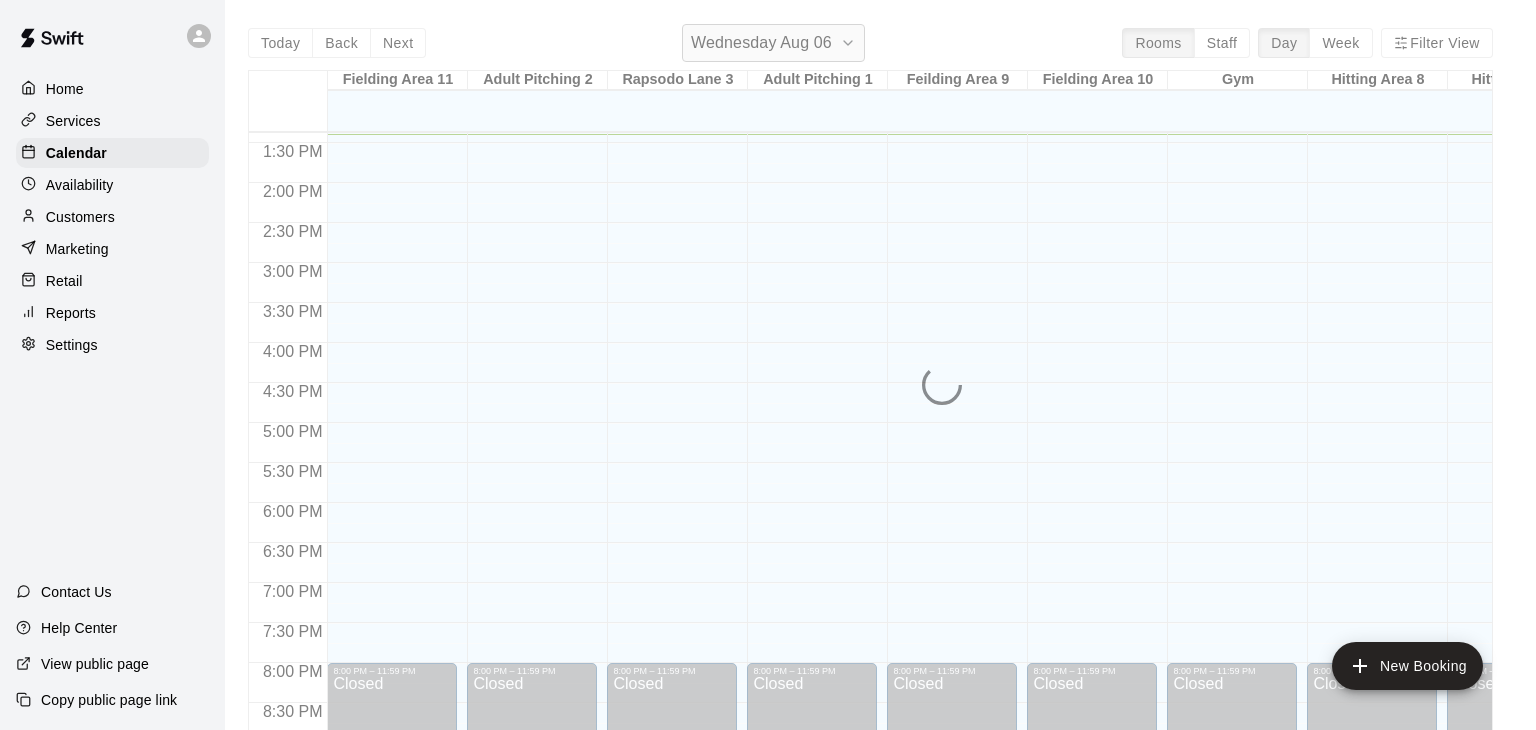 click 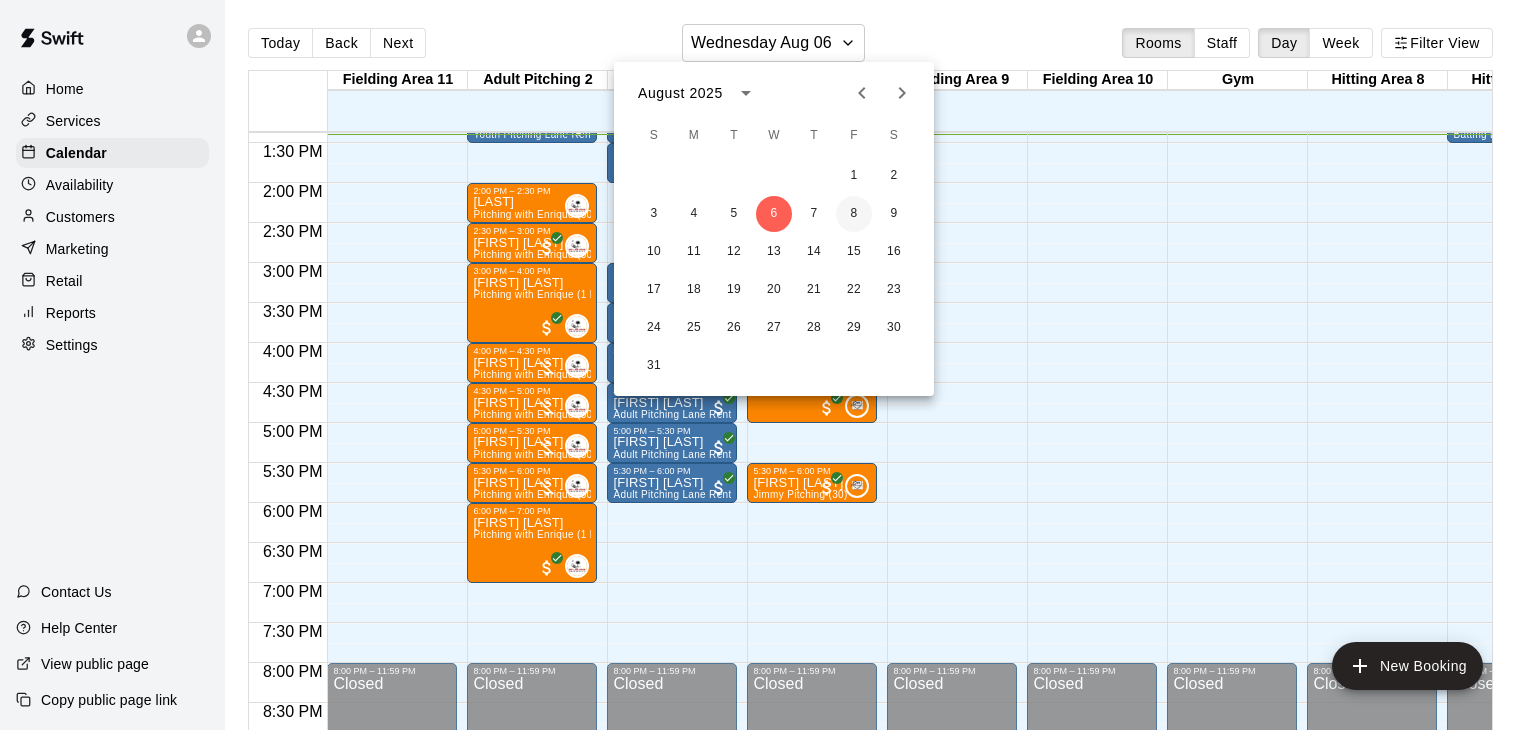 click on "8" at bounding box center [854, 214] 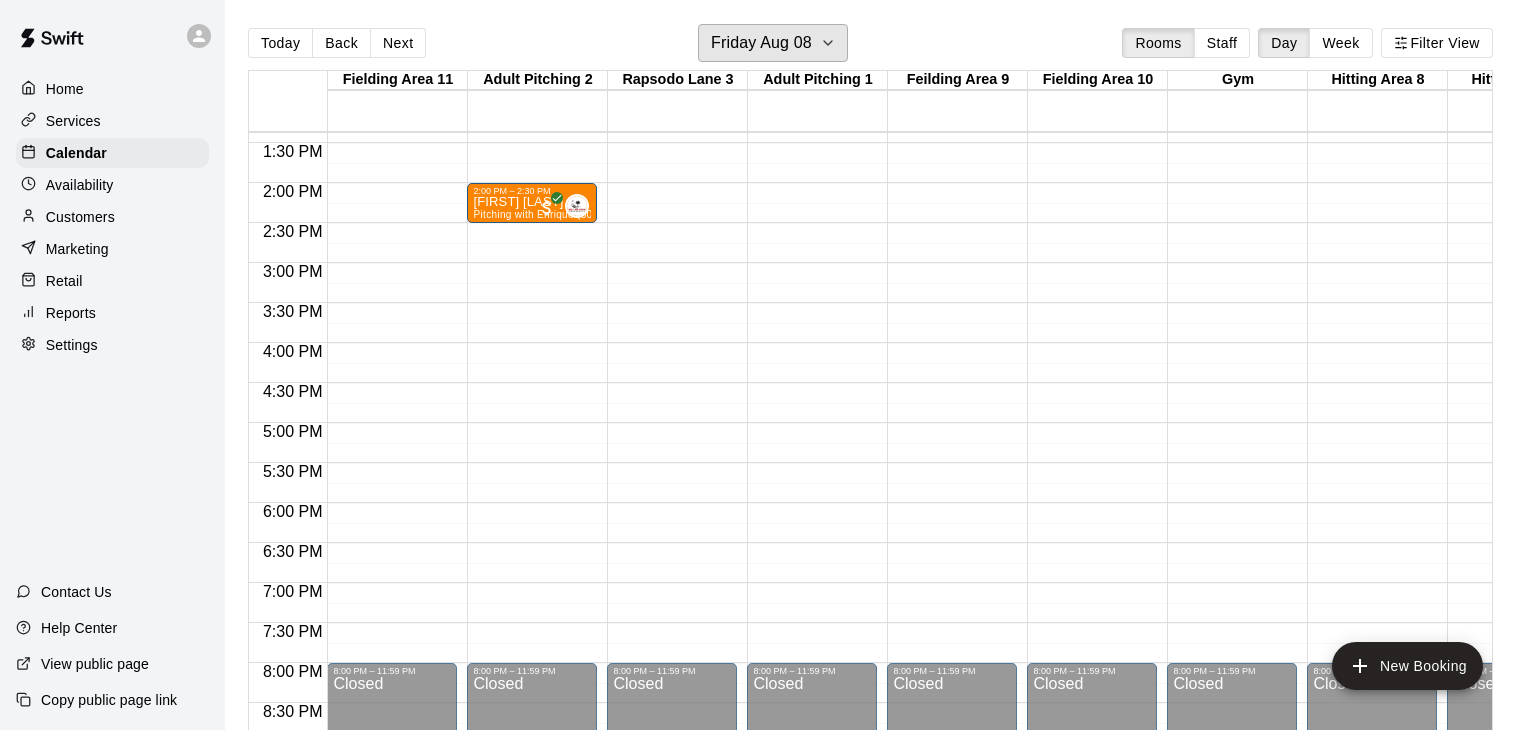 scroll, scrollTop: 1070, scrollLeft: 124, axis: both 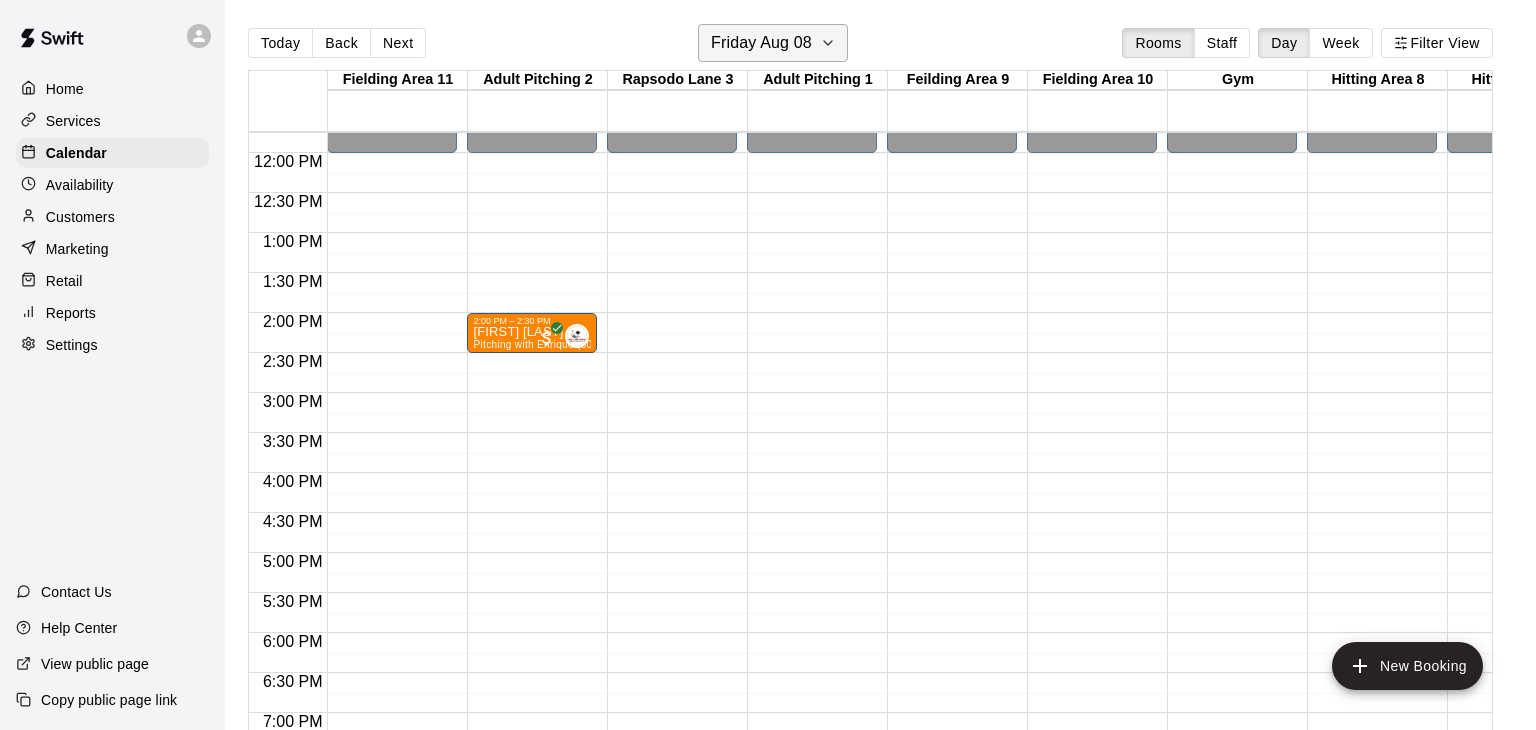 click on "Friday Aug 08" at bounding box center (773, 43) 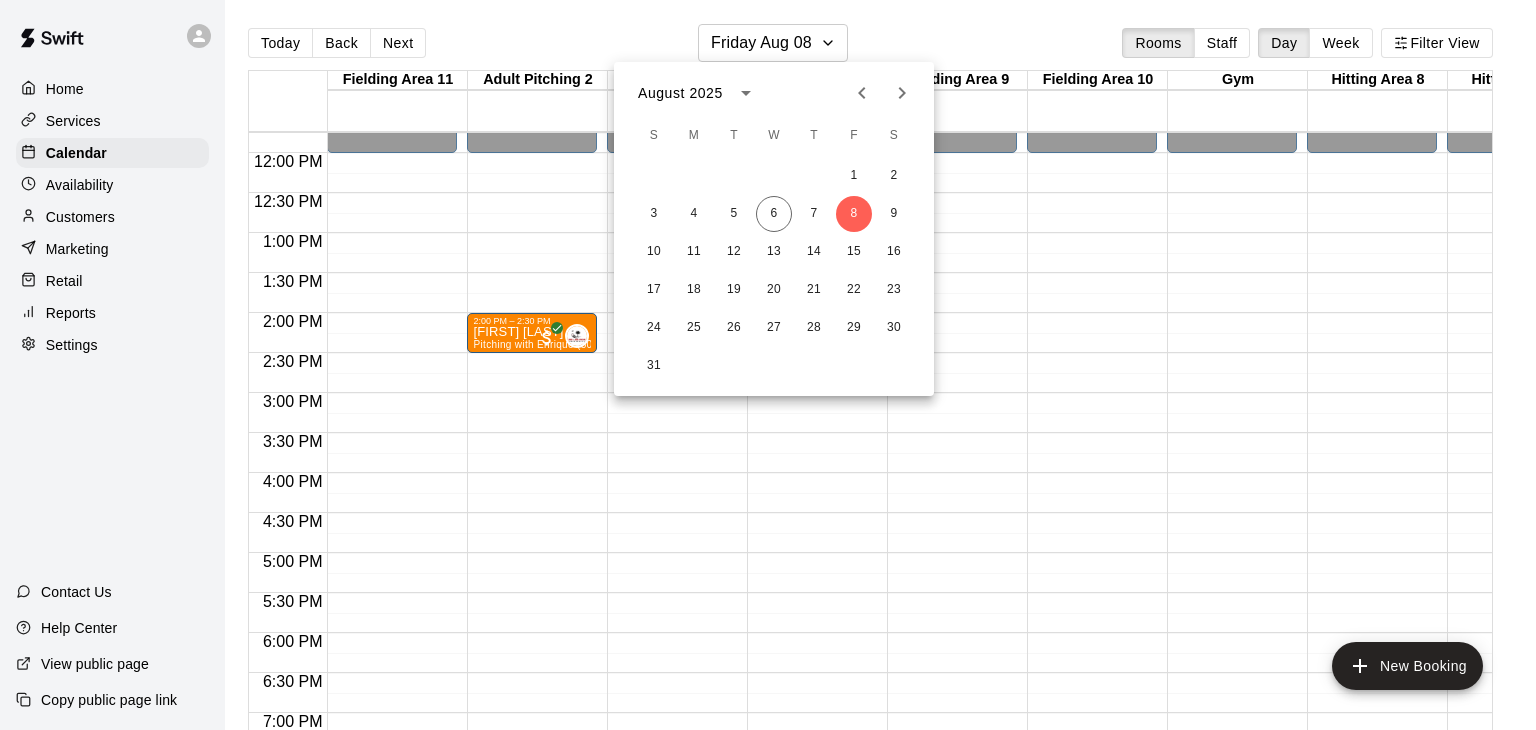 click at bounding box center (768, 365) 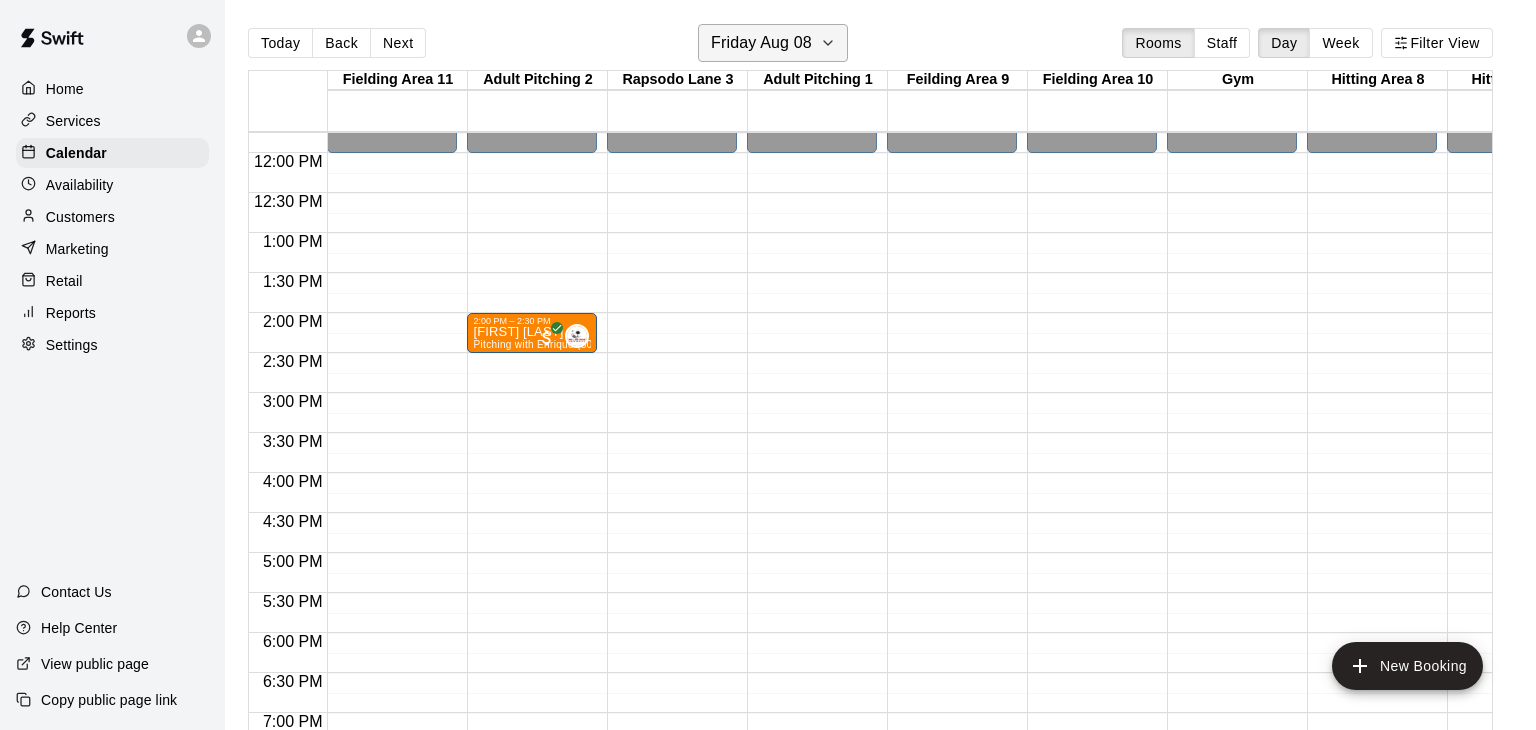 click 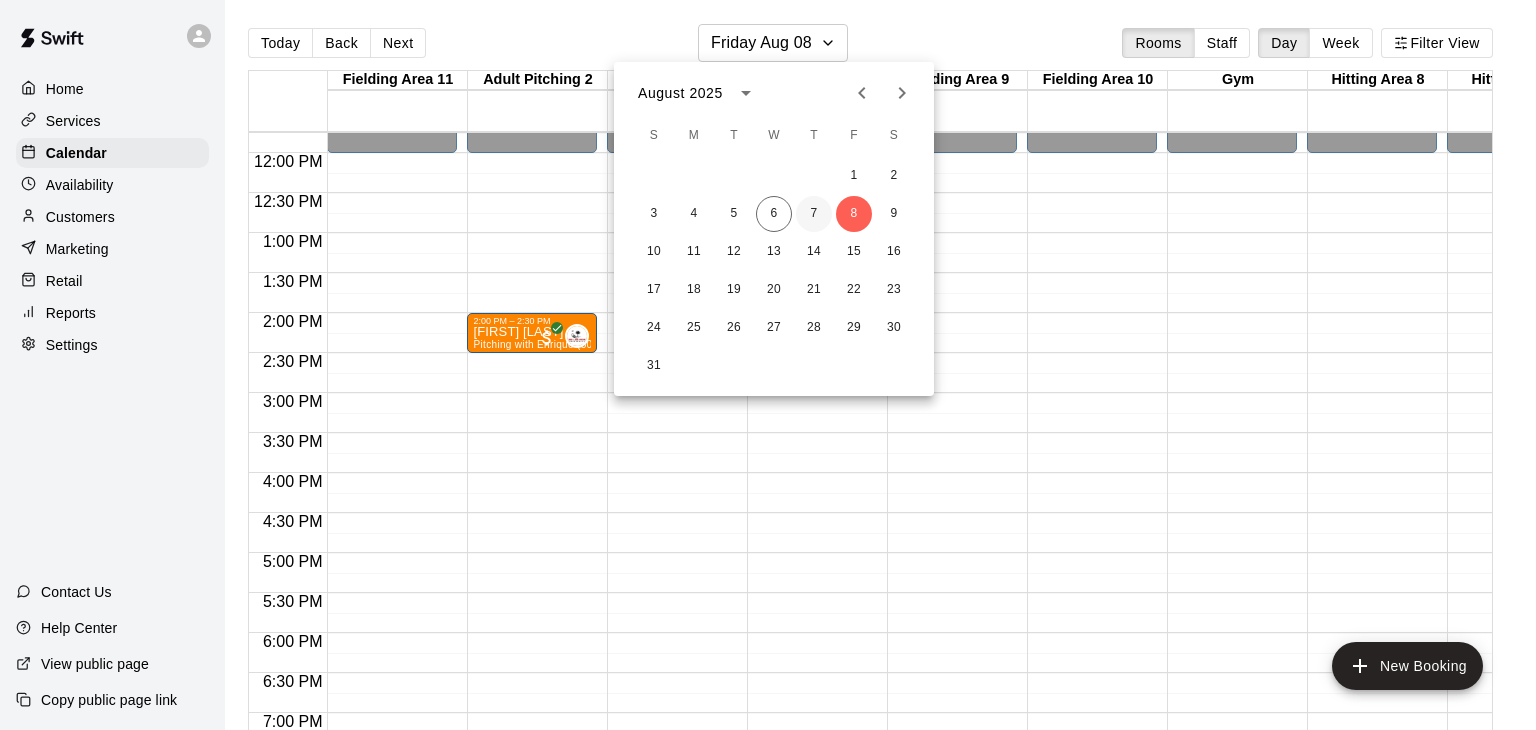 click on "7" at bounding box center [814, 214] 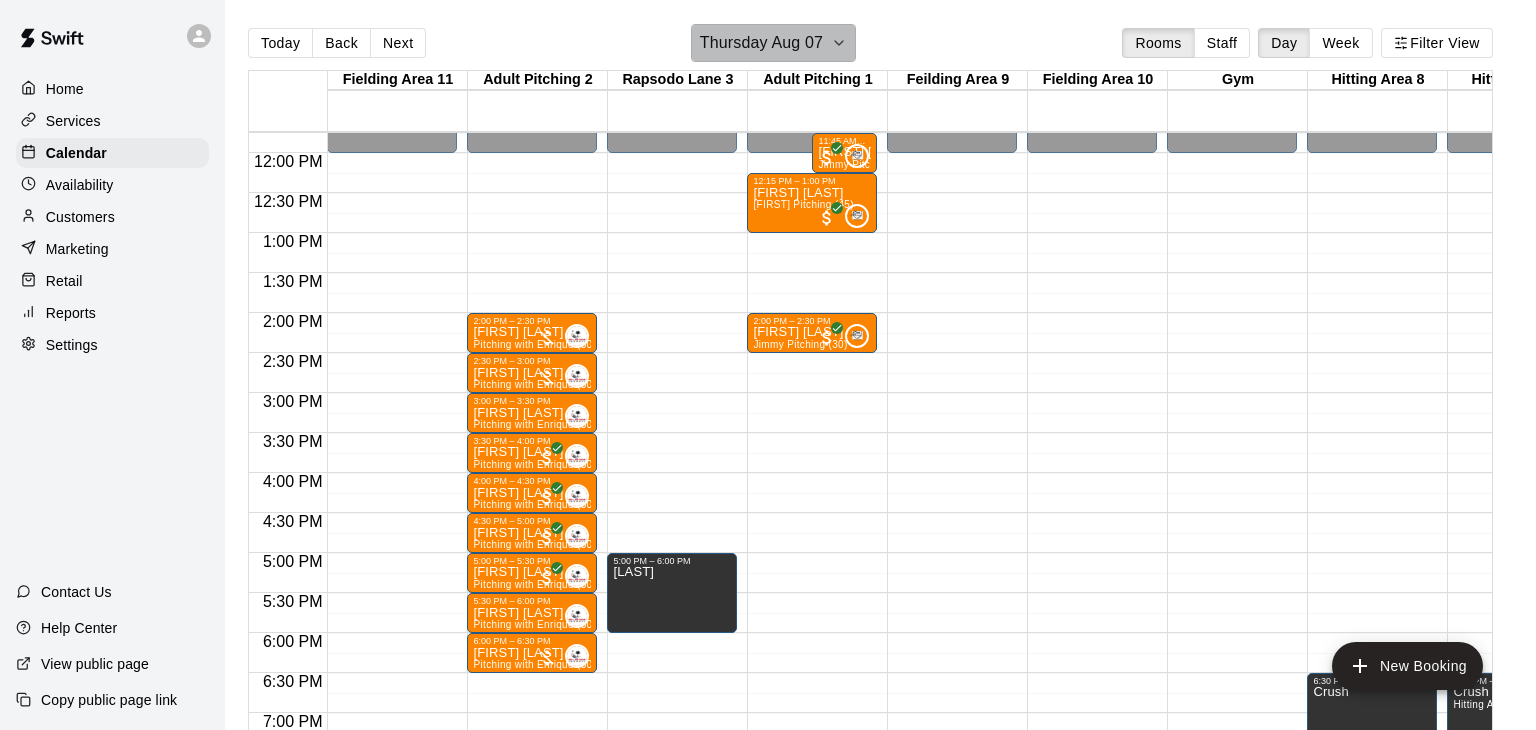 click 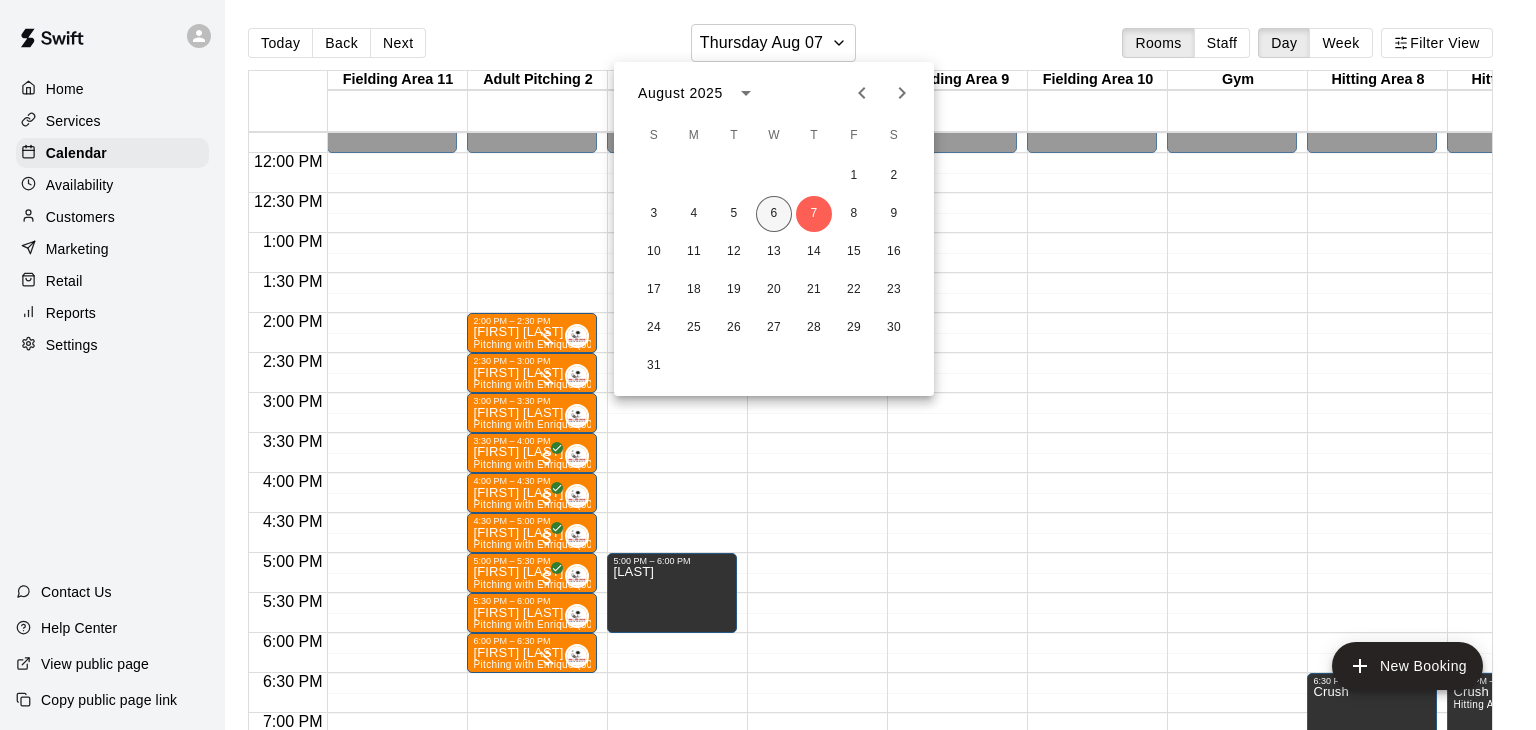 click on "6" at bounding box center (774, 214) 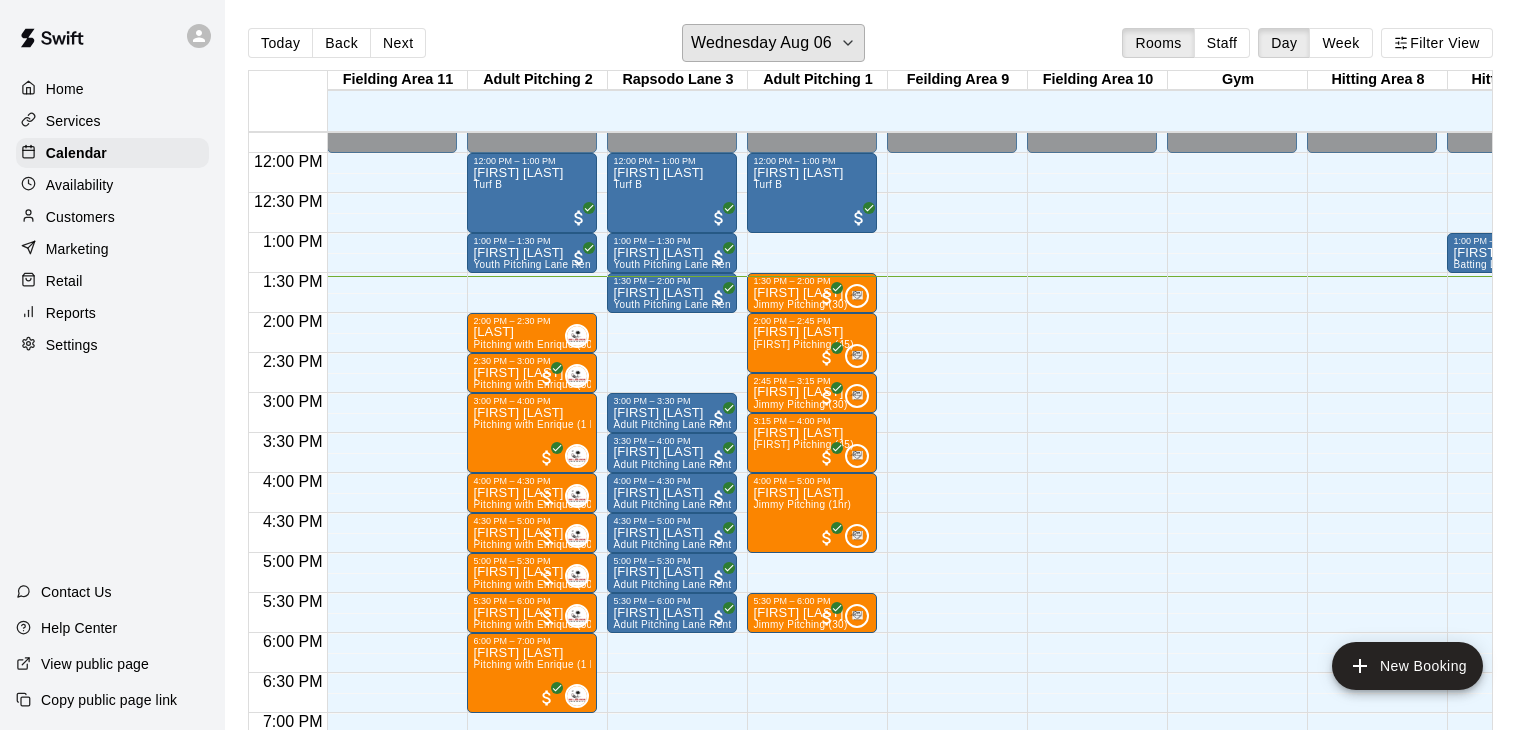 scroll, scrollTop: 940, scrollLeft: 70, axis: both 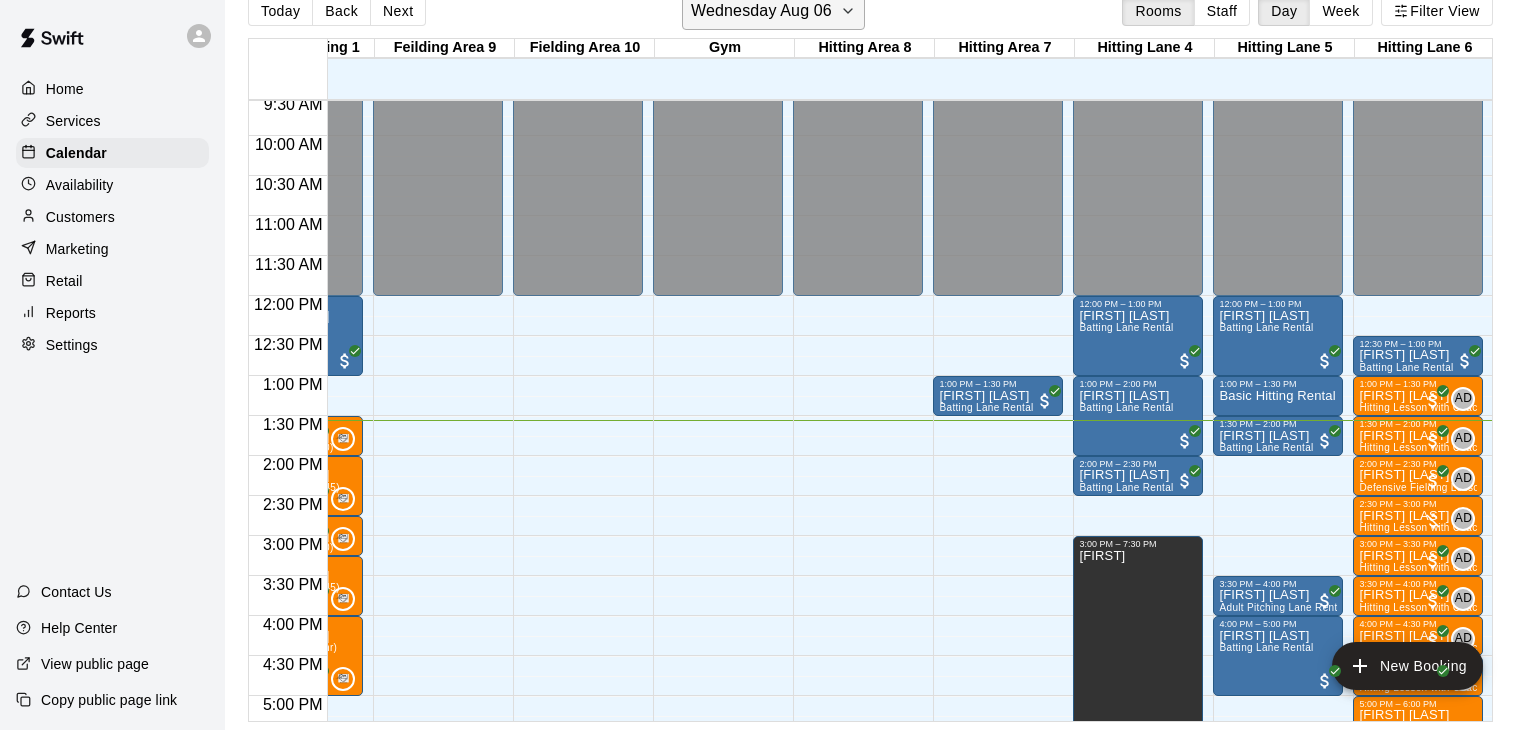 click 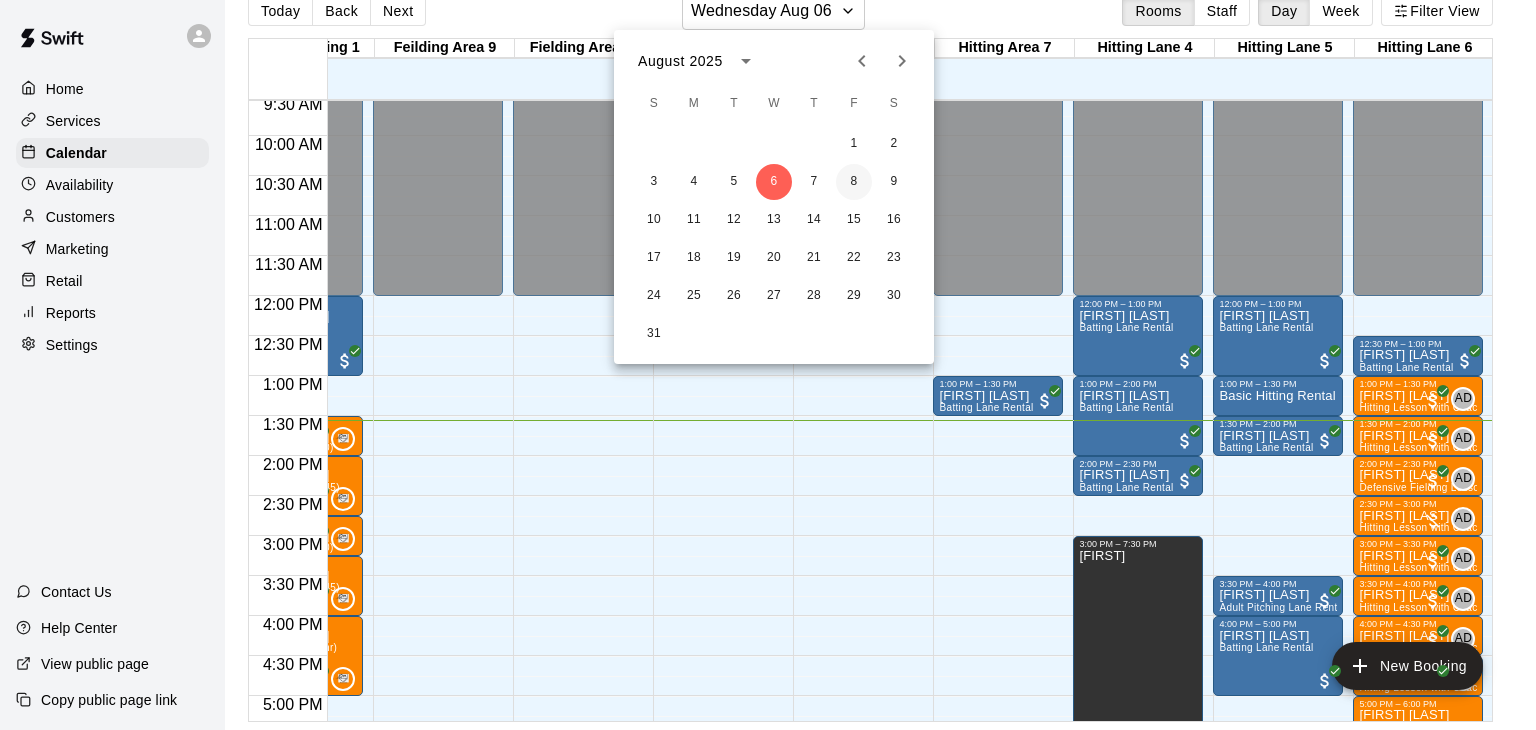 click on "8" at bounding box center (854, 182) 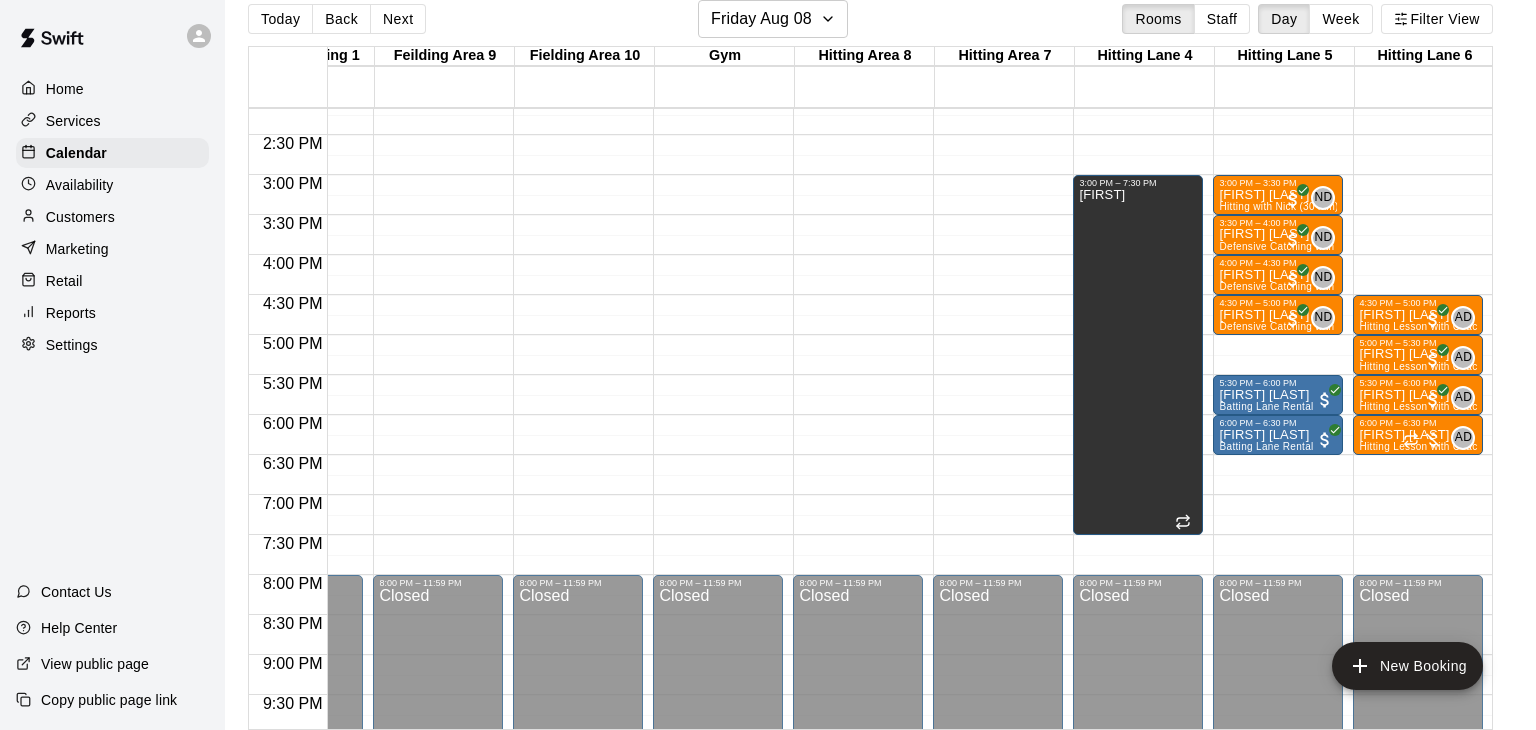 click on "12:00 AM – 12:00 PM Closed 3:00 PM – 3:30 PM Chase Dipaola Hitting with Nick (30 min) ND 0 3:30 PM – 4:00 PM Gabriel Molnar Defensive Catching with Nick (30 min) ND 0 4:00 PM – 4:30 PM Gabriel Molnar Defensive Catching with Nick (30 min) ND 0 4:30 PM – 5:00 PM Keegan Pearce Defensive Catching with Nick (30 min) ND 0 5:30 PM – 6:00 PM Evagolas Voutsinas Batting Lane Rental   6:00 PM – 6:30 PM Evagolas Voutsinas Batting Lane Rental   8:00 PM – 11:59 PM Closed" at bounding box center [1278, -65] 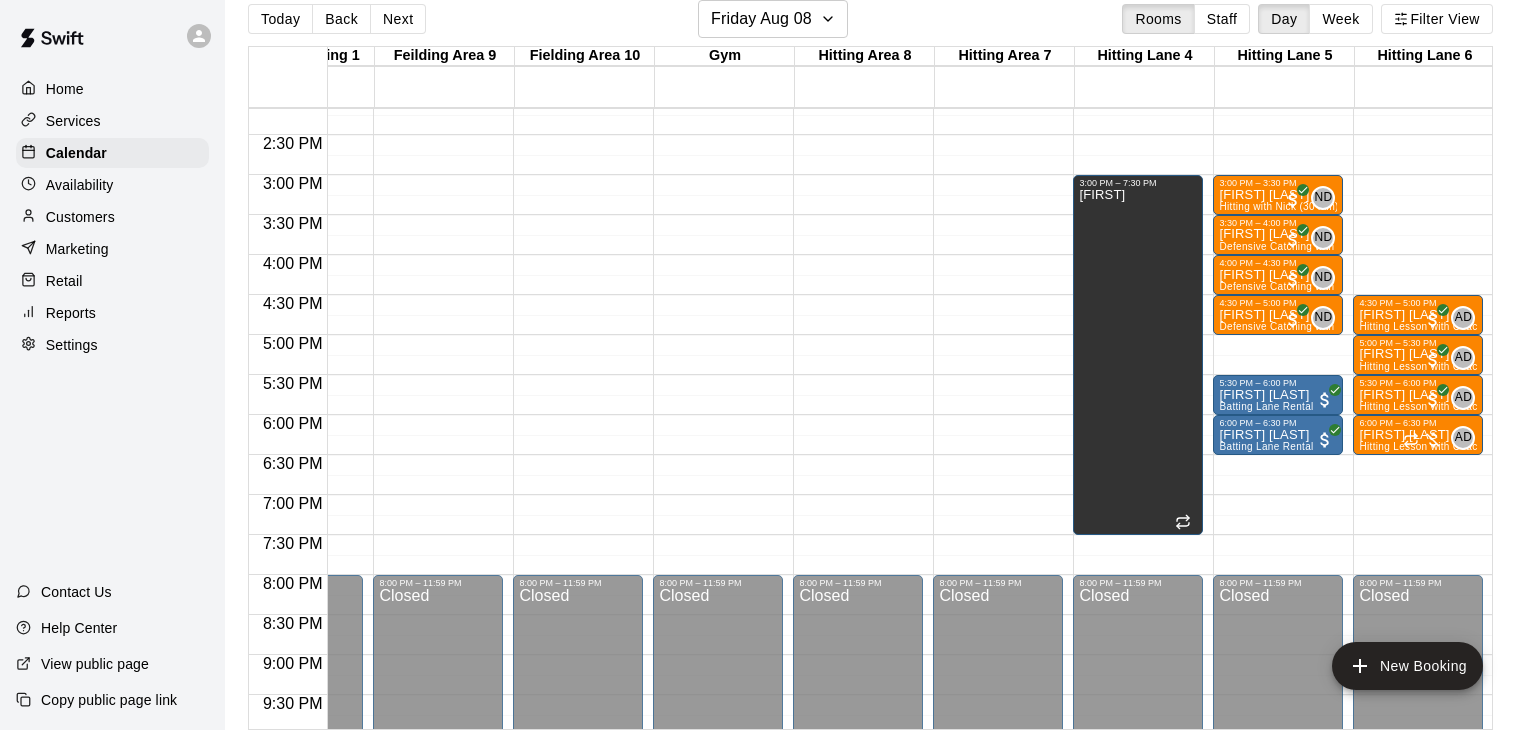 click on "12:00 AM – 12:00 PM Closed 3:00 PM – 3:30 PM Chase Dipaola Hitting with Nick (30 min) ND 0 3:30 PM – 4:00 PM Gabriel Molnar Defensive Catching with Nick (30 min) ND 0 4:00 PM – 4:30 PM Gabriel Molnar Defensive Catching with Nick (30 min) ND 0 4:30 PM – 5:00 PM Keegan Pearce Defensive Catching with Nick (30 min) ND 0 5:30 PM – 6:00 PM Evagolas Voutsinas Batting Lane Rental   6:00 PM – 6:30 PM Evagolas Voutsinas Batting Lane Rental   8:00 PM – 11:59 PM Closed" at bounding box center (1278, -65) 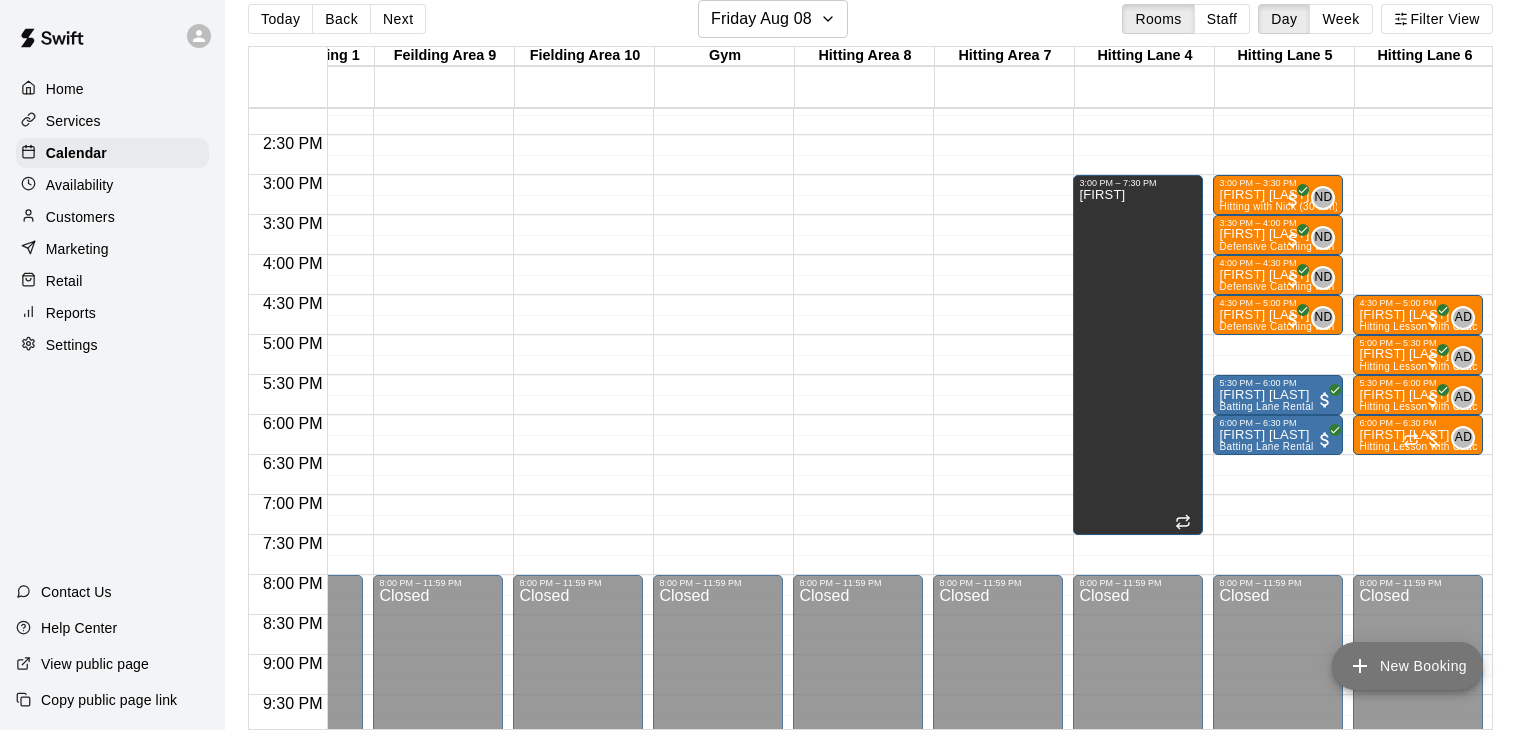 click on "New Booking" at bounding box center (1407, 666) 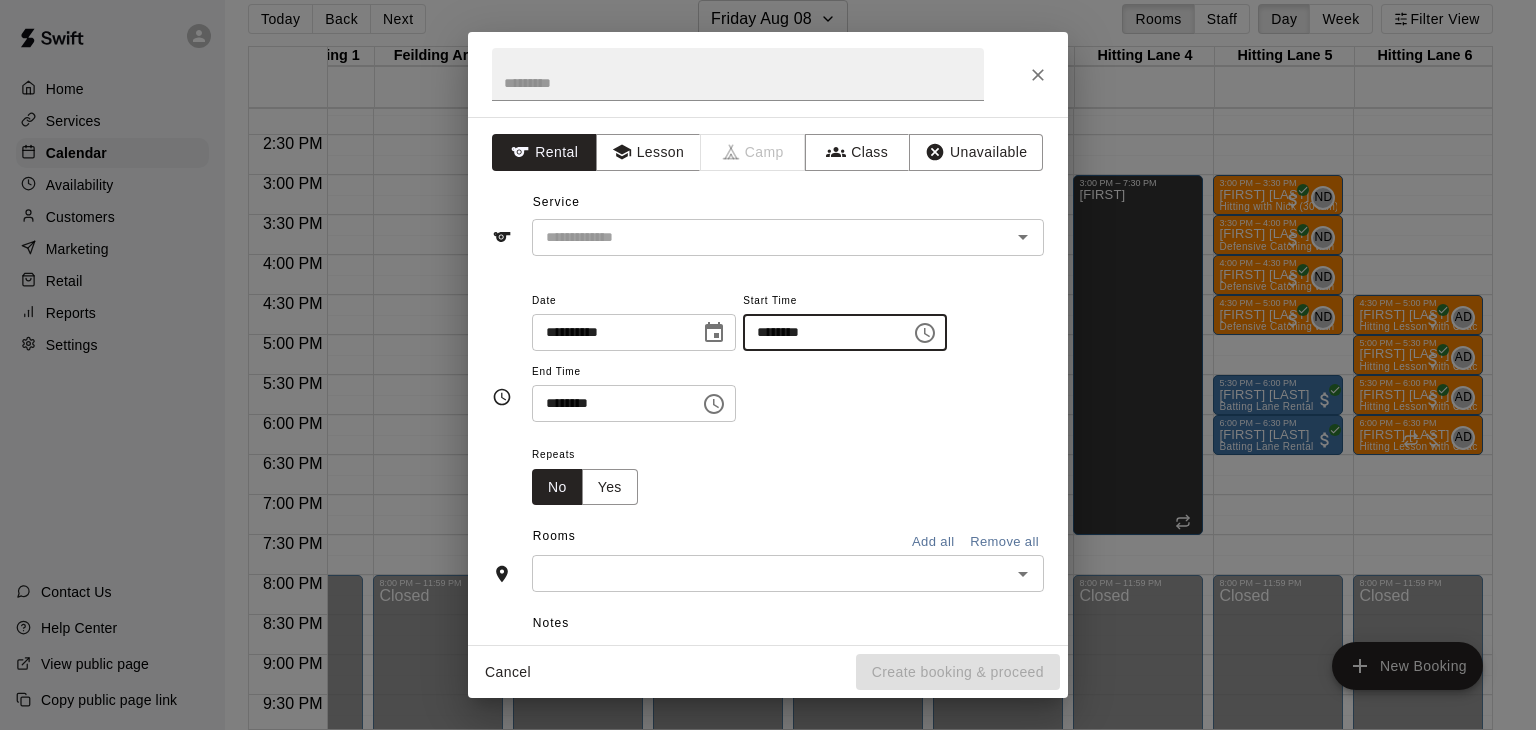 click on "********" at bounding box center [820, 332] 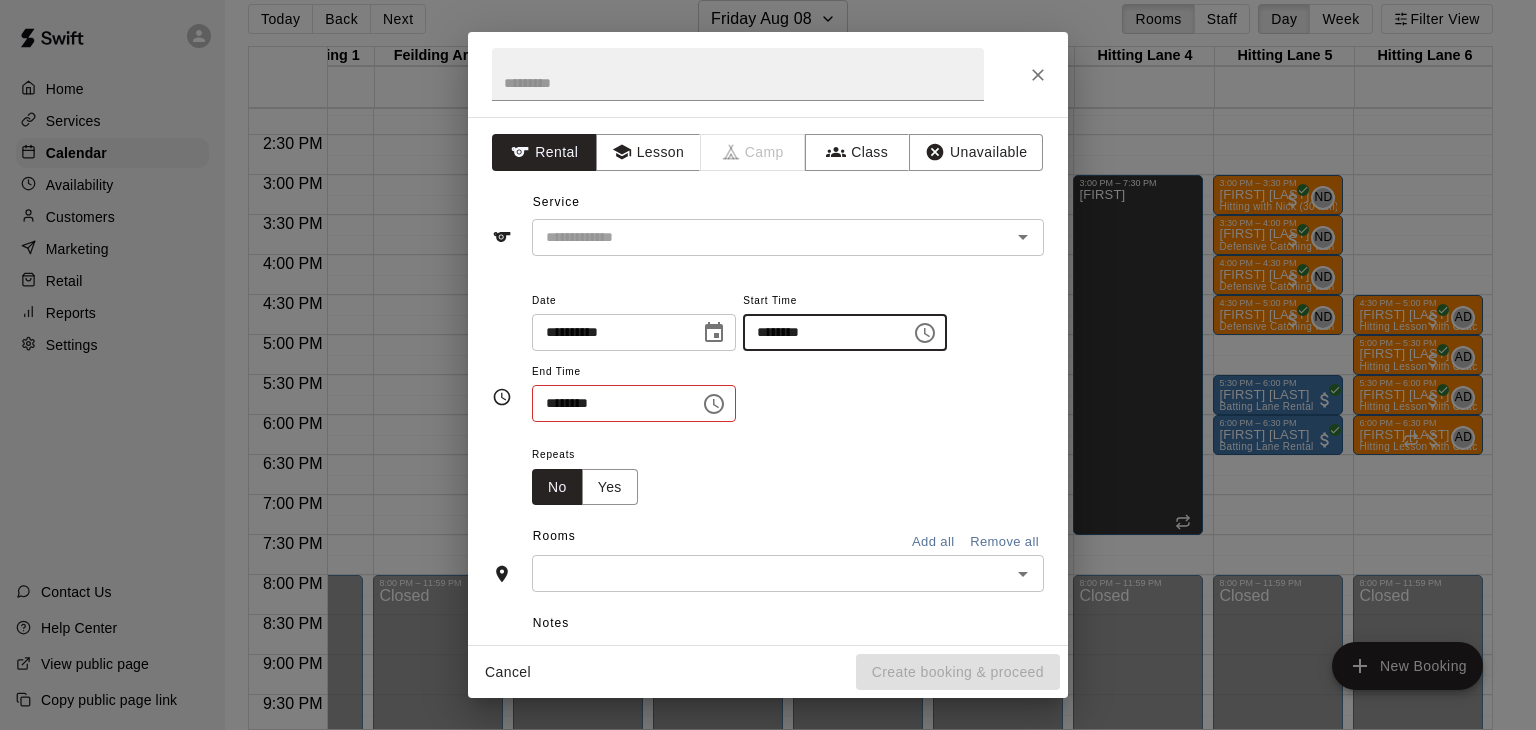 type on "********" 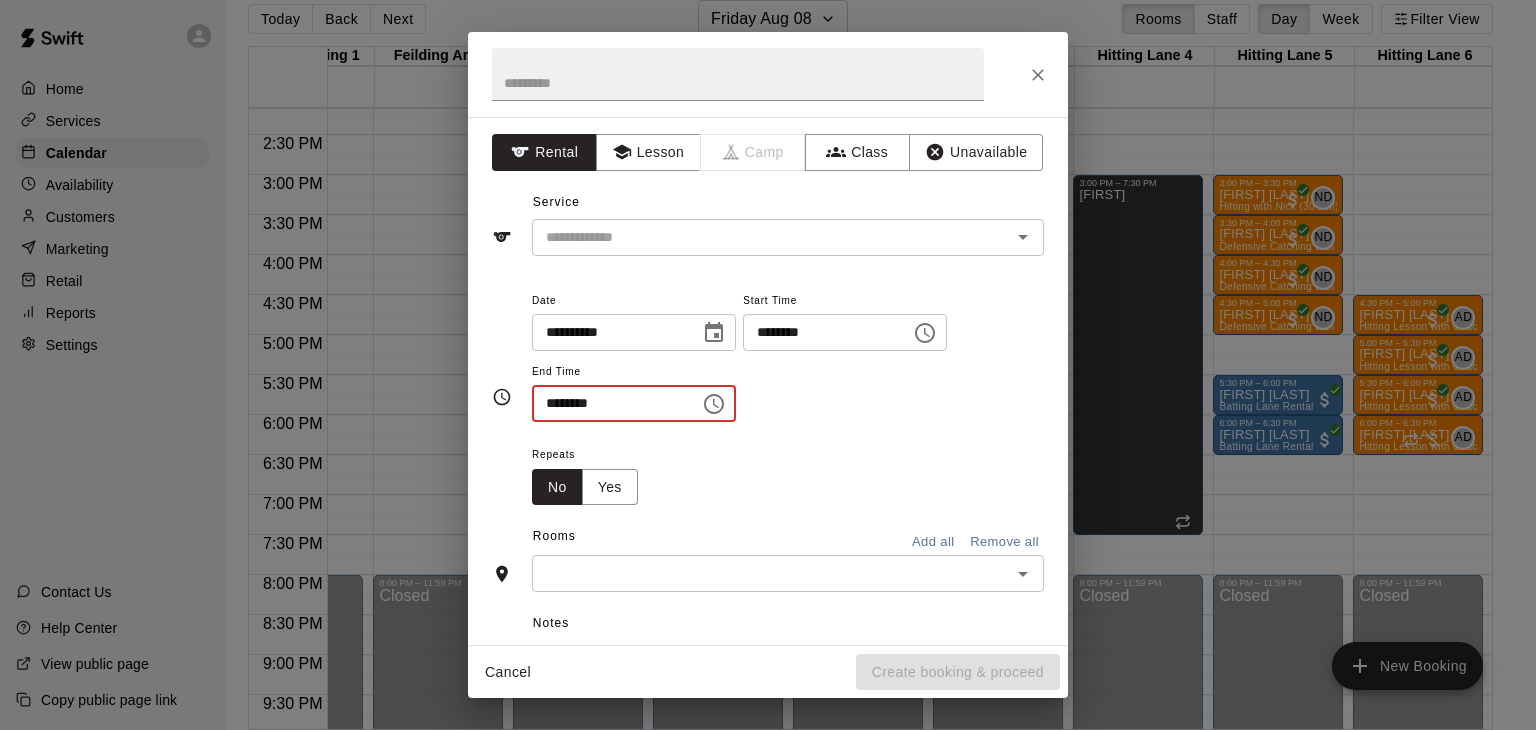 drag, startPoint x: 561, startPoint y: 471, endPoint x: 542, endPoint y: 464, distance: 20.248457 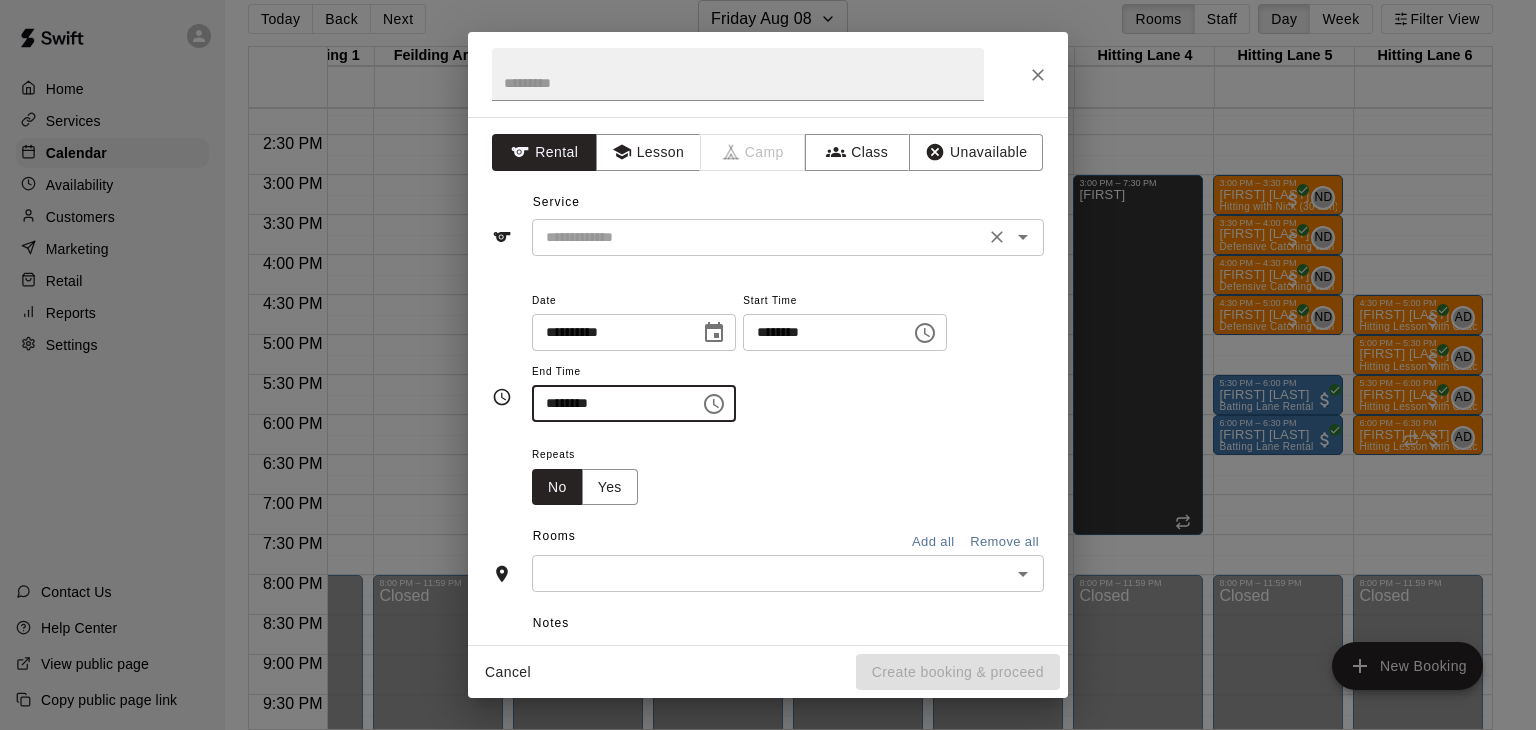 type on "********" 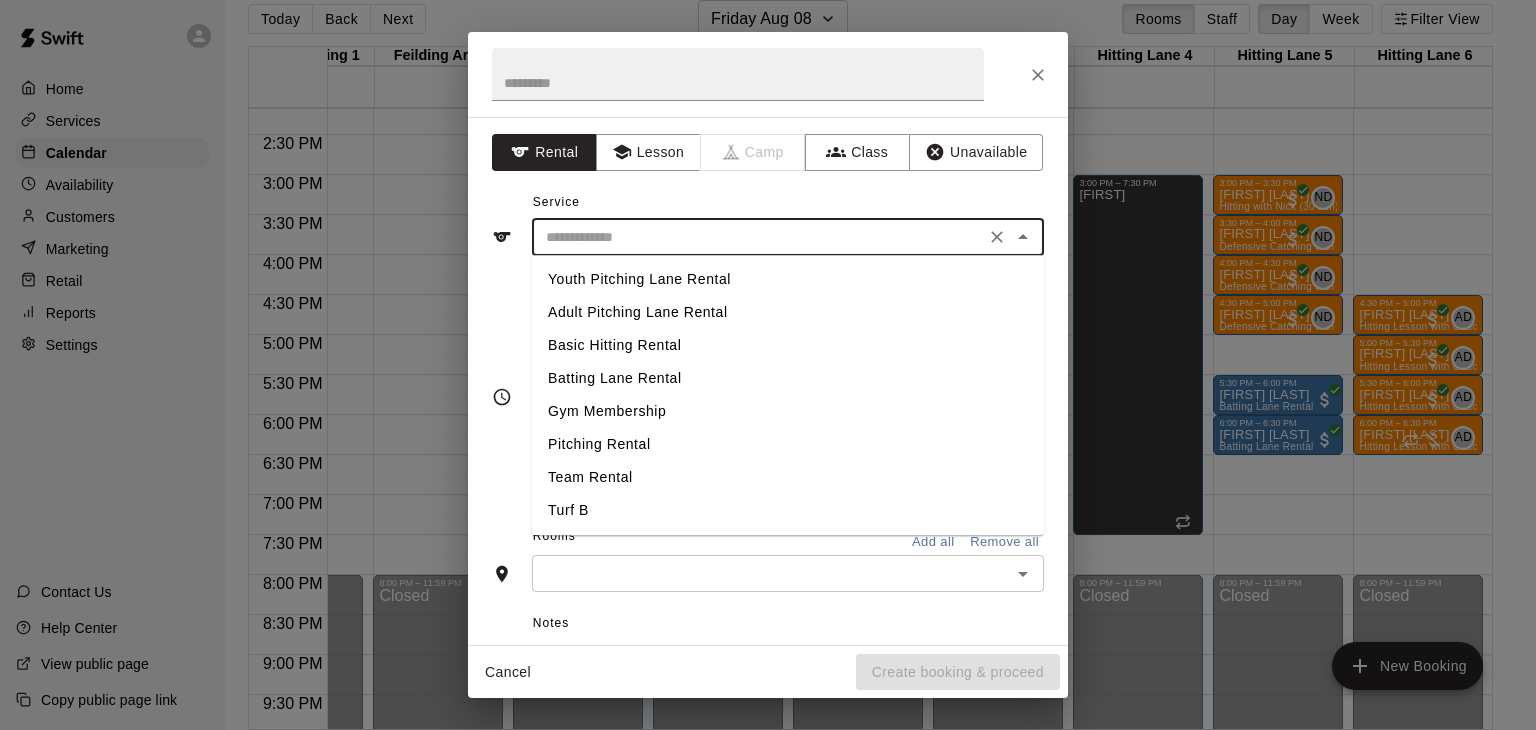 click at bounding box center [758, 237] 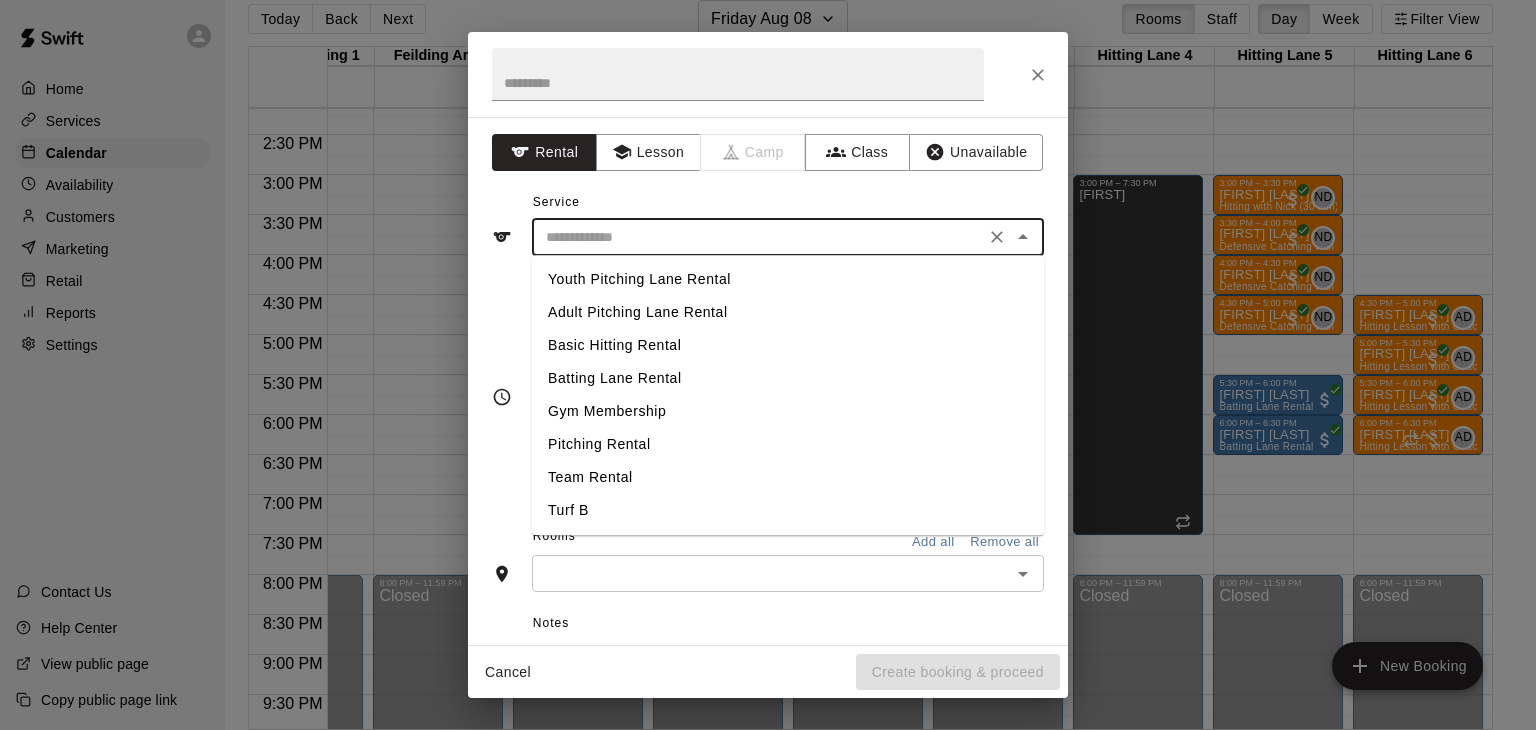 click on "Basic Hitting Rental" at bounding box center (788, 345) 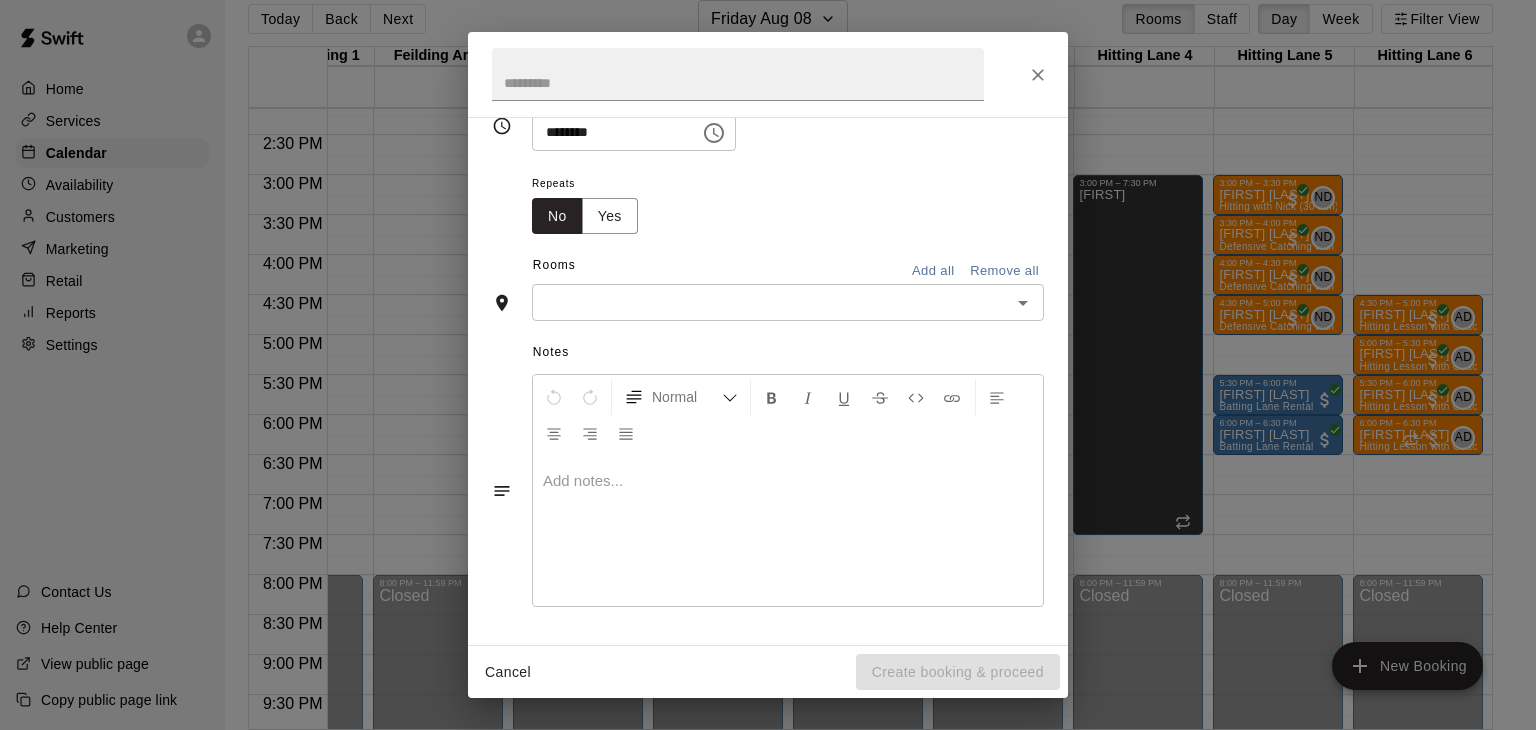 scroll, scrollTop: 340, scrollLeft: 0, axis: vertical 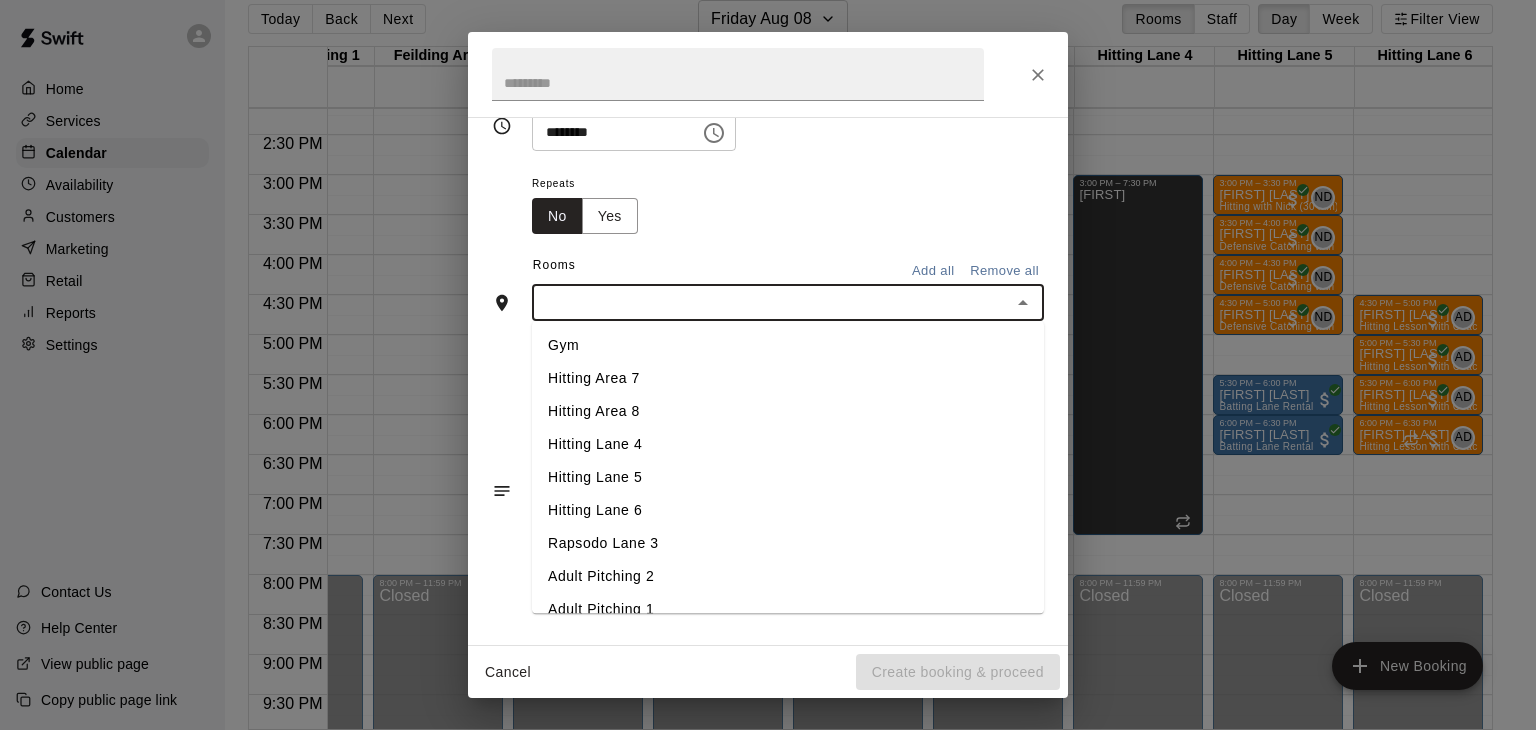 click on "Hitting Lane 5" at bounding box center [788, 478] 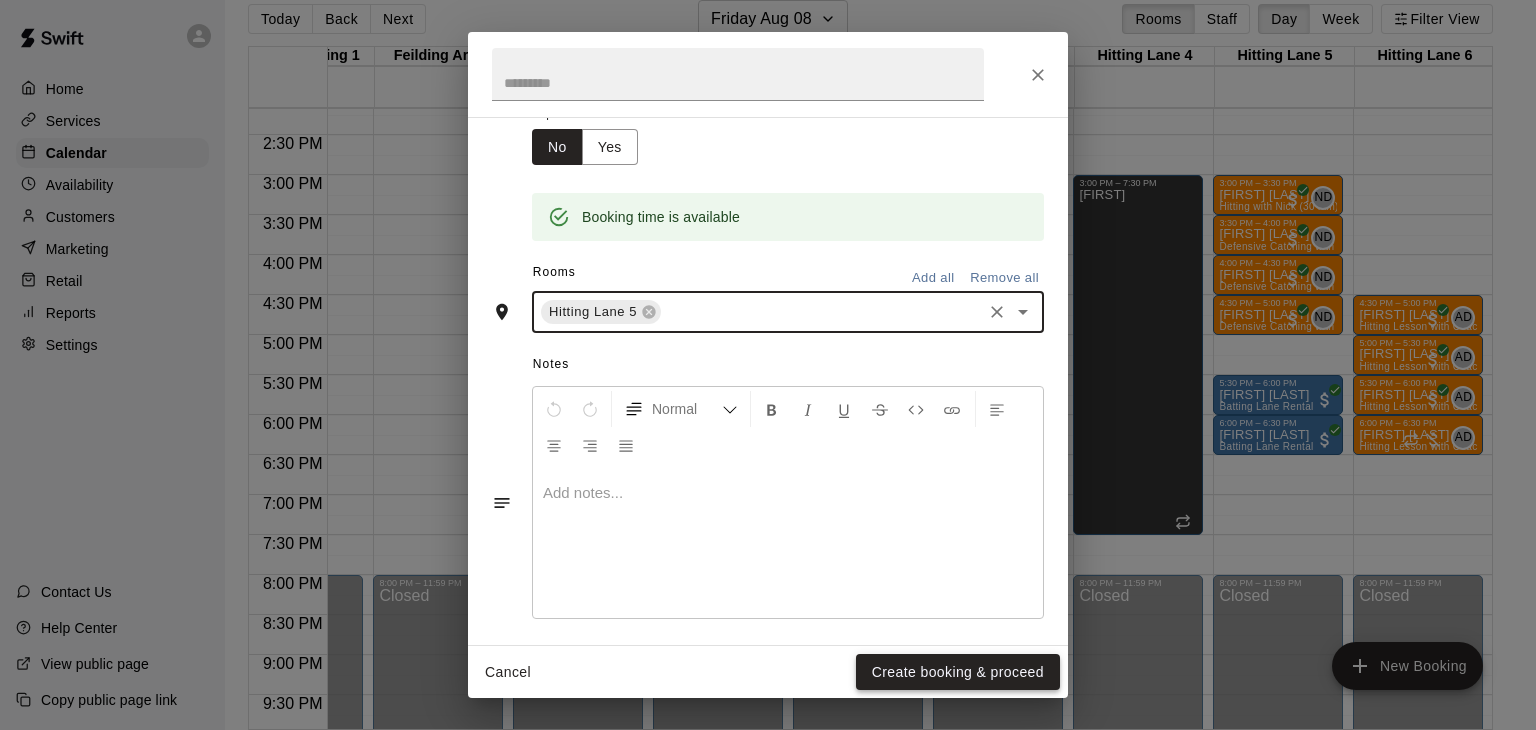 click on "Create booking & proceed" at bounding box center (958, 672) 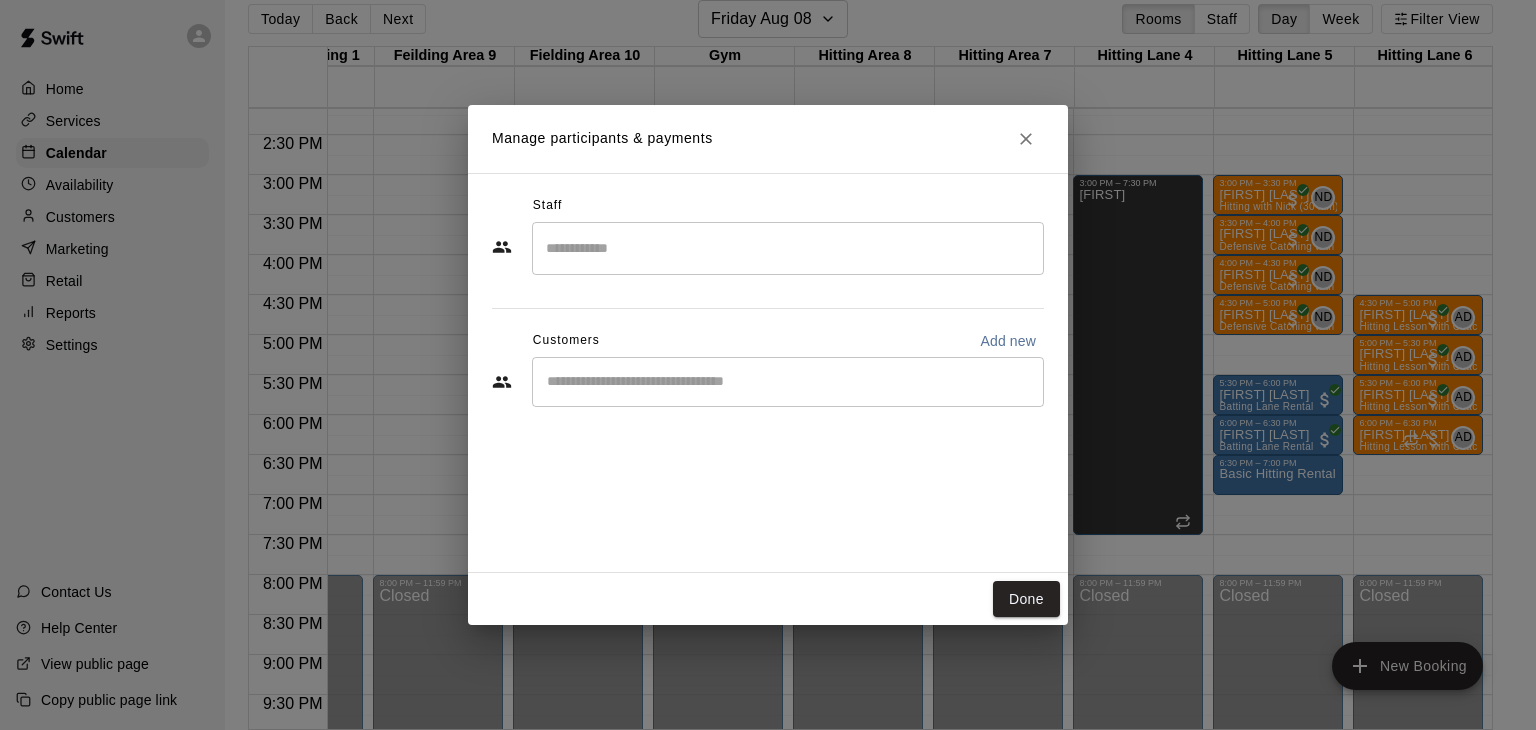 click at bounding box center (788, 382) 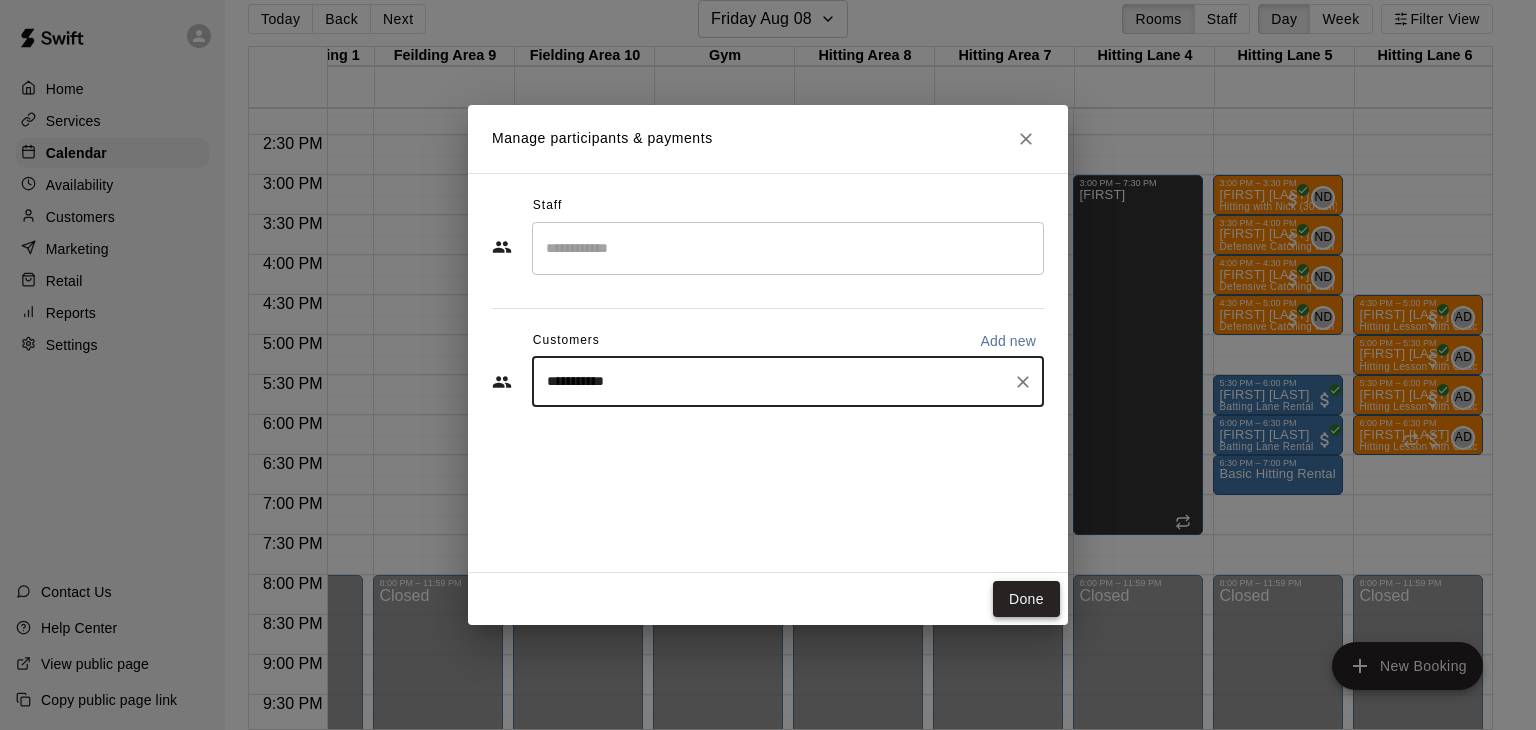type on "**********" 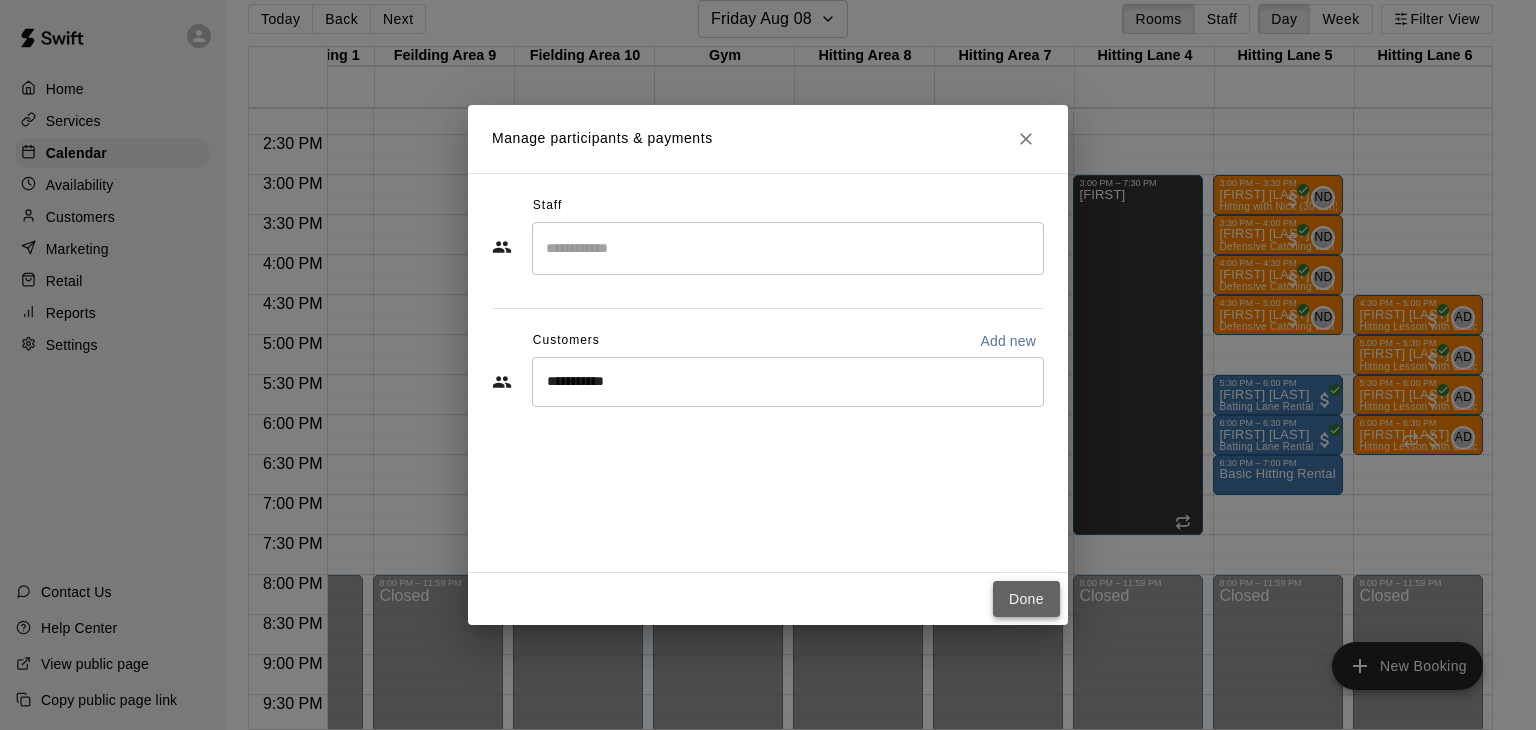 click on "Done" at bounding box center [1026, 599] 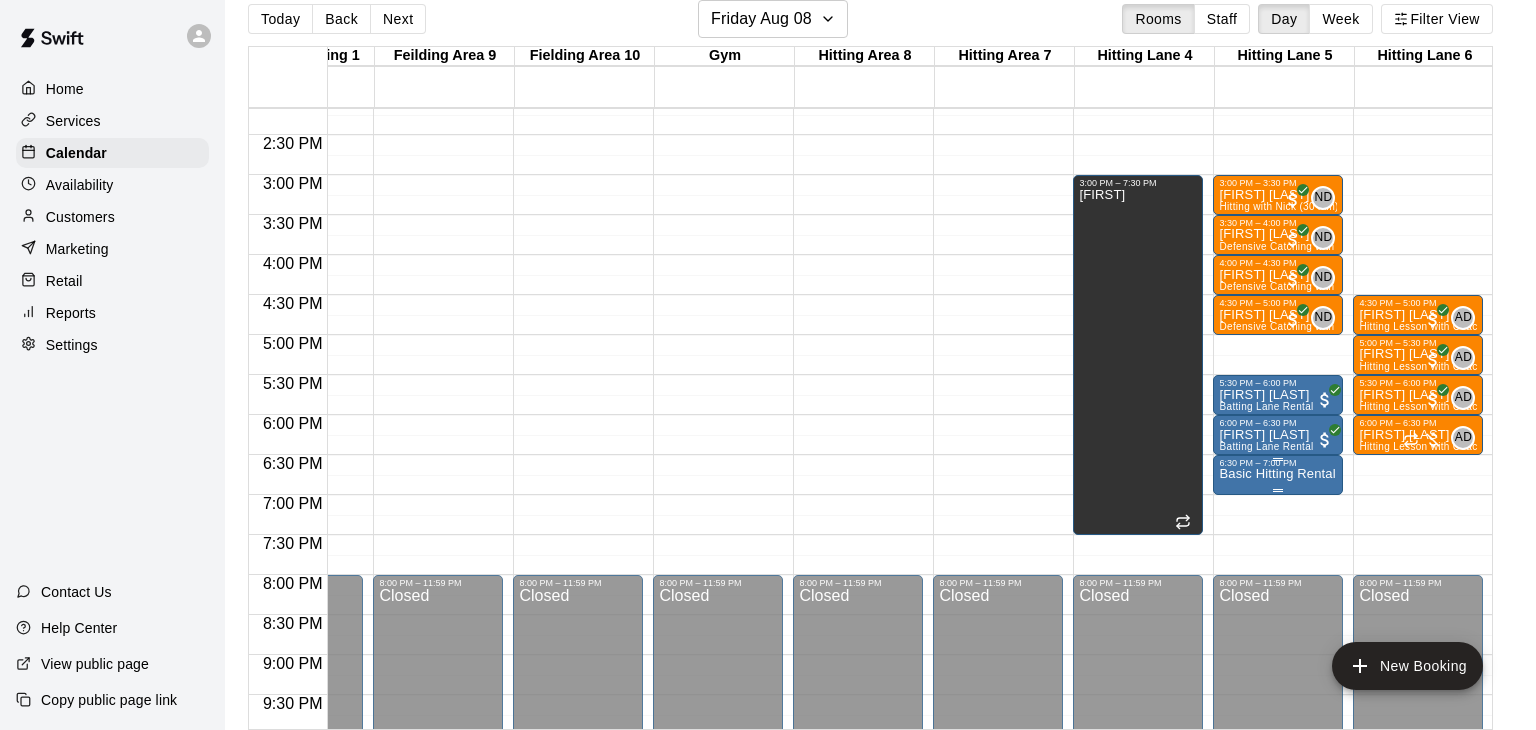 click on "Basic Hitting Rental" at bounding box center [1277, 474] 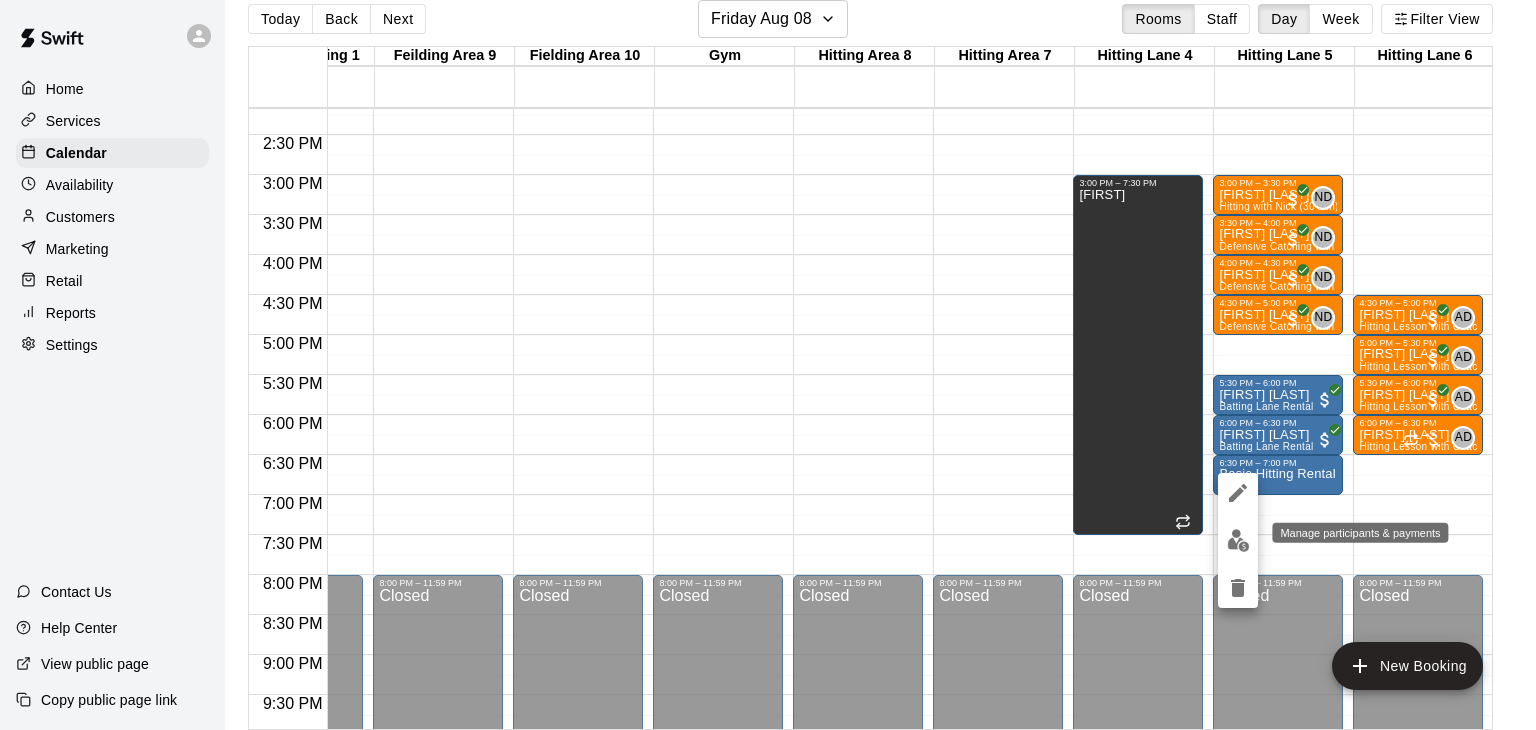 click at bounding box center [1238, 540] 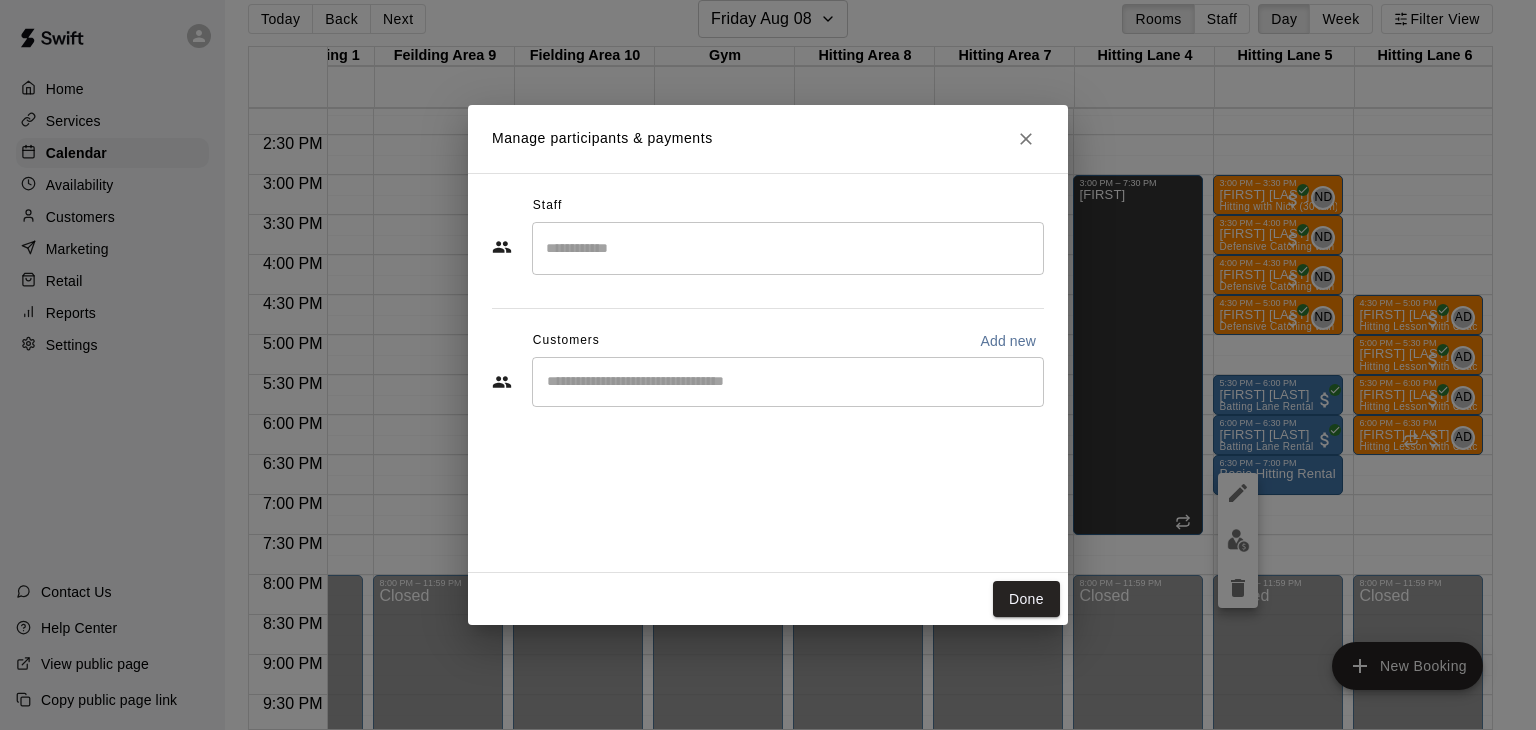 click on "​" at bounding box center (788, 382) 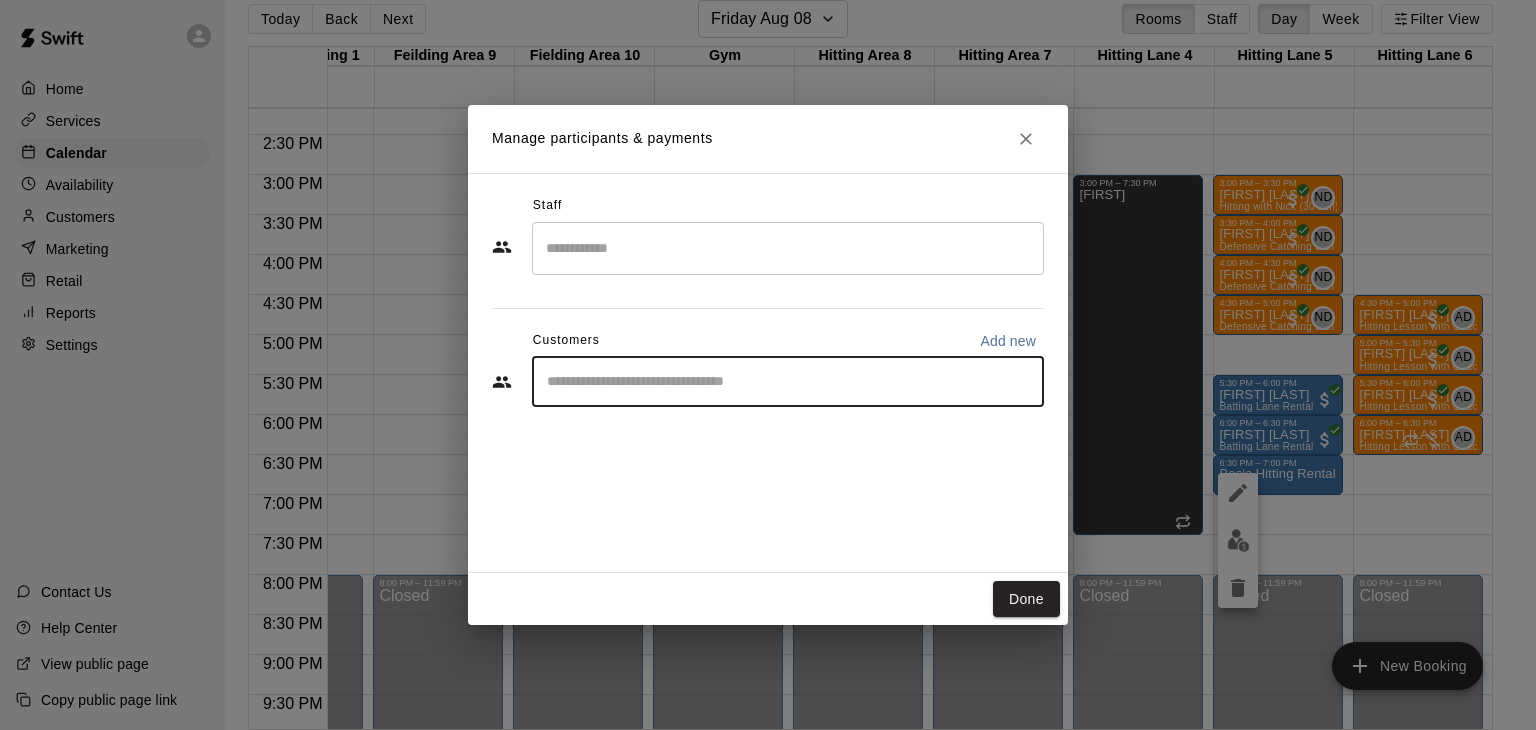 click on "​" at bounding box center (788, 382) 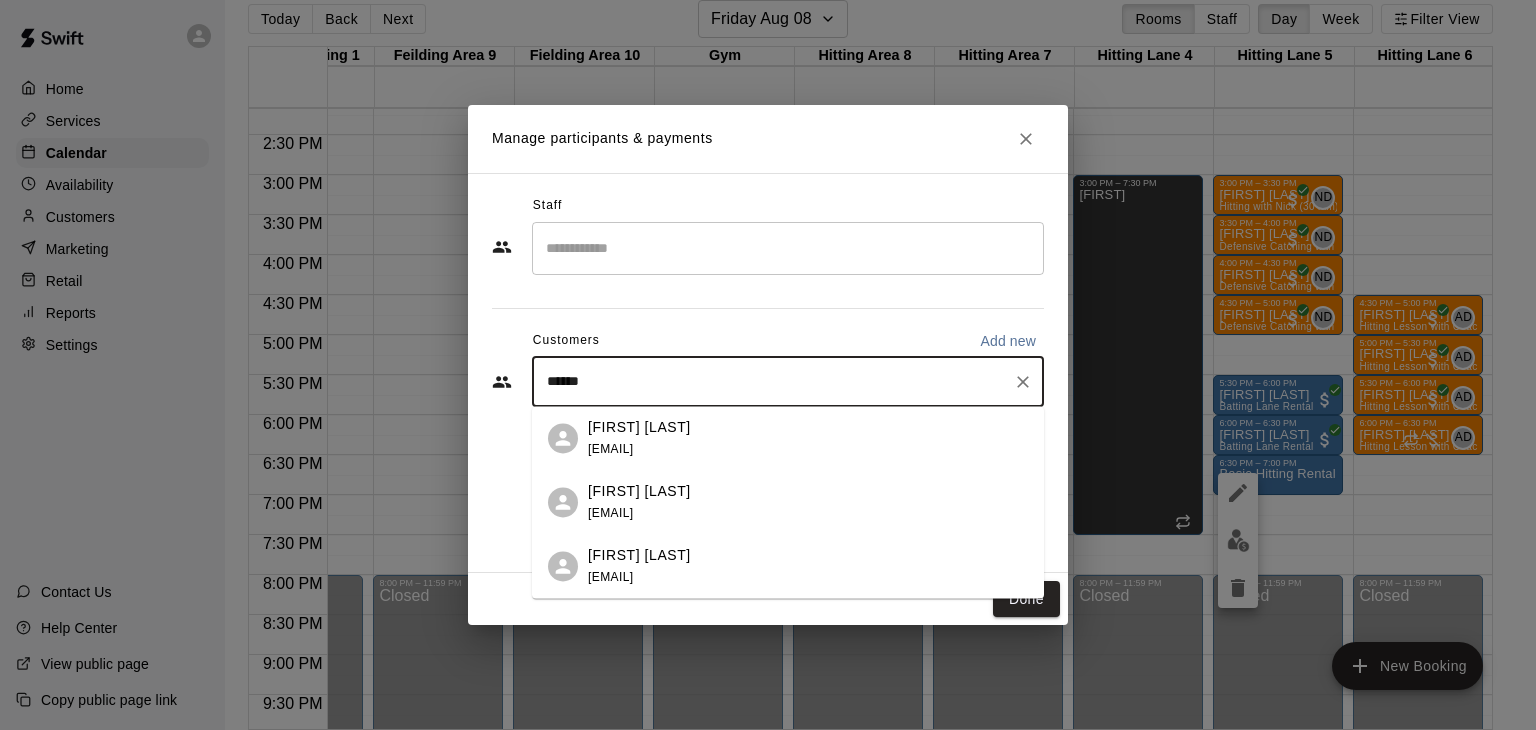 type on "*******" 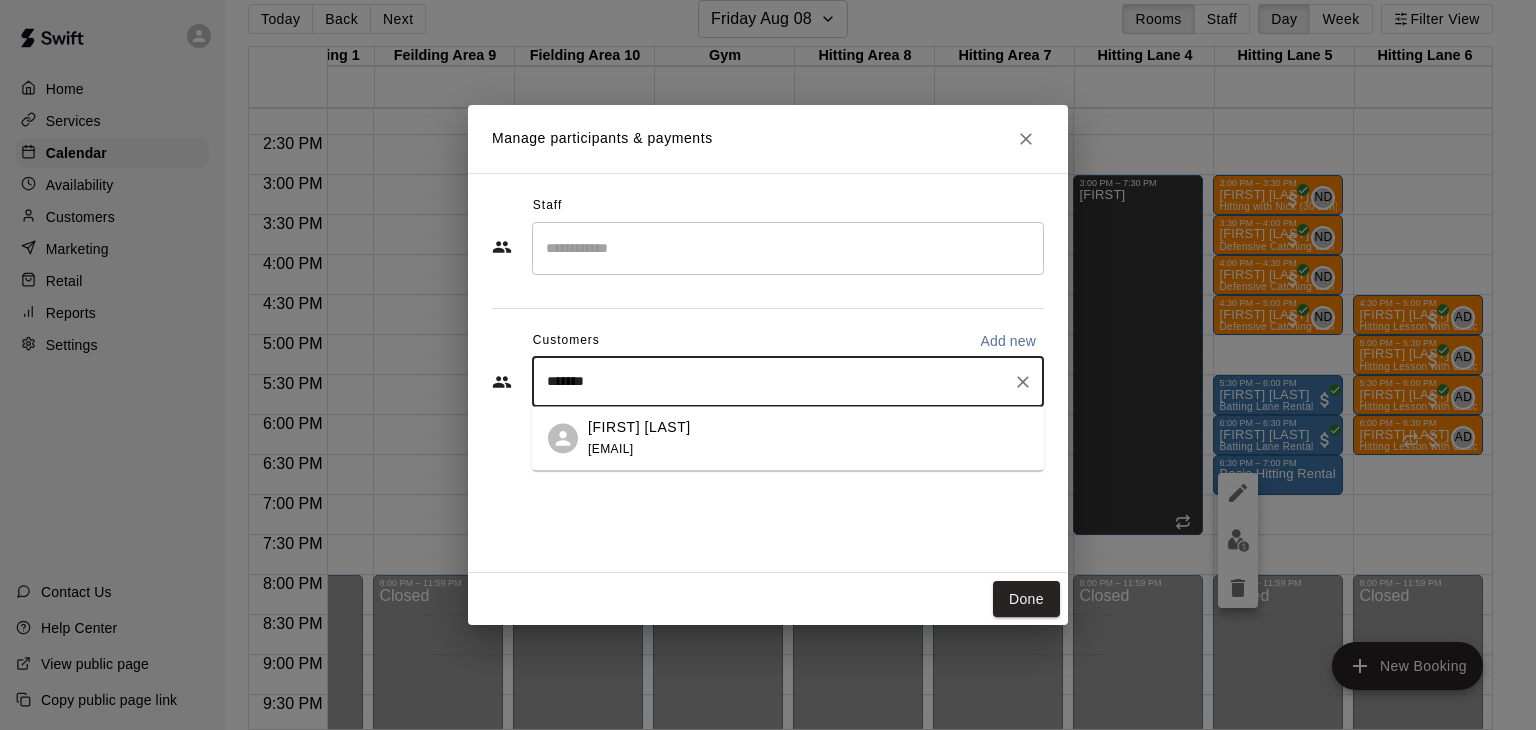 click on "robin6051@yahoo.com" at bounding box center (610, 449) 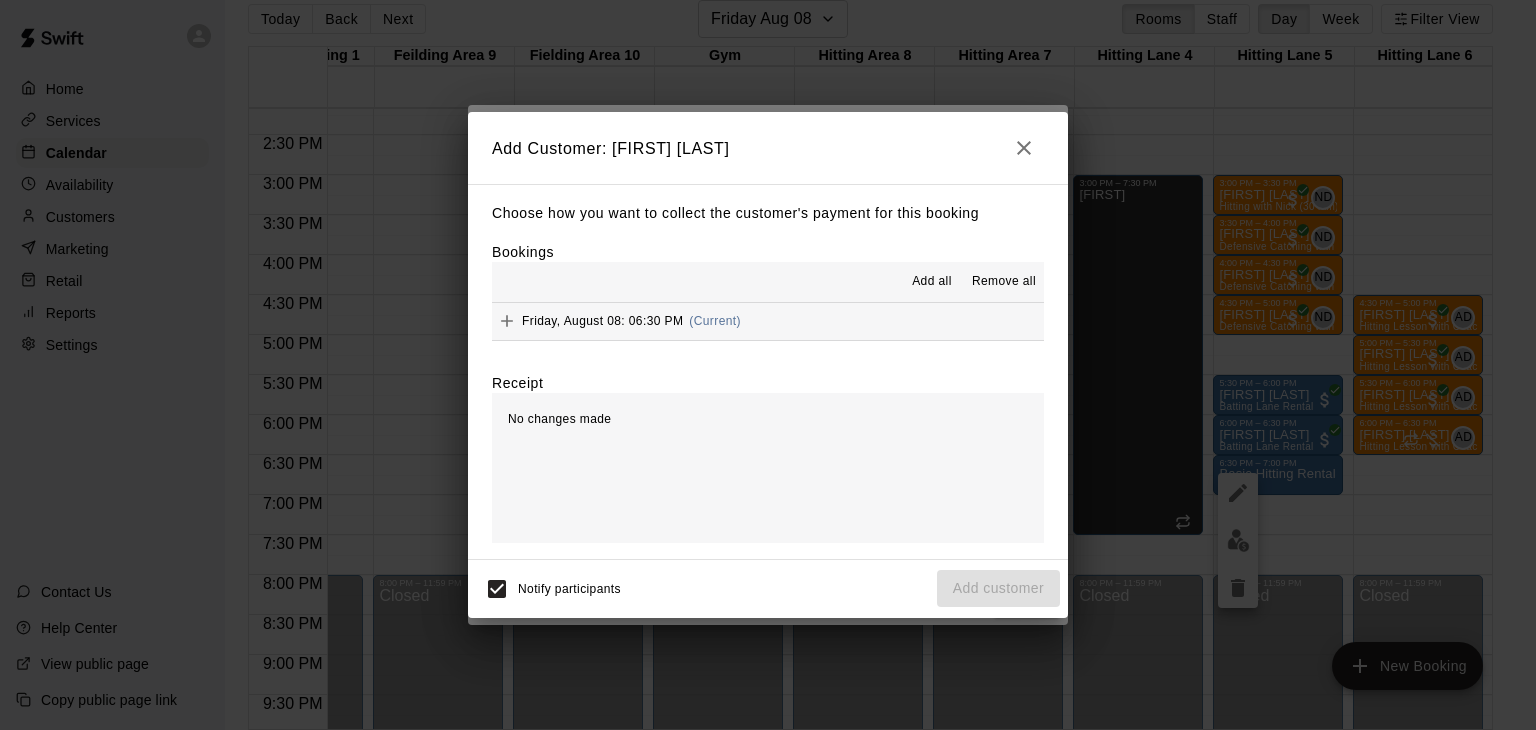 click on "Add all" at bounding box center [932, 282] 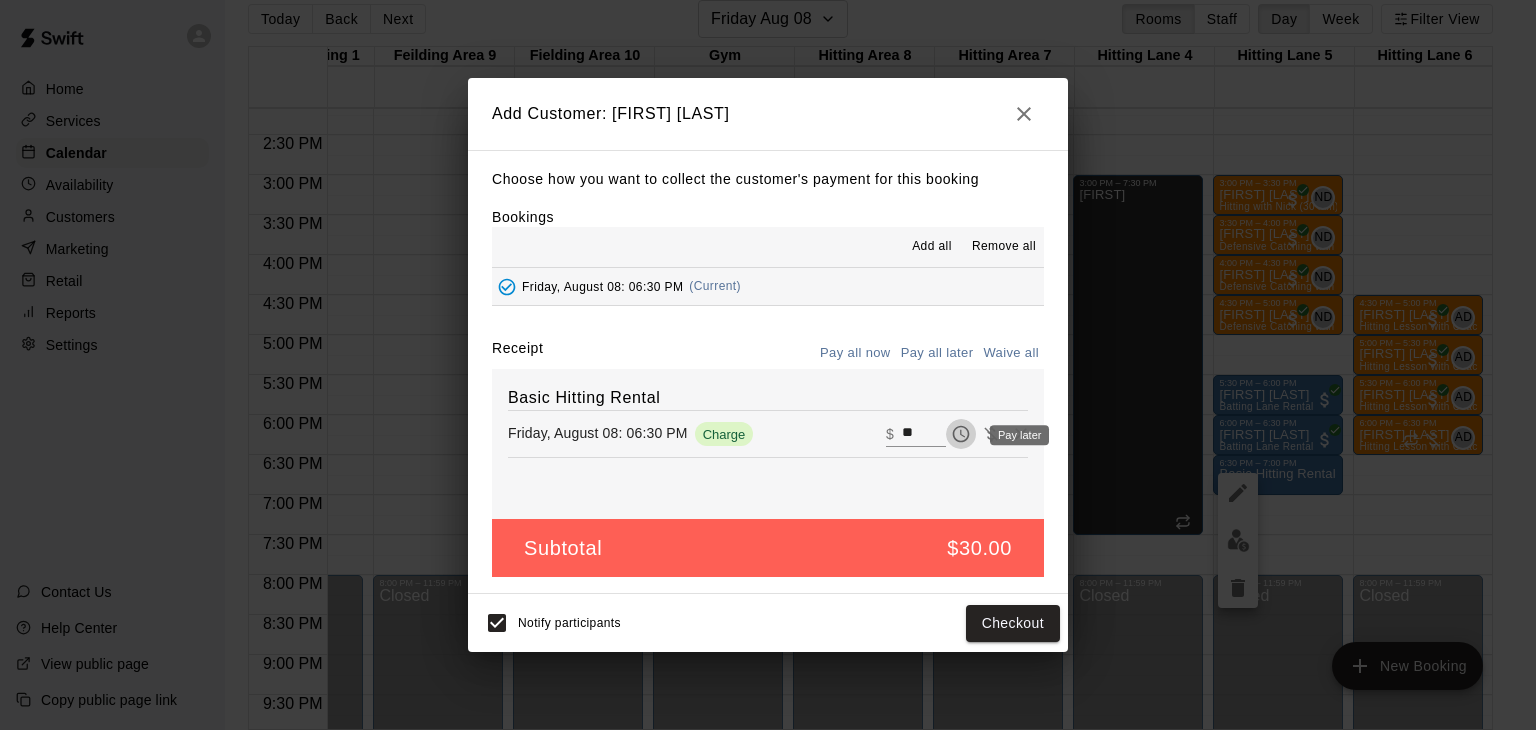 click 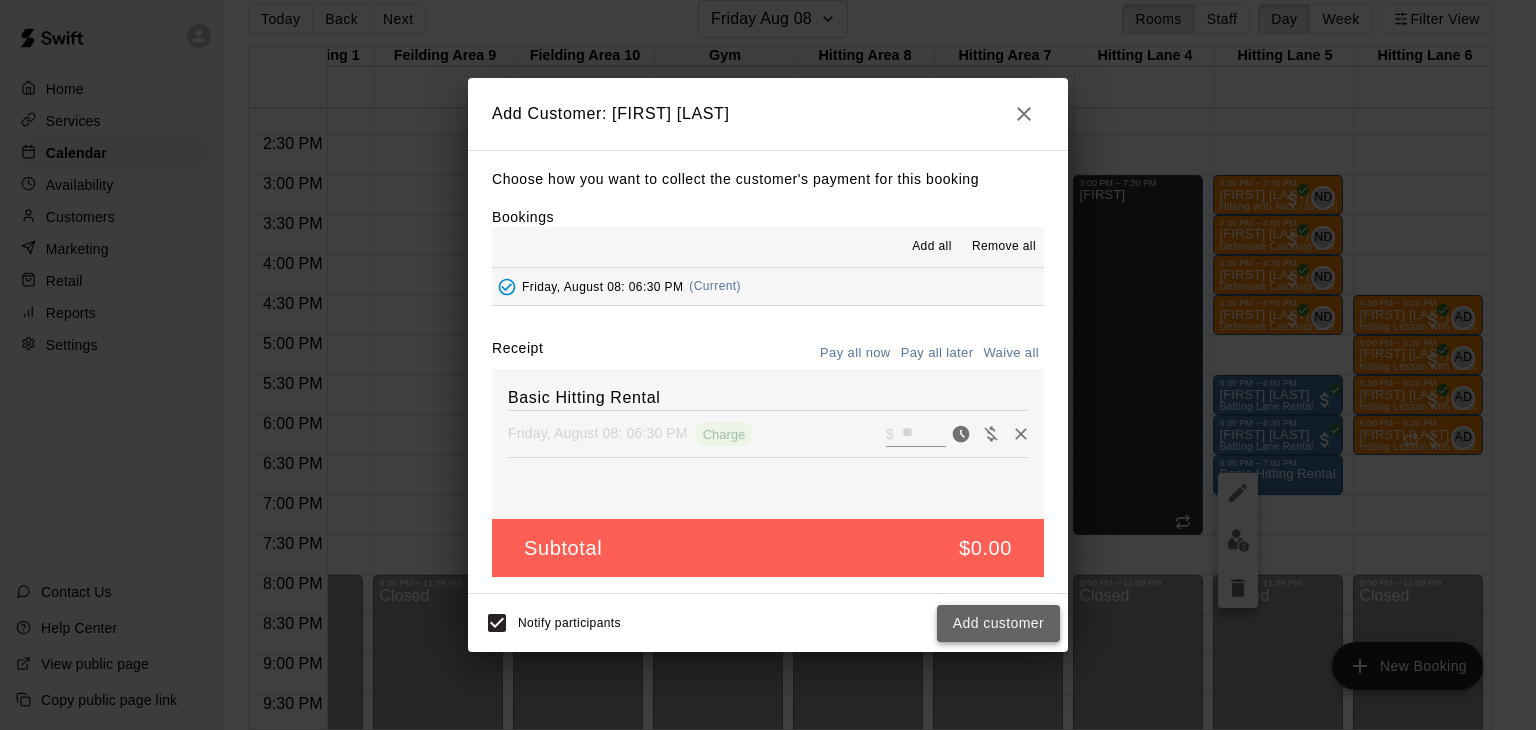 click on "Add customer" at bounding box center [998, 623] 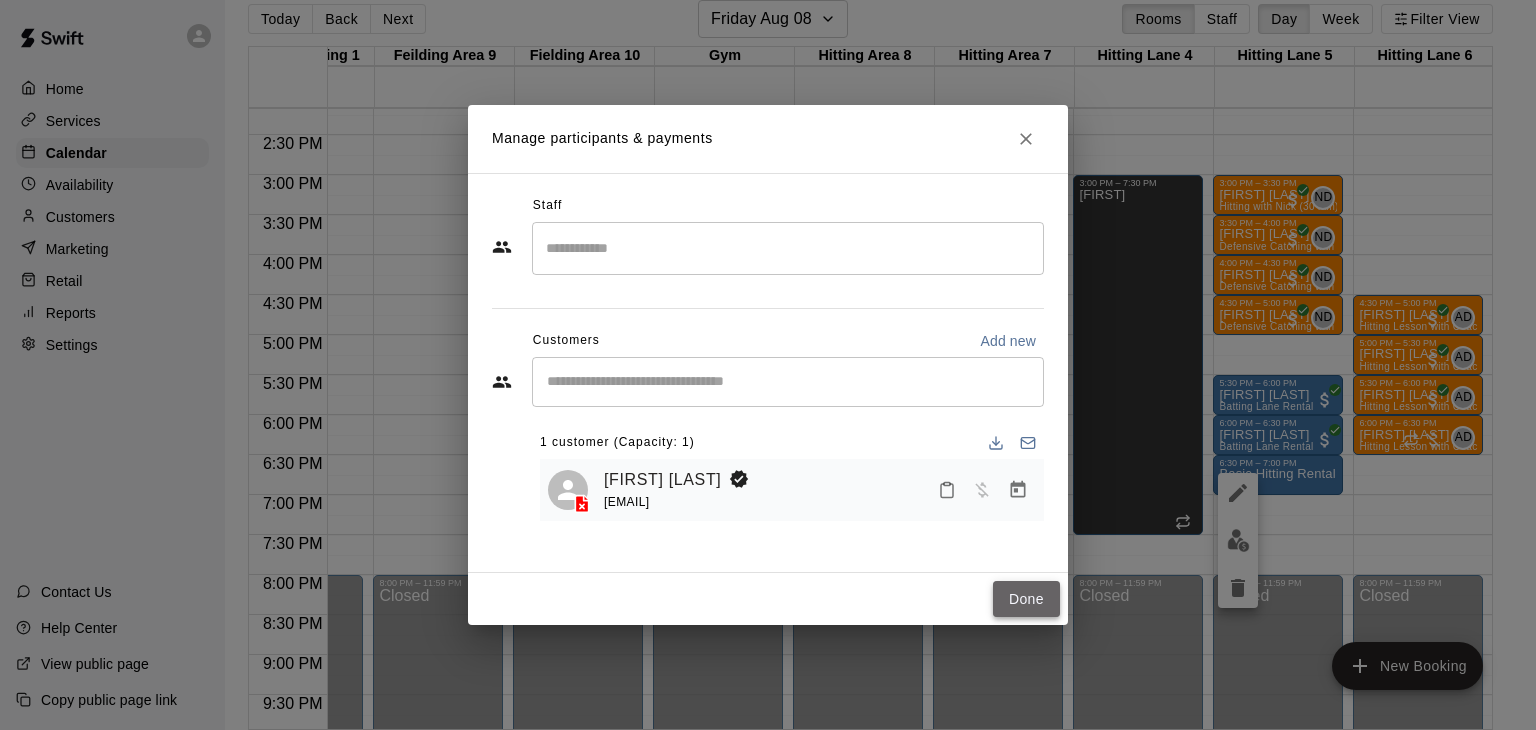 click on "Done" at bounding box center (1026, 599) 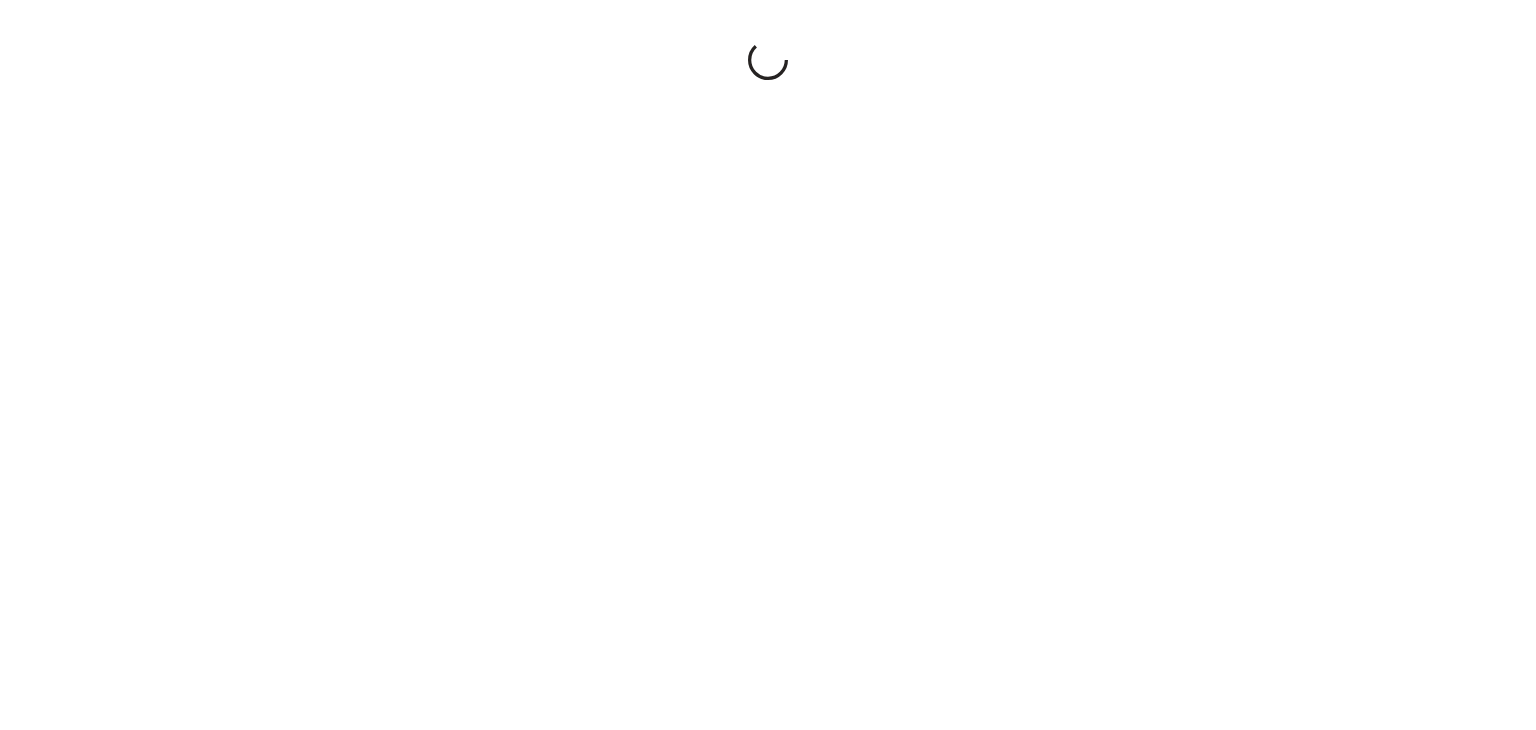 scroll, scrollTop: 0, scrollLeft: 0, axis: both 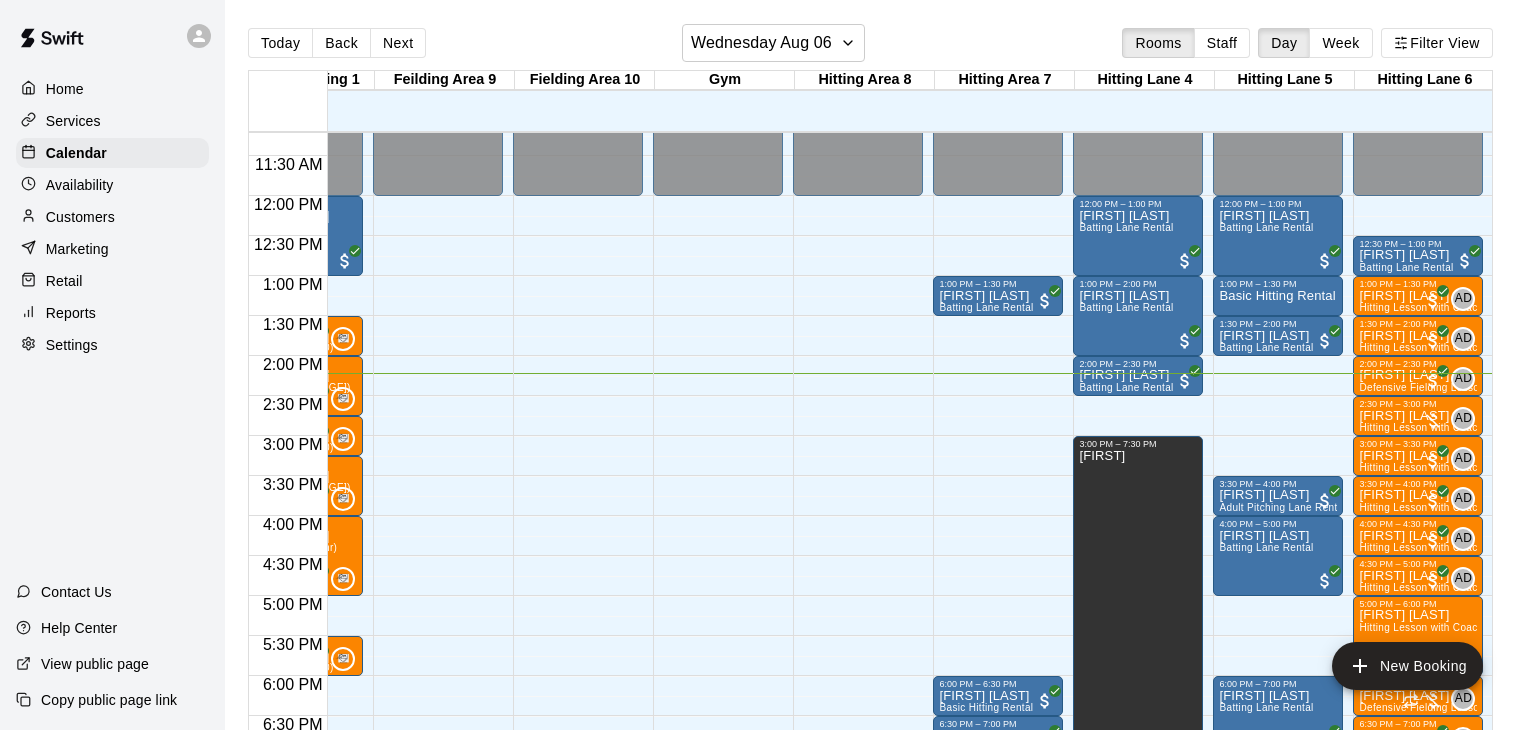 click on "12:00 AM – 12:00 PM Closed 8:00 PM – 11:59 PM Closed" at bounding box center (718, 196) 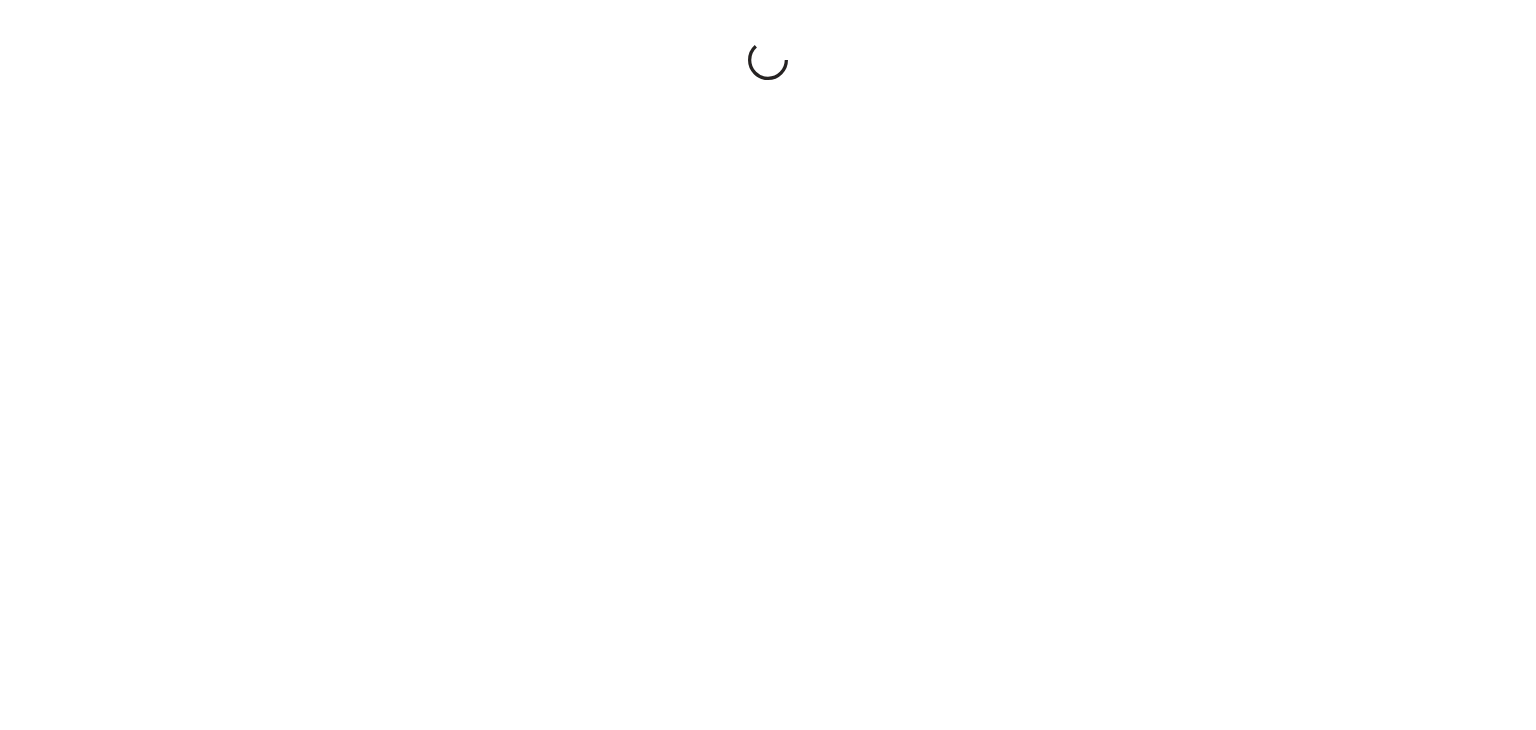 scroll, scrollTop: 0, scrollLeft: 0, axis: both 